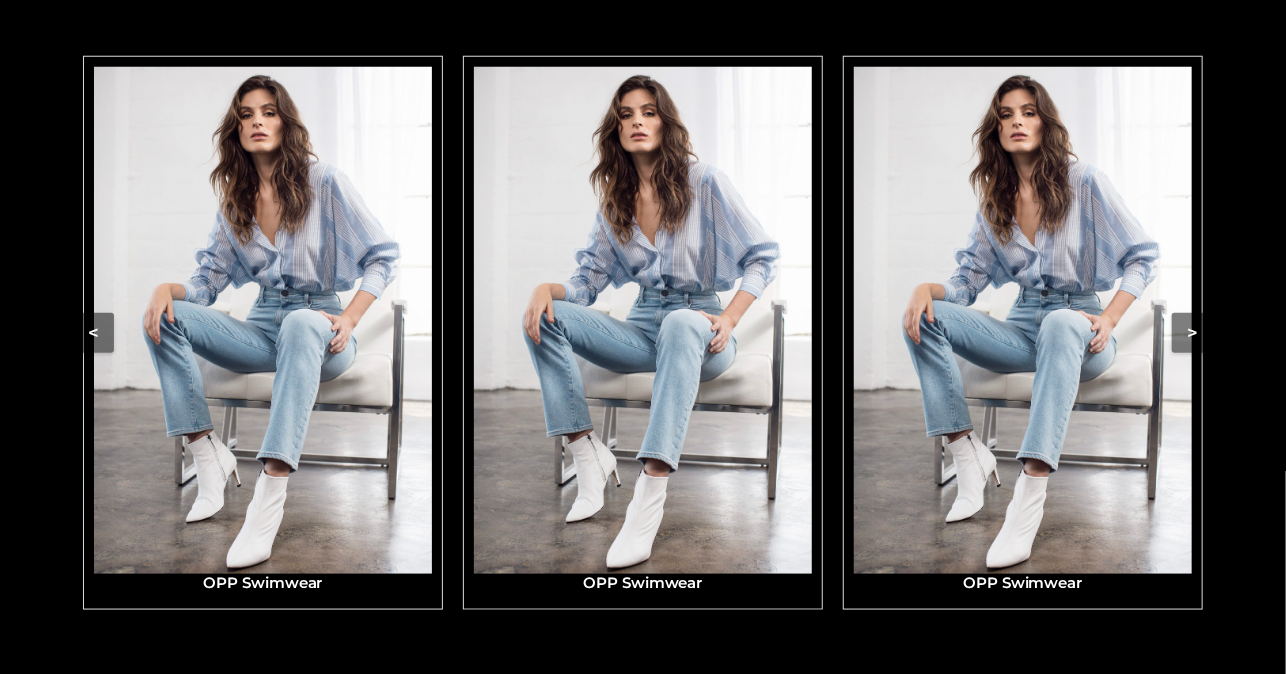 scroll, scrollTop: 936, scrollLeft: 0, axis: vertical 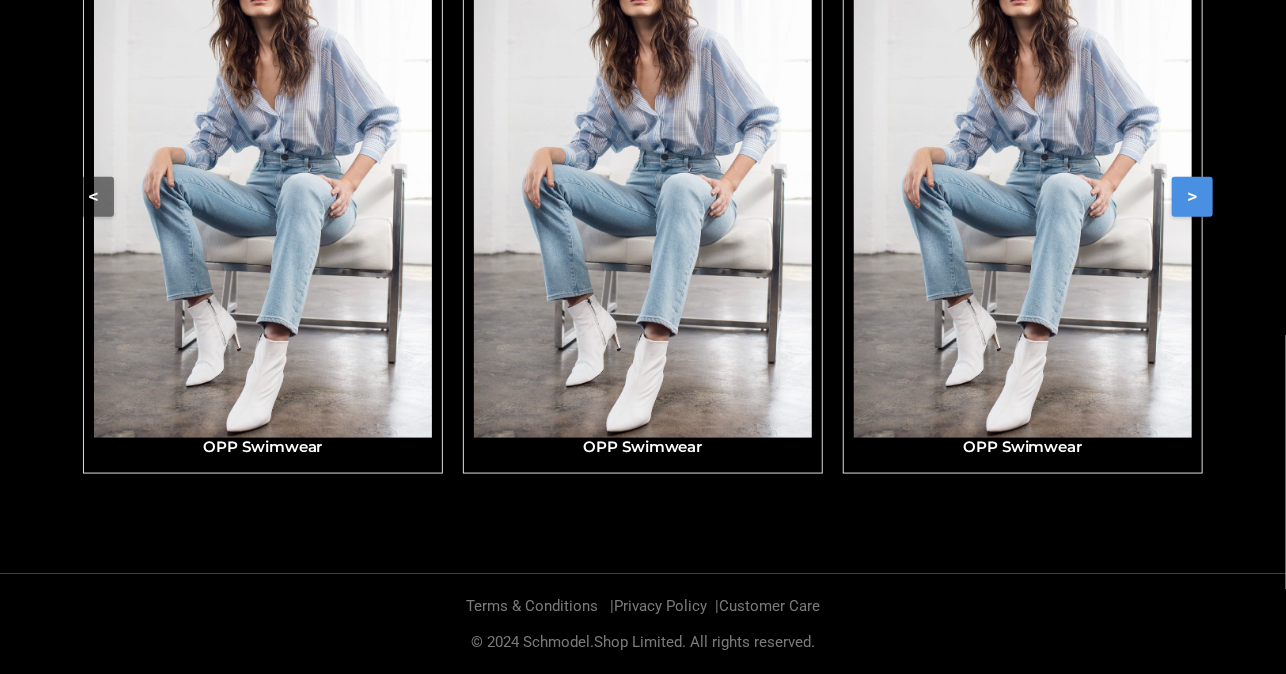 click on ">" at bounding box center [1192, 197] 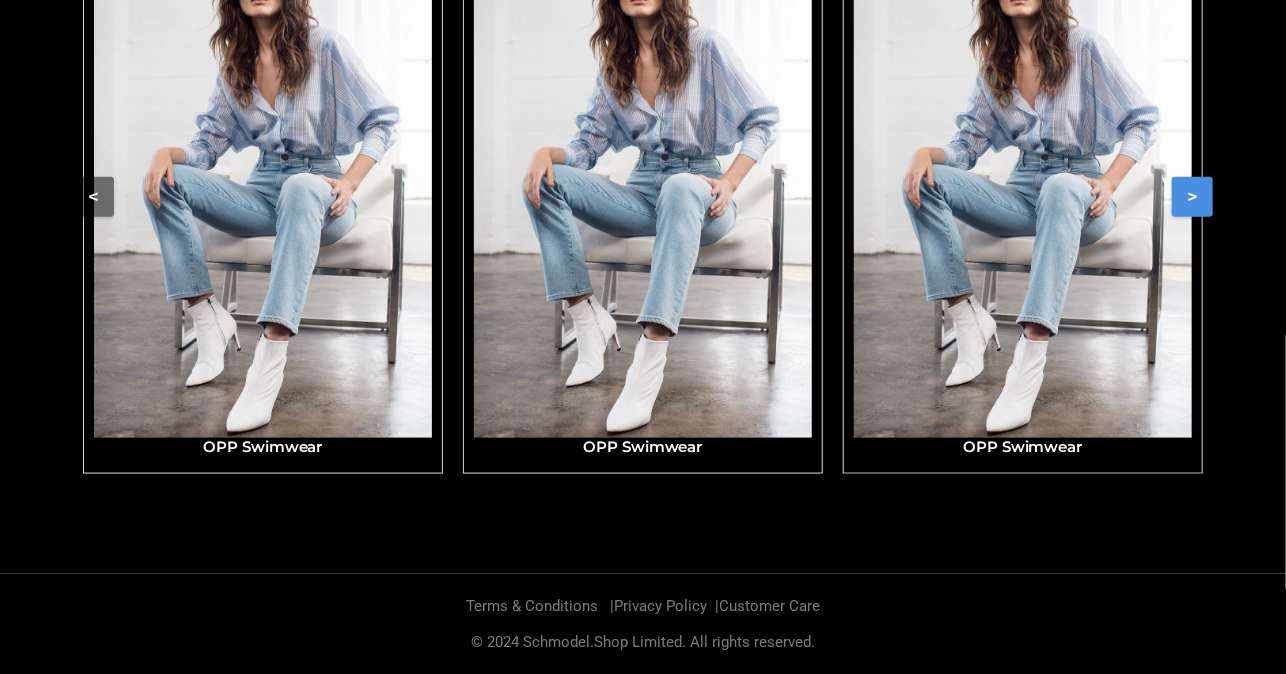 click at bounding box center [1023, 184] 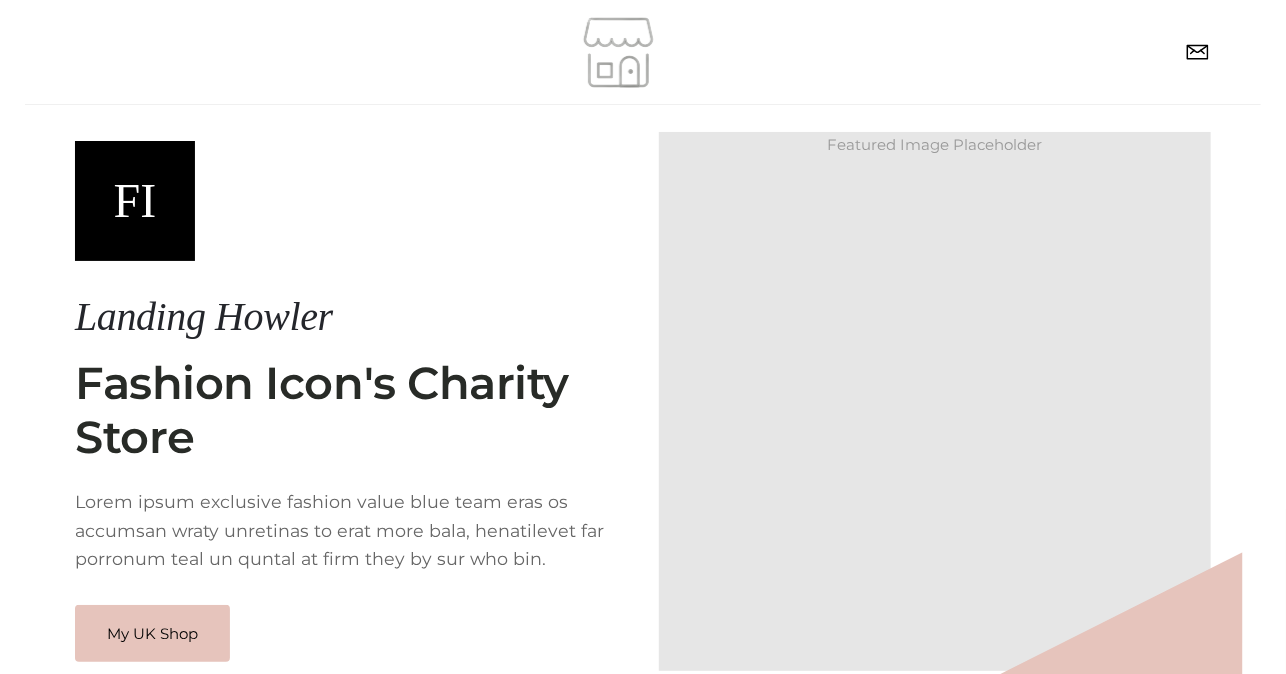 scroll, scrollTop: 148, scrollLeft: 0, axis: vertical 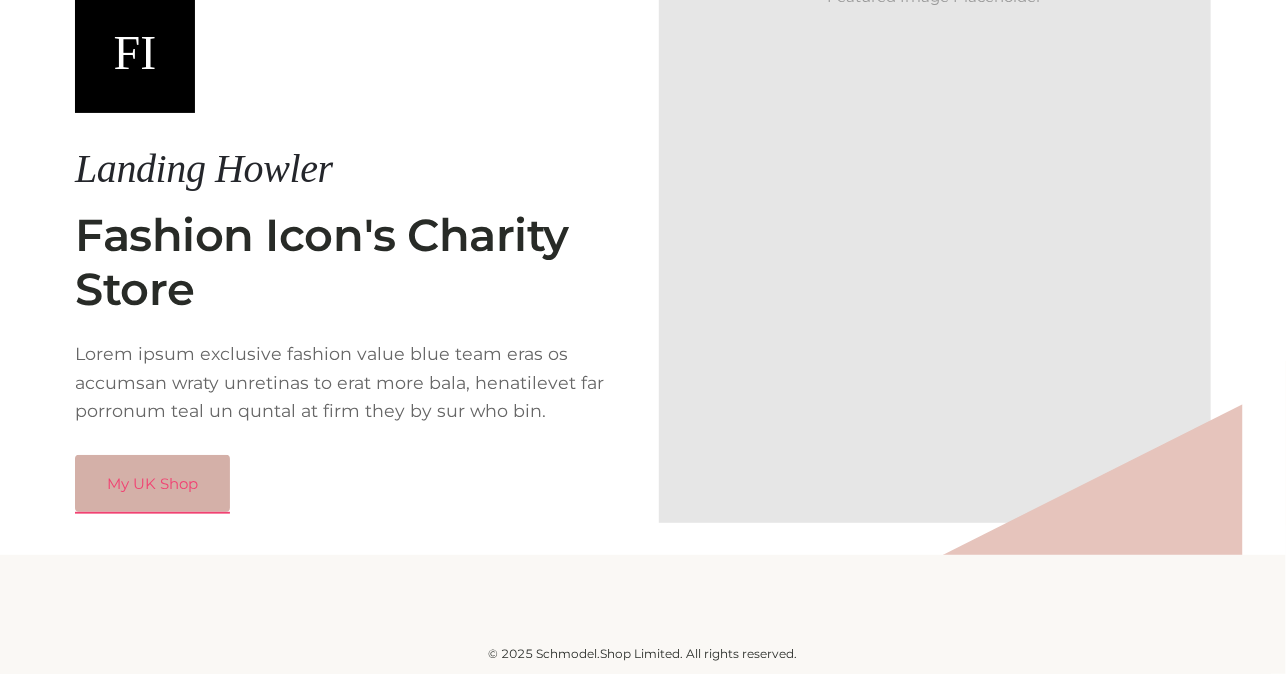 click on "My UK Shop" at bounding box center (152, 484) 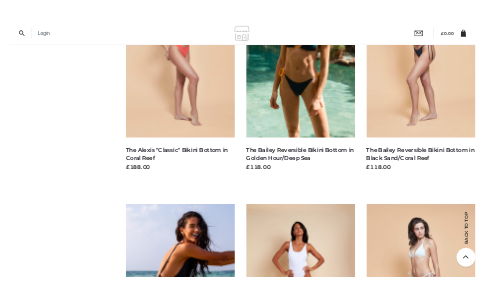 scroll, scrollTop: 2000, scrollLeft: 0, axis: vertical 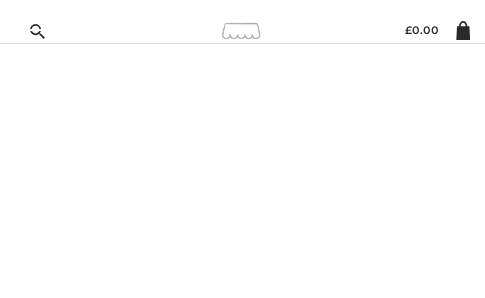 drag, startPoint x: 208, startPoint y: 293, endPoint x: 73, endPoint y: 664, distance: 394.79868 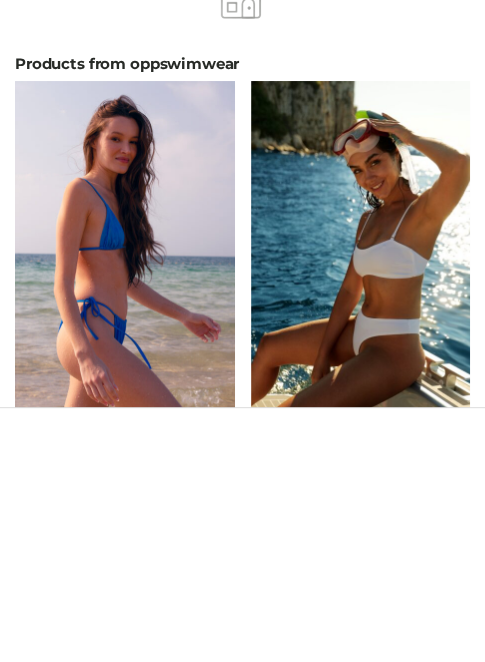 scroll, scrollTop: 0, scrollLeft: 0, axis: both 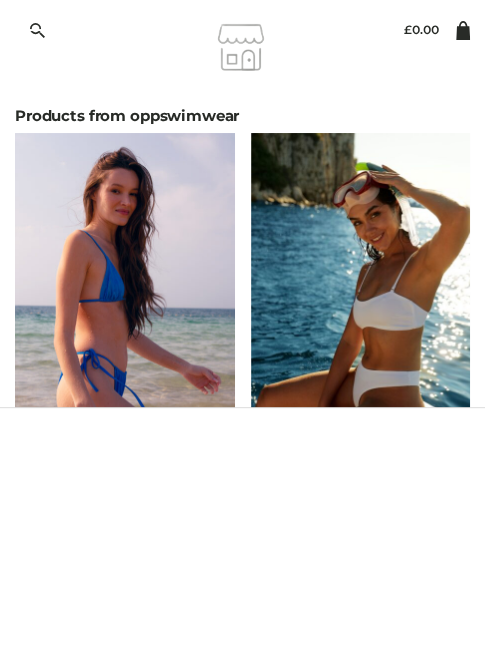 click at bounding box center [37, 40] 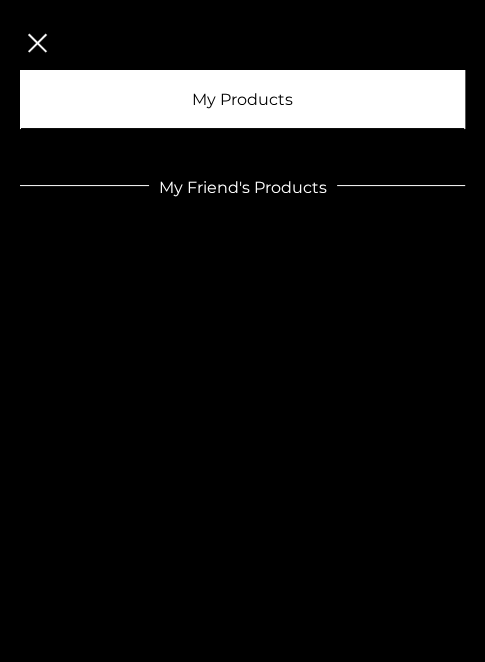 click on "My Products" at bounding box center [242, 99] 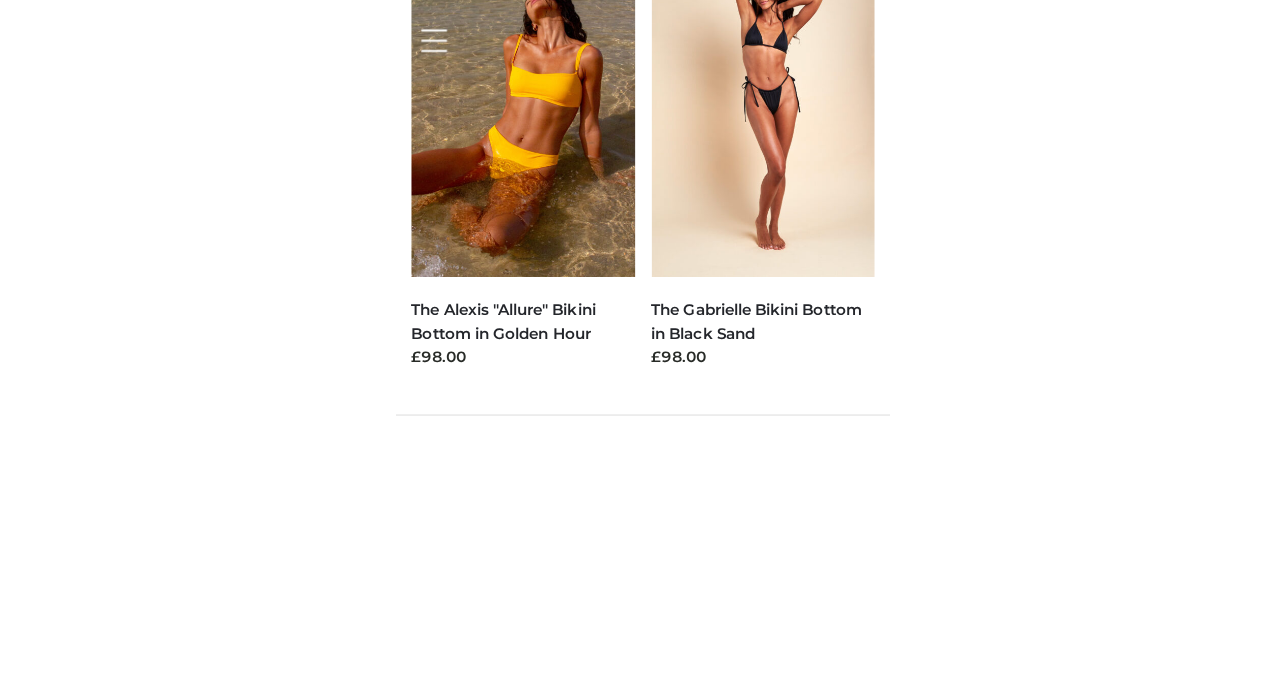 scroll, scrollTop: 0, scrollLeft: 0, axis: both 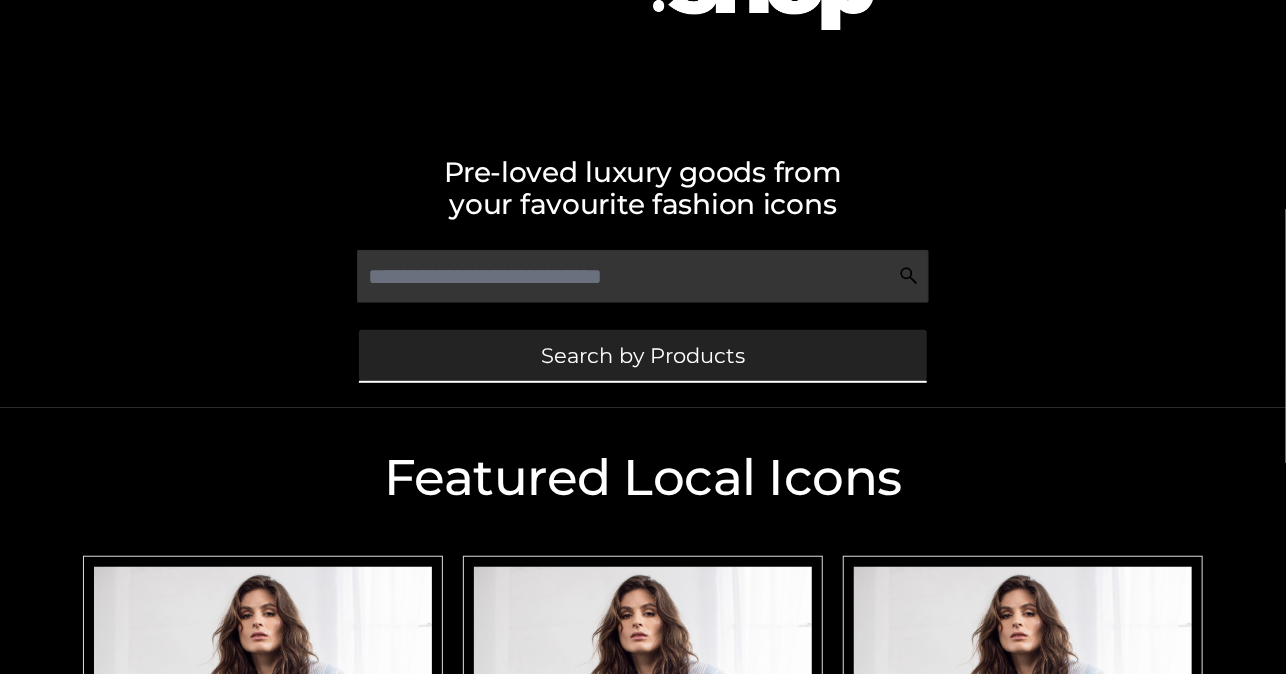click on "Search by Products" at bounding box center (643, 355) 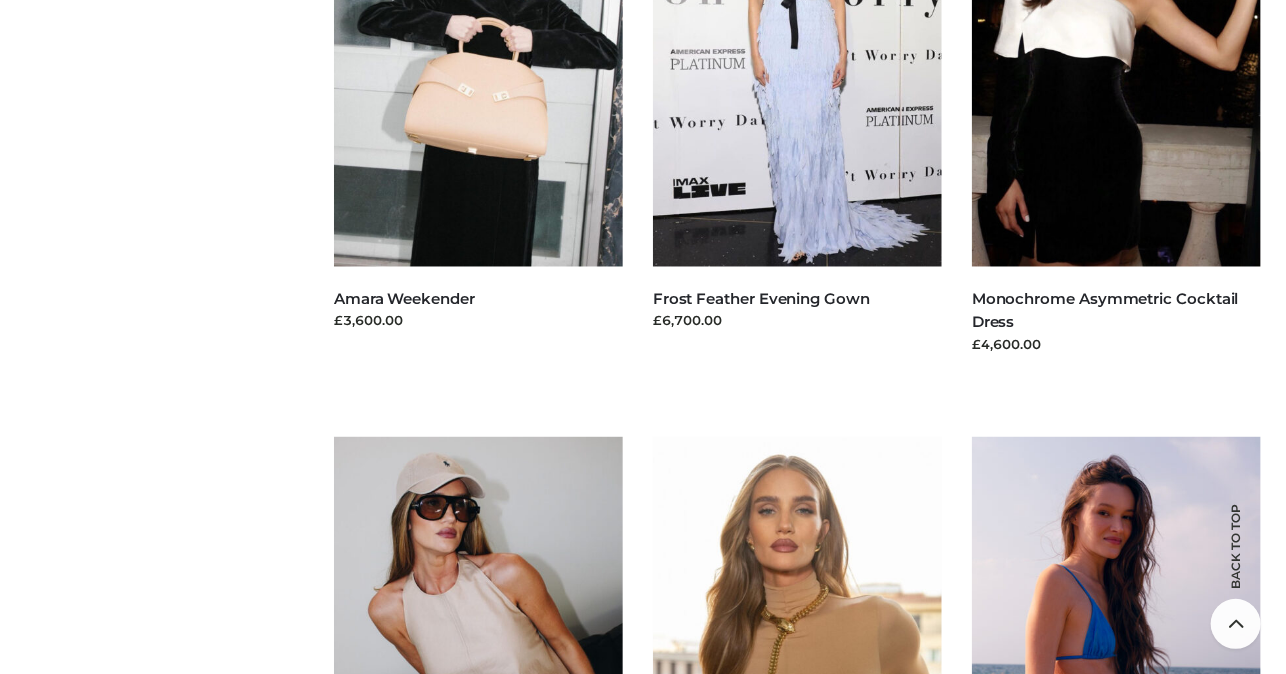 scroll, scrollTop: 0, scrollLeft: 0, axis: both 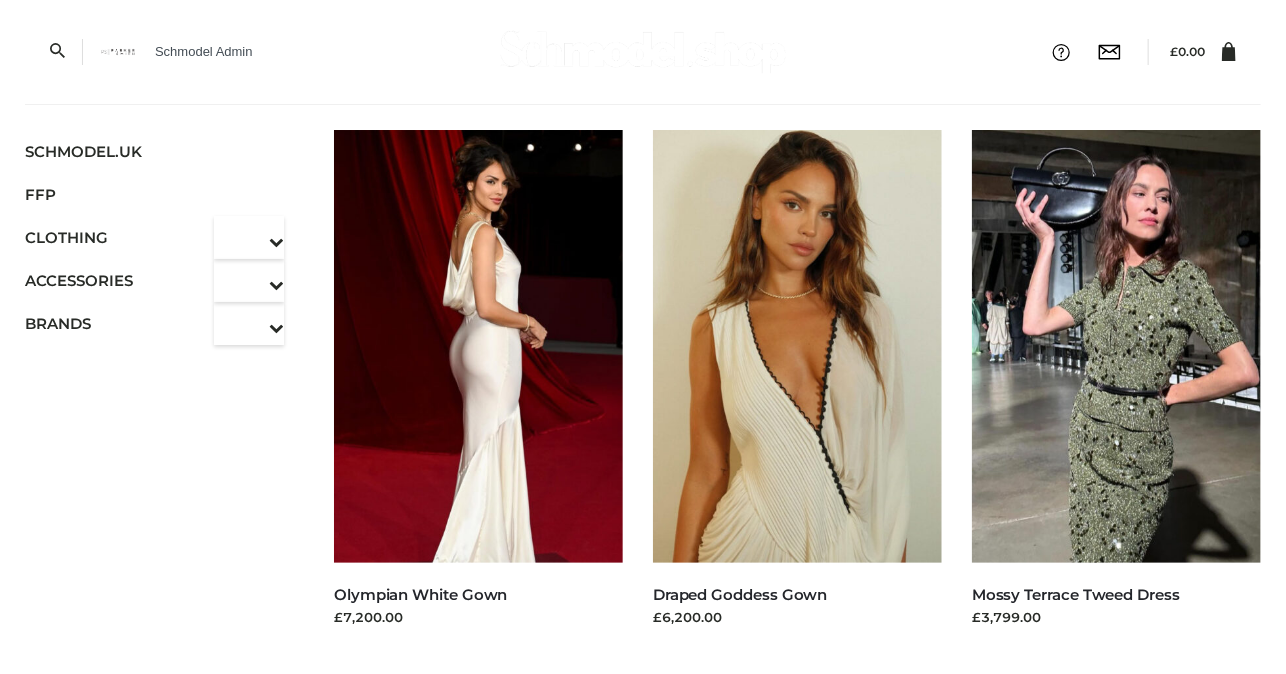 click on "Filter
SCHMODEL.UK
FFP
CLOTHING
DRESSES
TOPS
BOTTOMS
TWO PIECE
ACCESSORIES
BAGS
JEWELRY
BRANDS
OPP SWIMWEAR
PARKERSMITH
CLOTHING ,
DRESSES
Olympian White Gown
£7,200.00
Read more" at bounding box center (643, 2547) 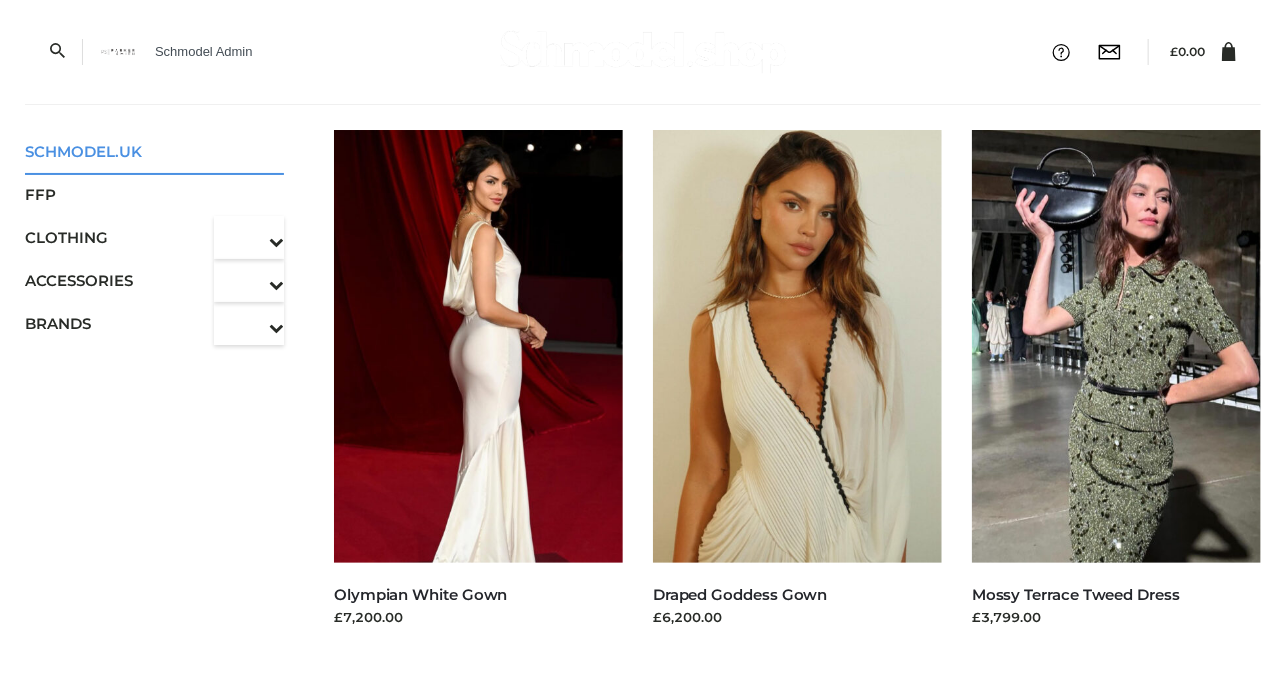 click on "SCHMODEL.UK" at bounding box center [154, 151] 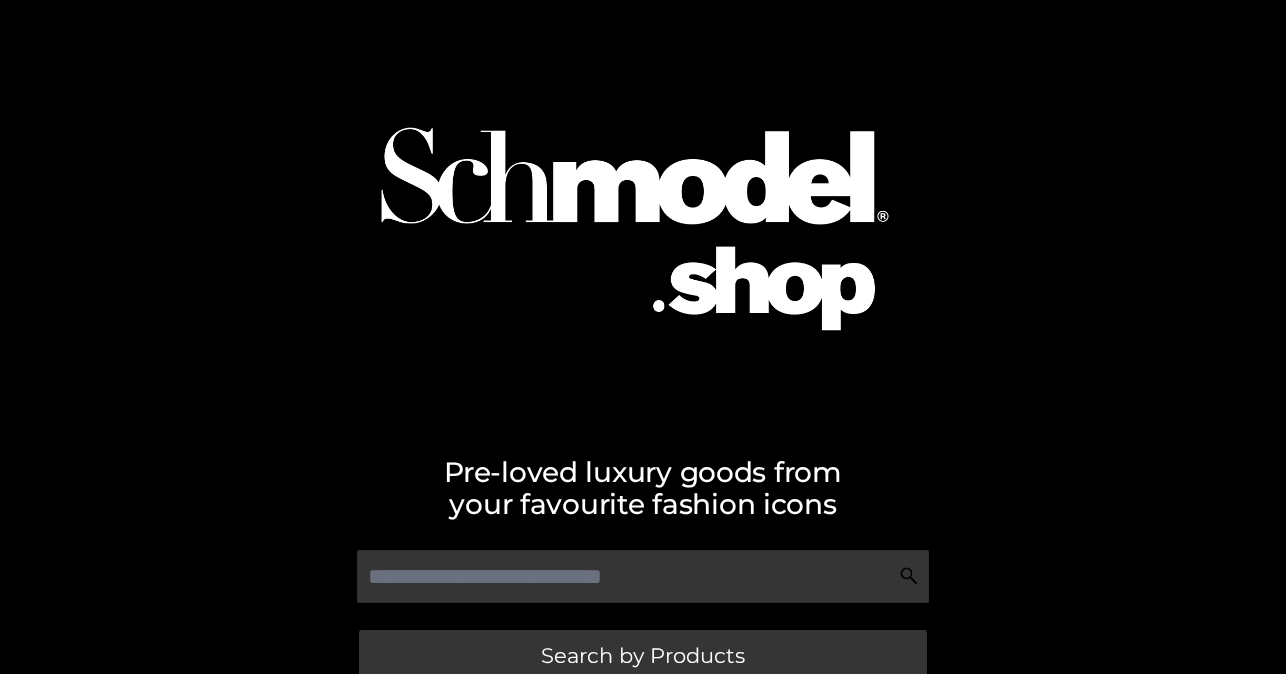 scroll, scrollTop: 0, scrollLeft: 0, axis: both 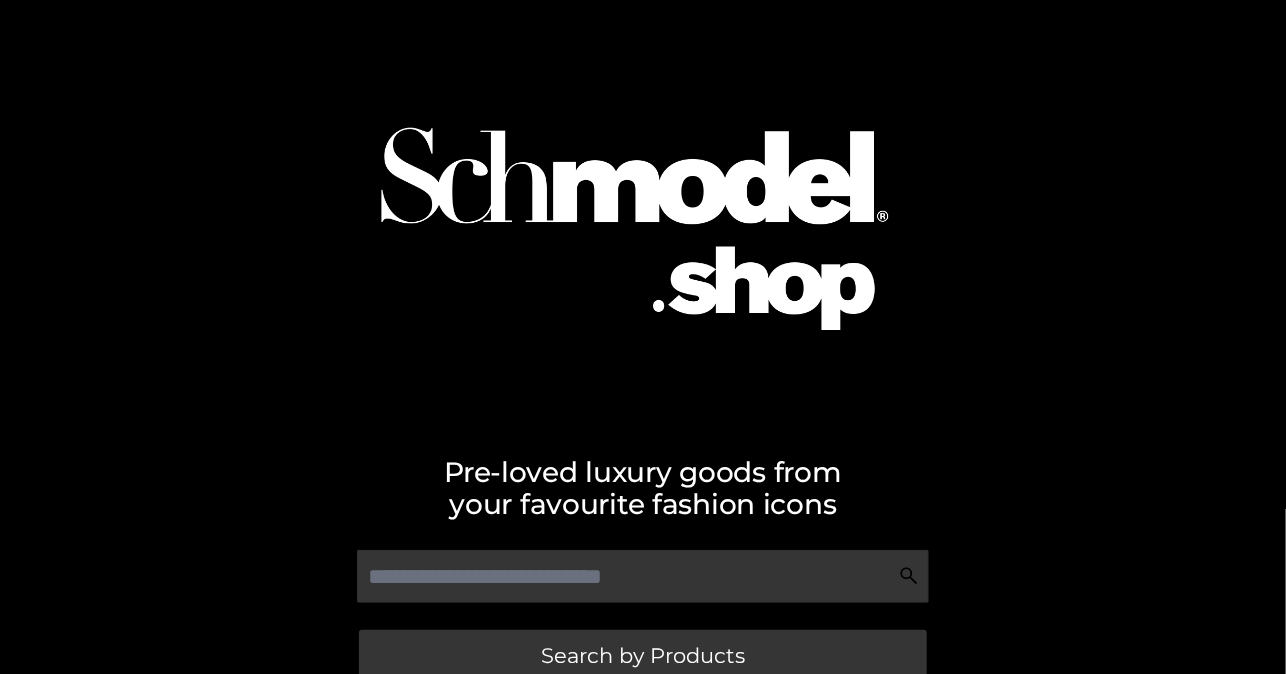 click at bounding box center (643, 211) 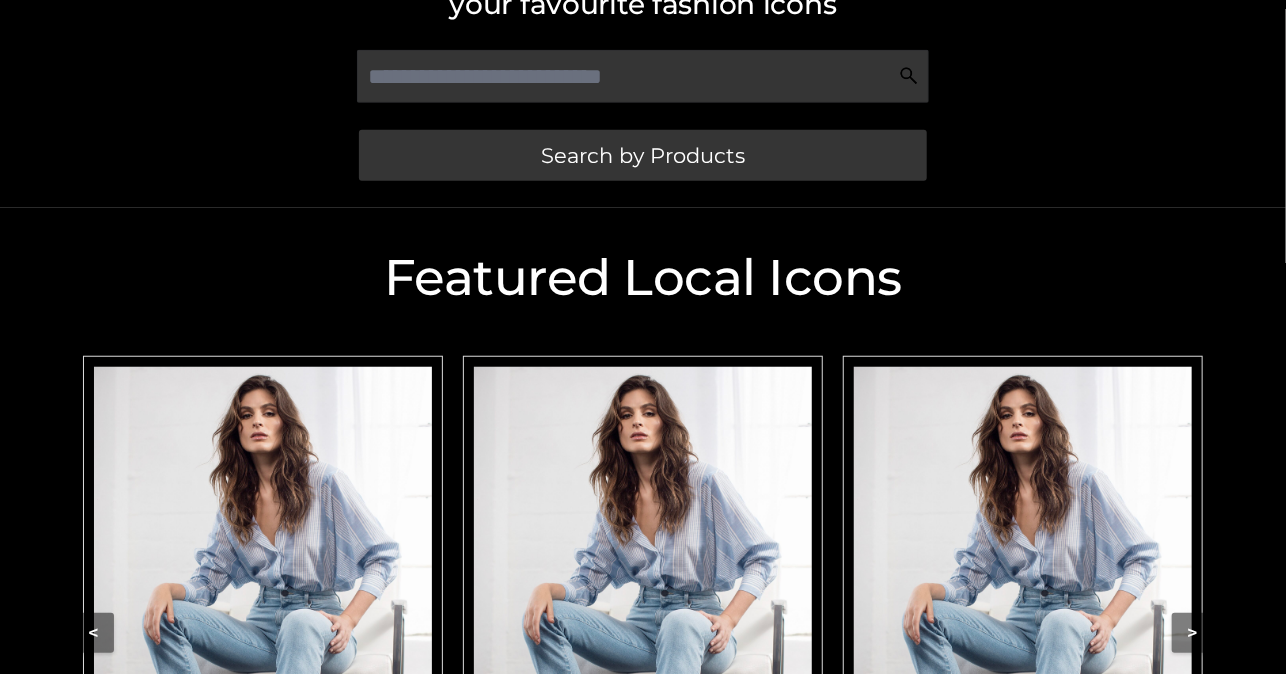 scroll, scrollTop: 0, scrollLeft: 0, axis: both 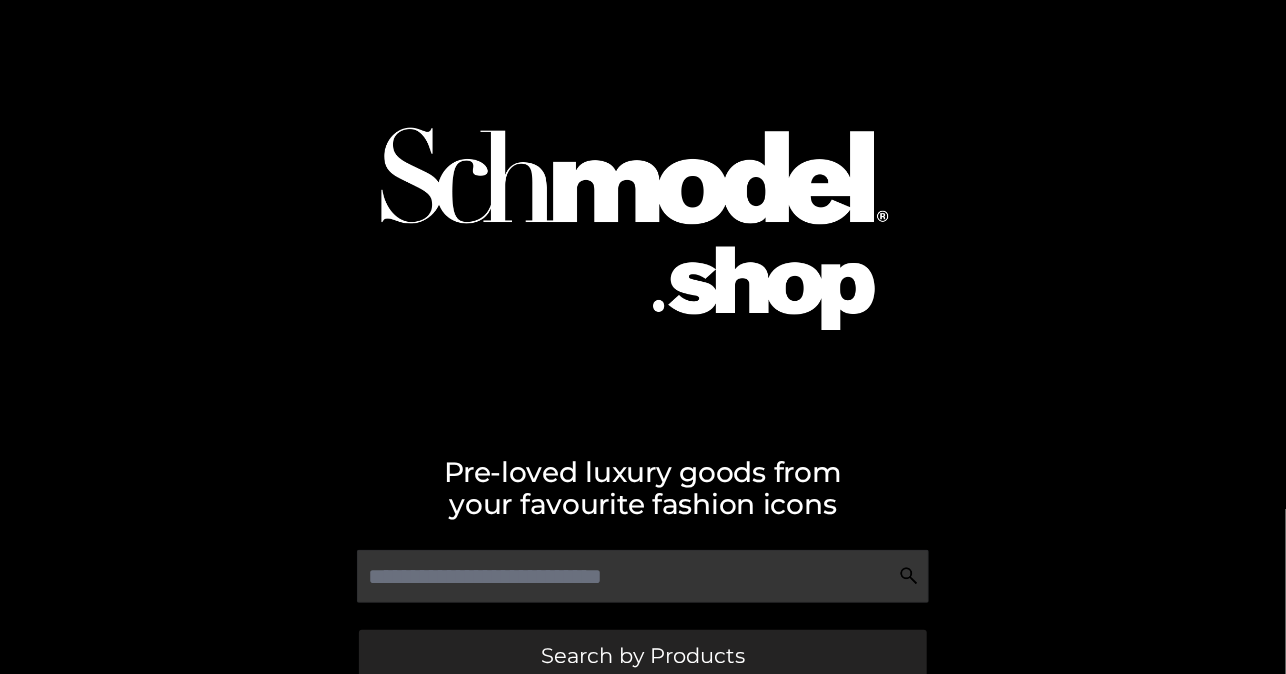 click on "Search by Products" at bounding box center (643, 655) 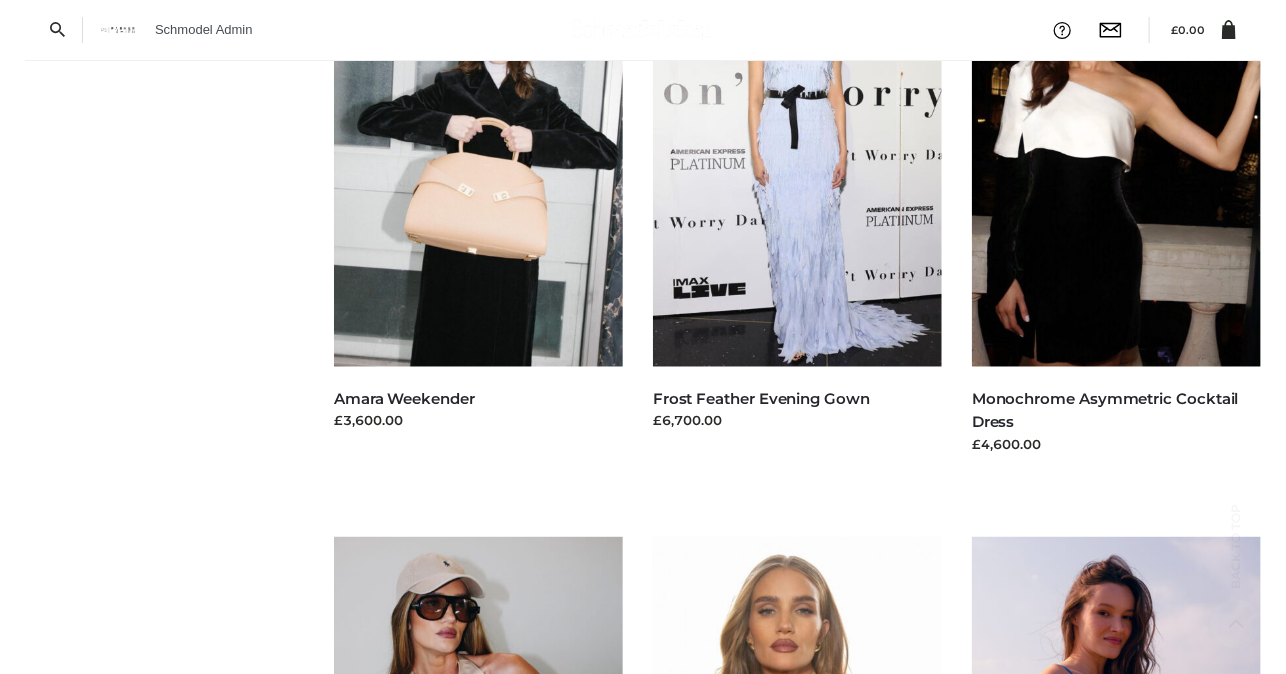 scroll, scrollTop: 900, scrollLeft: 0, axis: vertical 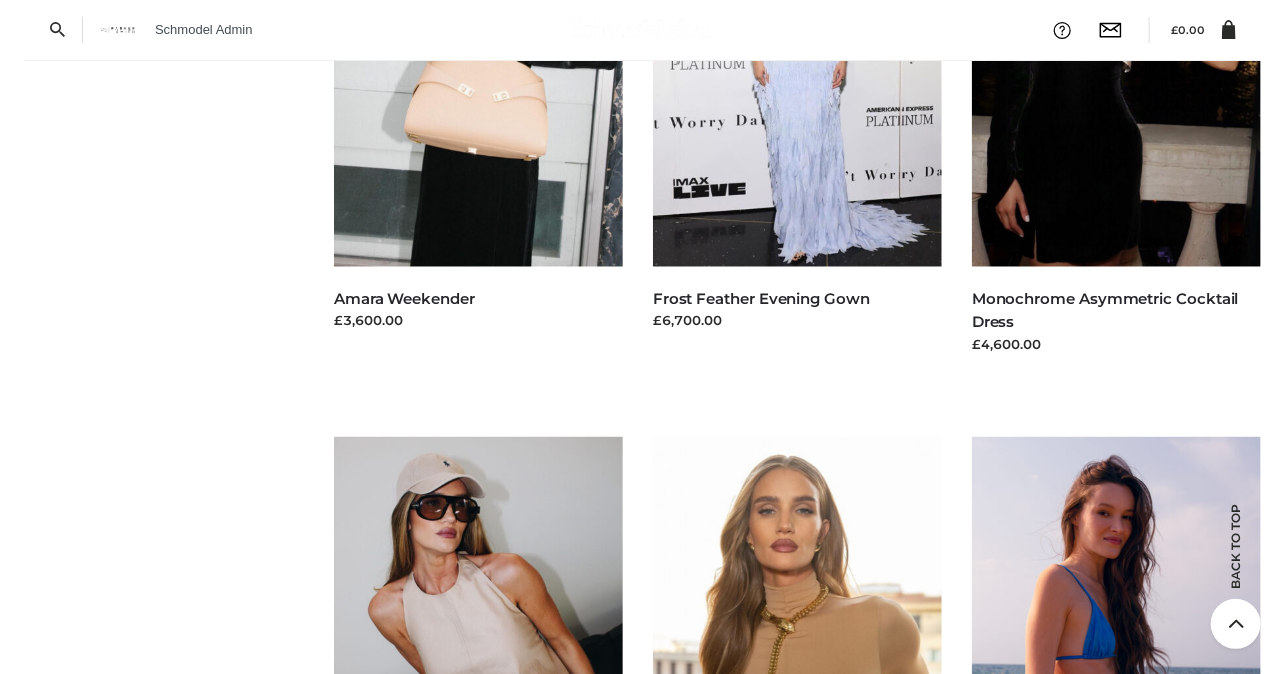 click on "Filter
SCHMODEL.UK
FFP
CLOTHING
DRESSES
TOPS
BOTTOMS
TWO PIECE
ACCESSORIES
BAGS
JEWELRY
BRANDS
OPP SWIMWEAR
PARKERSMITH
CLOTHING ,
DRESSES
Olympian White Gown
£7,200.00
Read more" at bounding box center (643, 457) 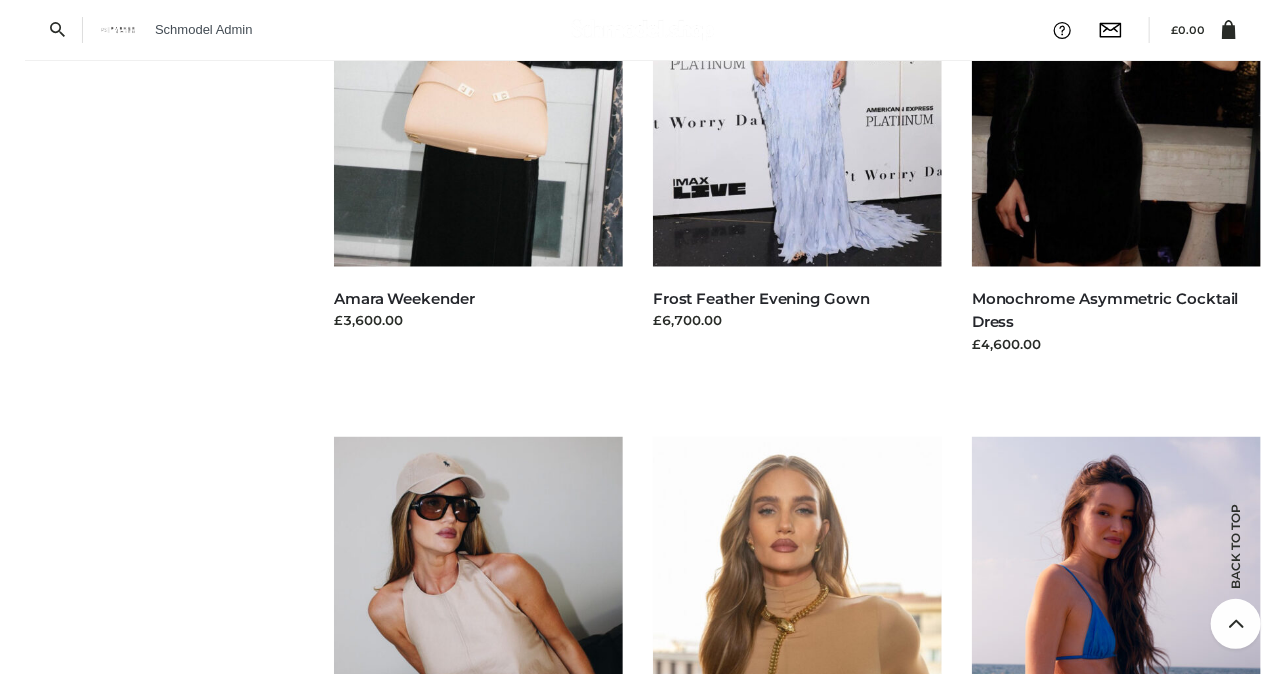 scroll, scrollTop: 0, scrollLeft: 0, axis: both 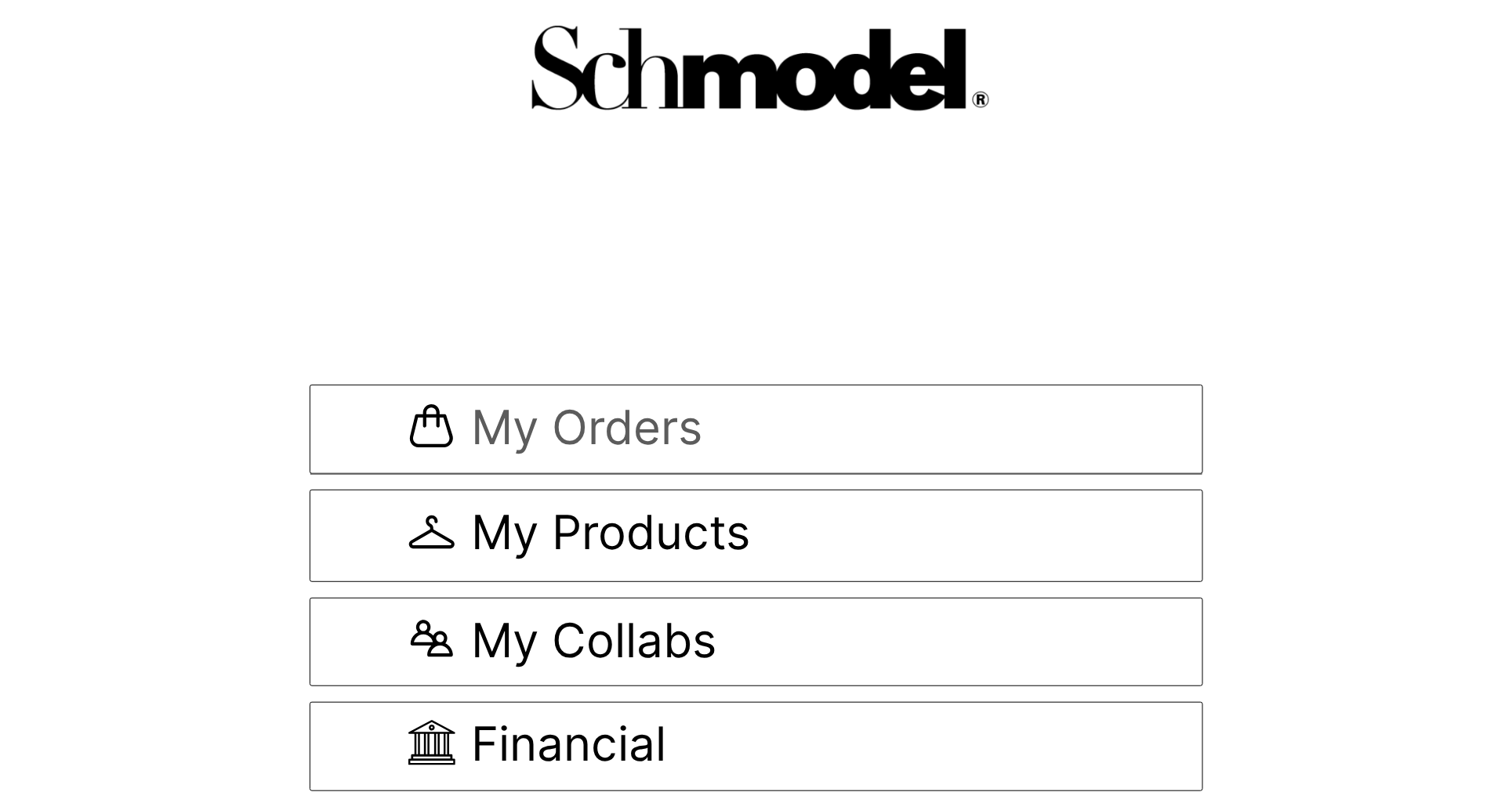 click on "My Orders" at bounding box center (586, 429) 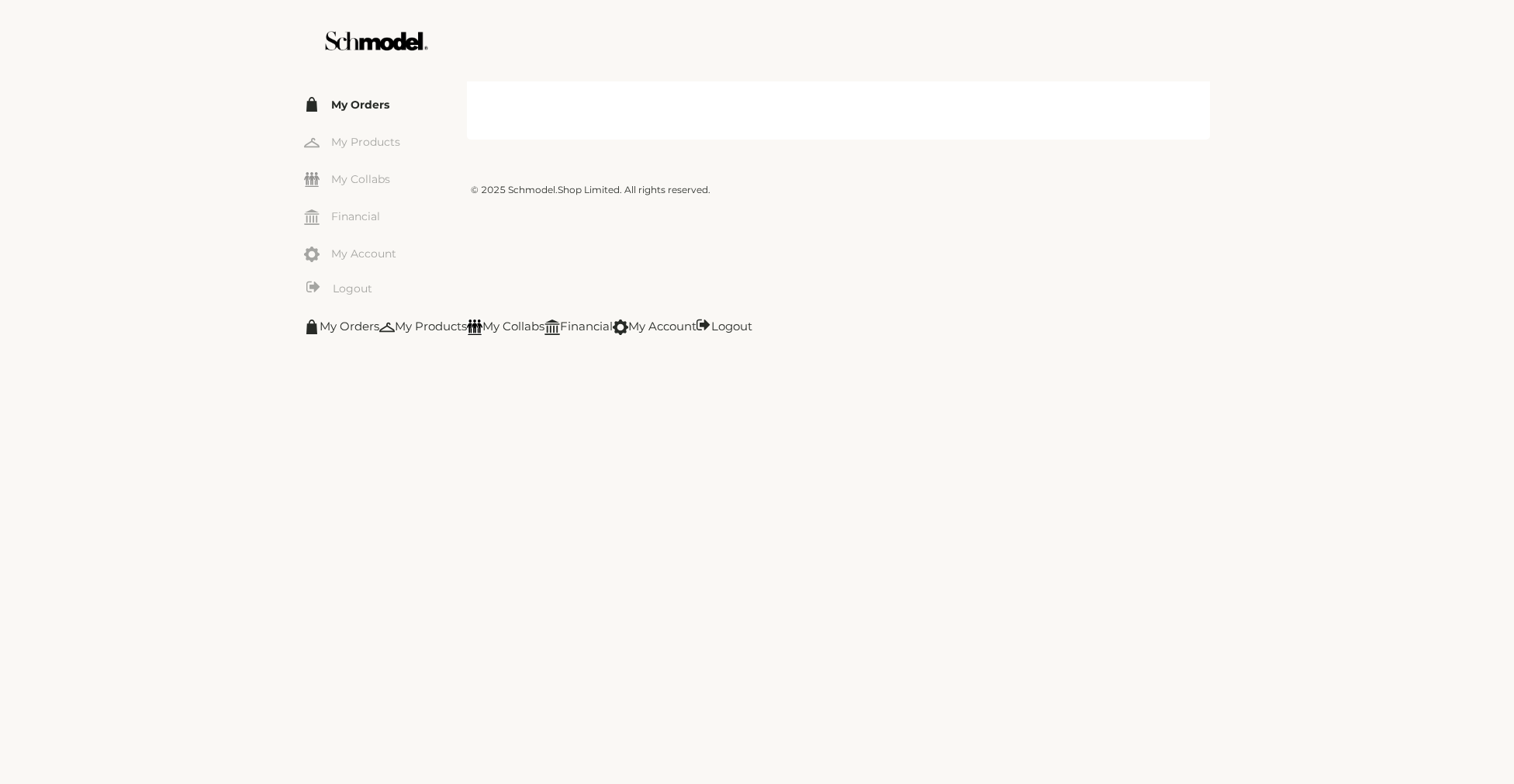 scroll, scrollTop: 0, scrollLeft: 0, axis: both 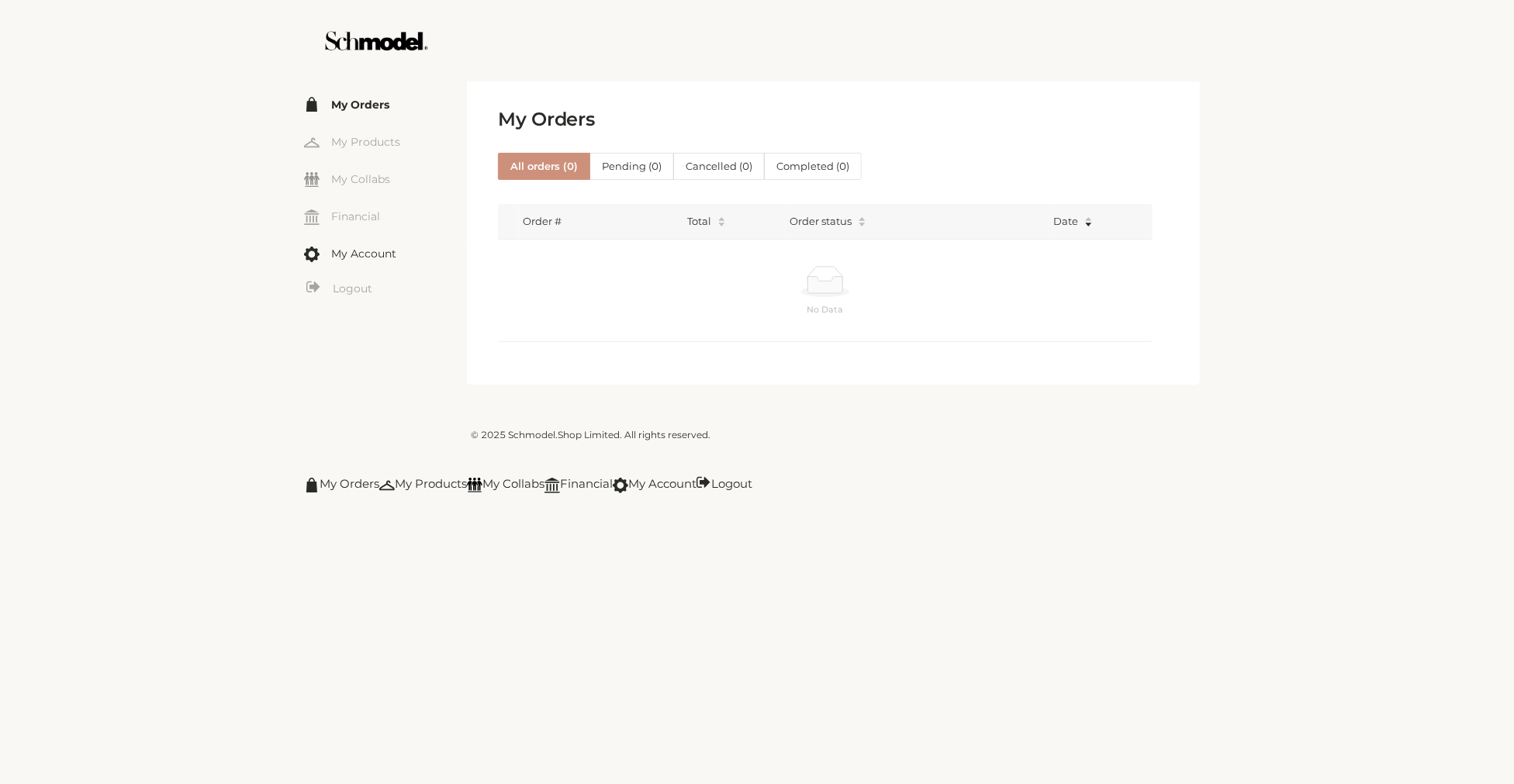 click on "My Account" at bounding box center (385, 253) 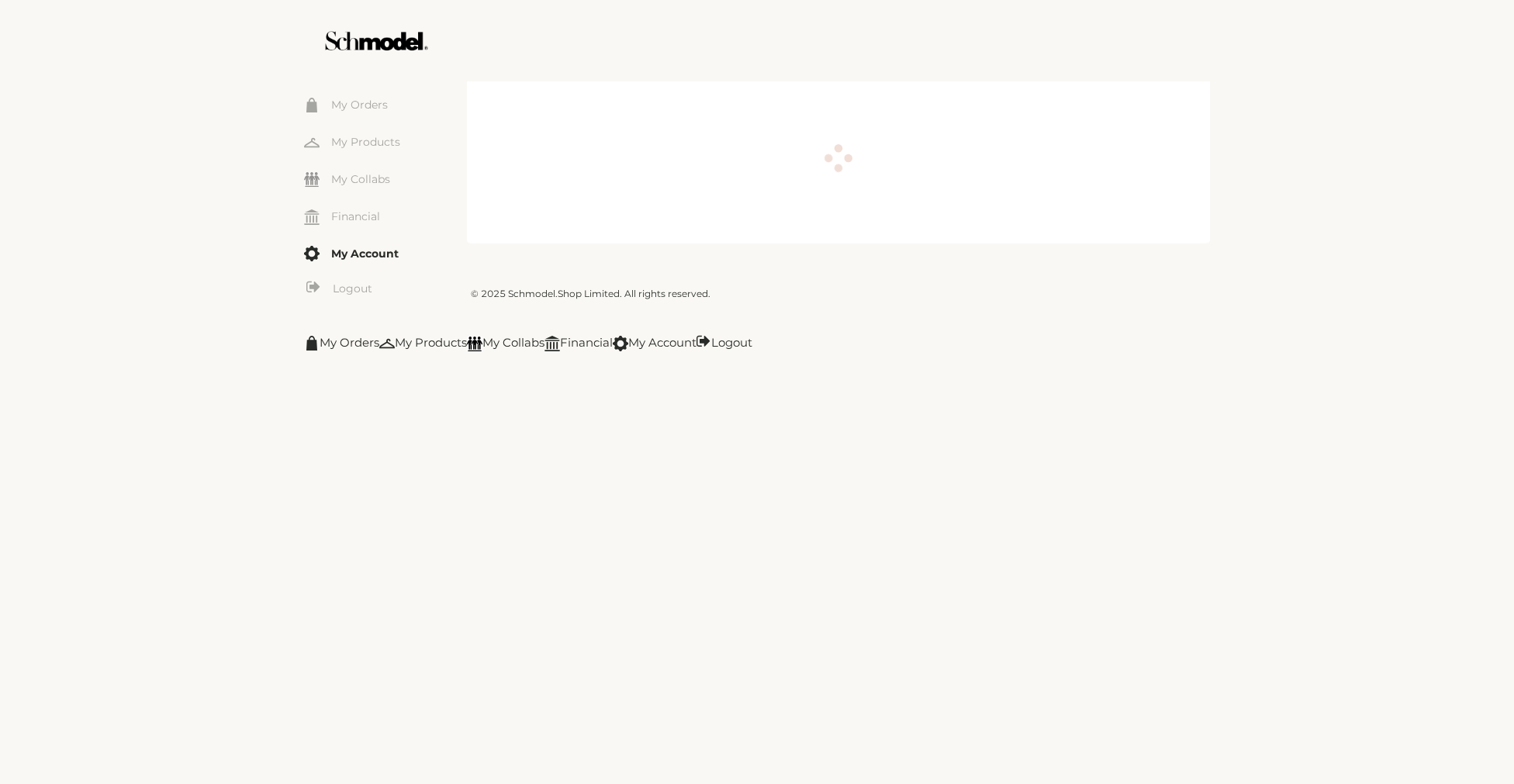 scroll, scrollTop: 0, scrollLeft: 0, axis: both 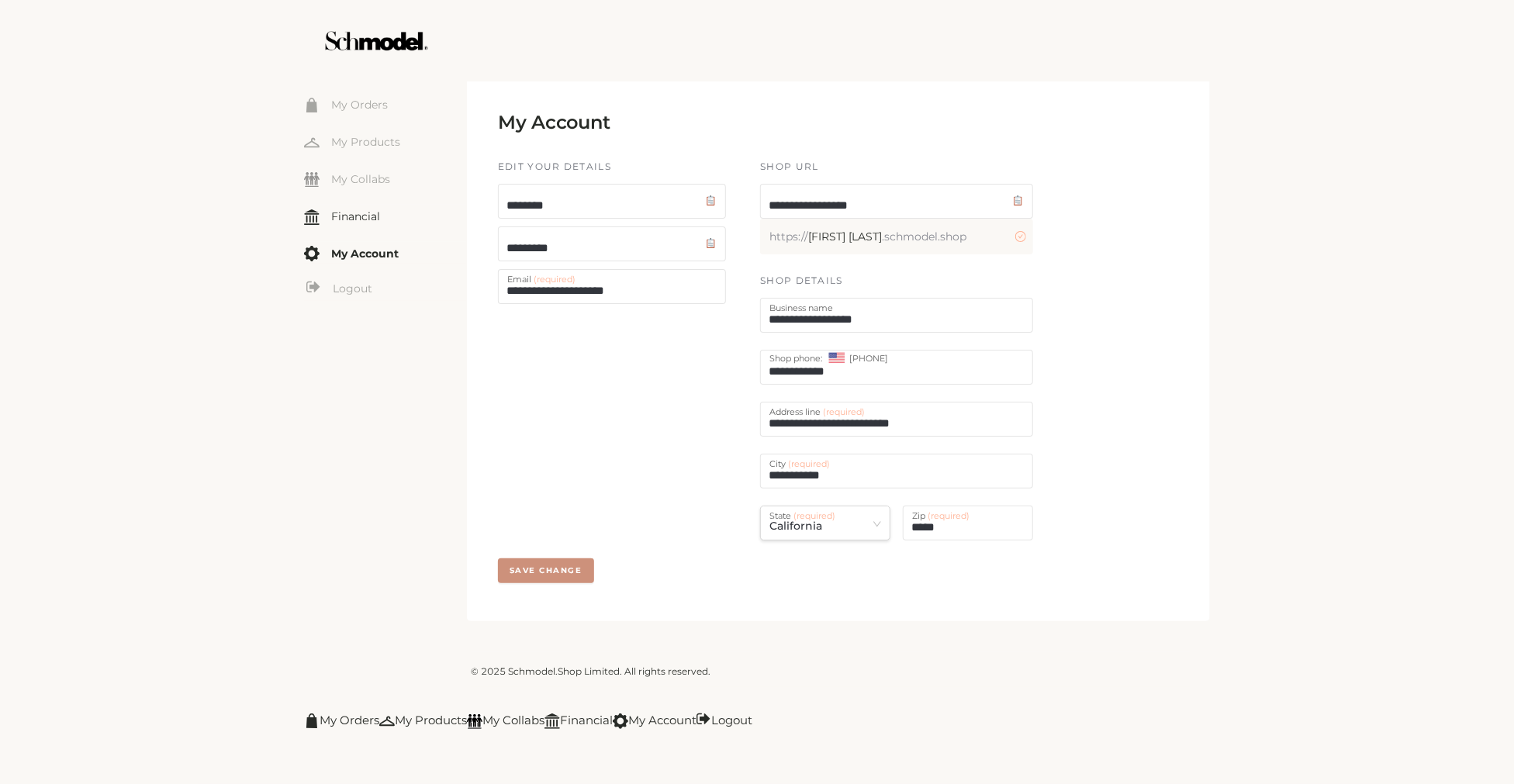 click on "Financial" at bounding box center (385, 216) 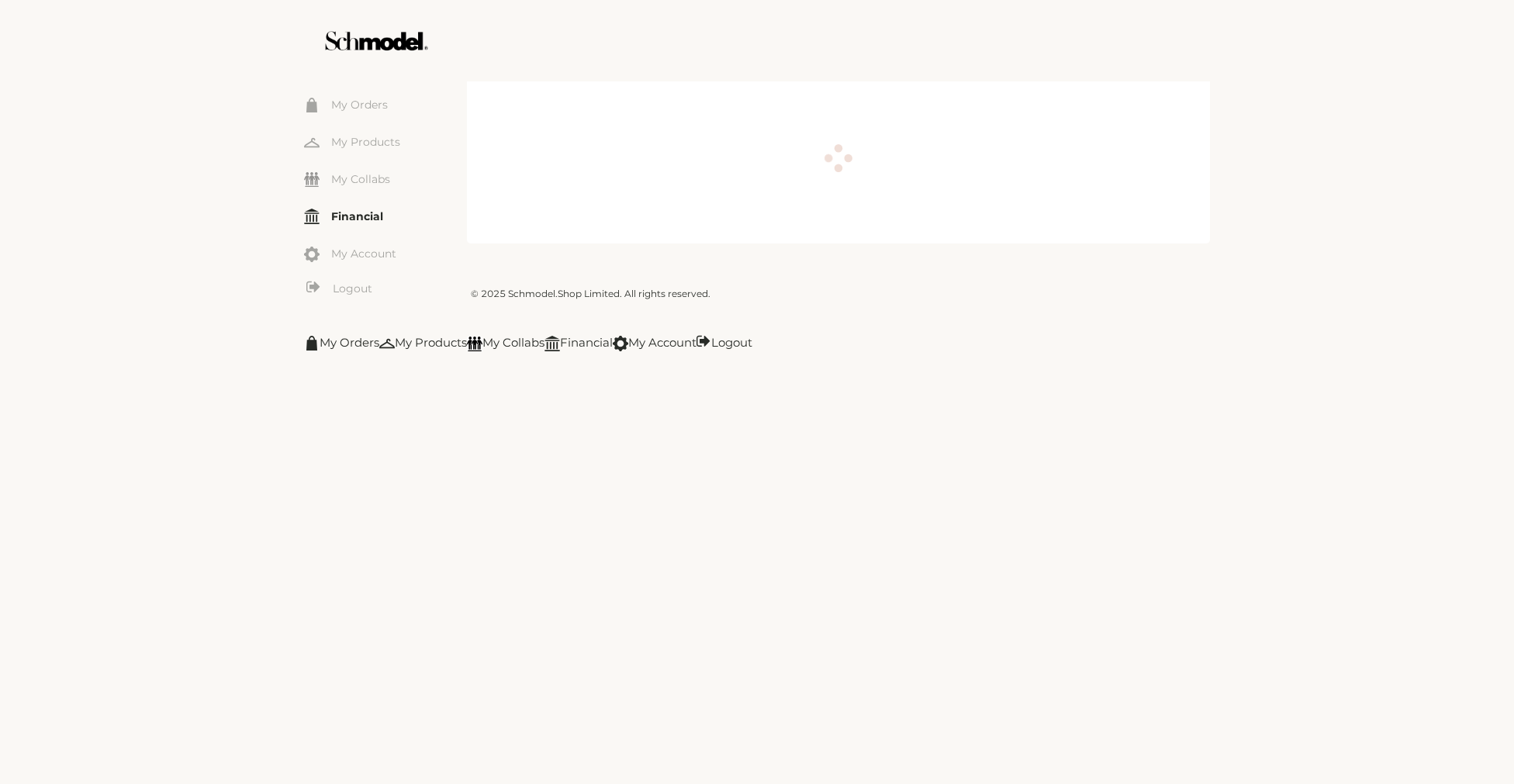 scroll, scrollTop: 0, scrollLeft: 0, axis: both 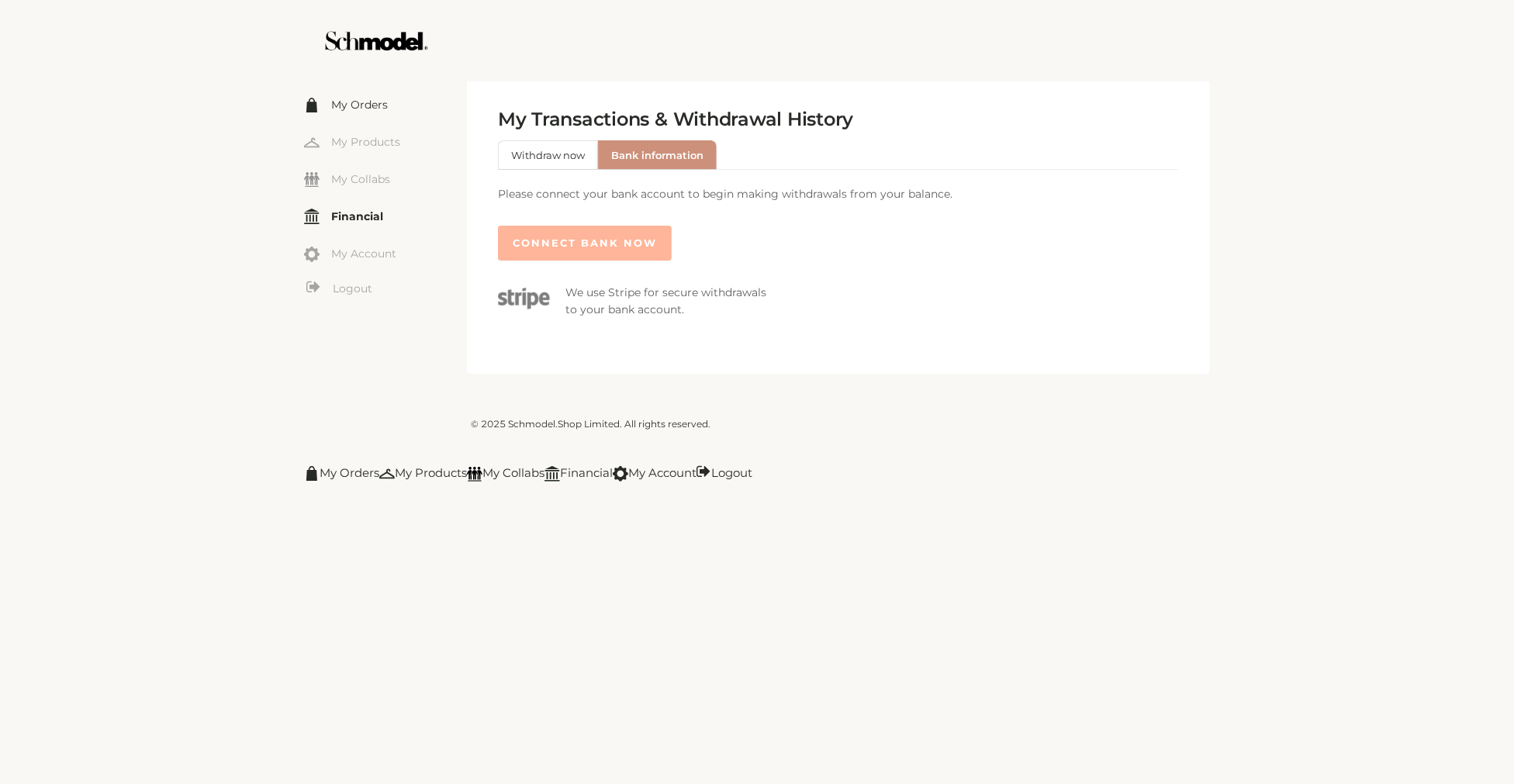 click on "My Orders" at bounding box center [385, 104] 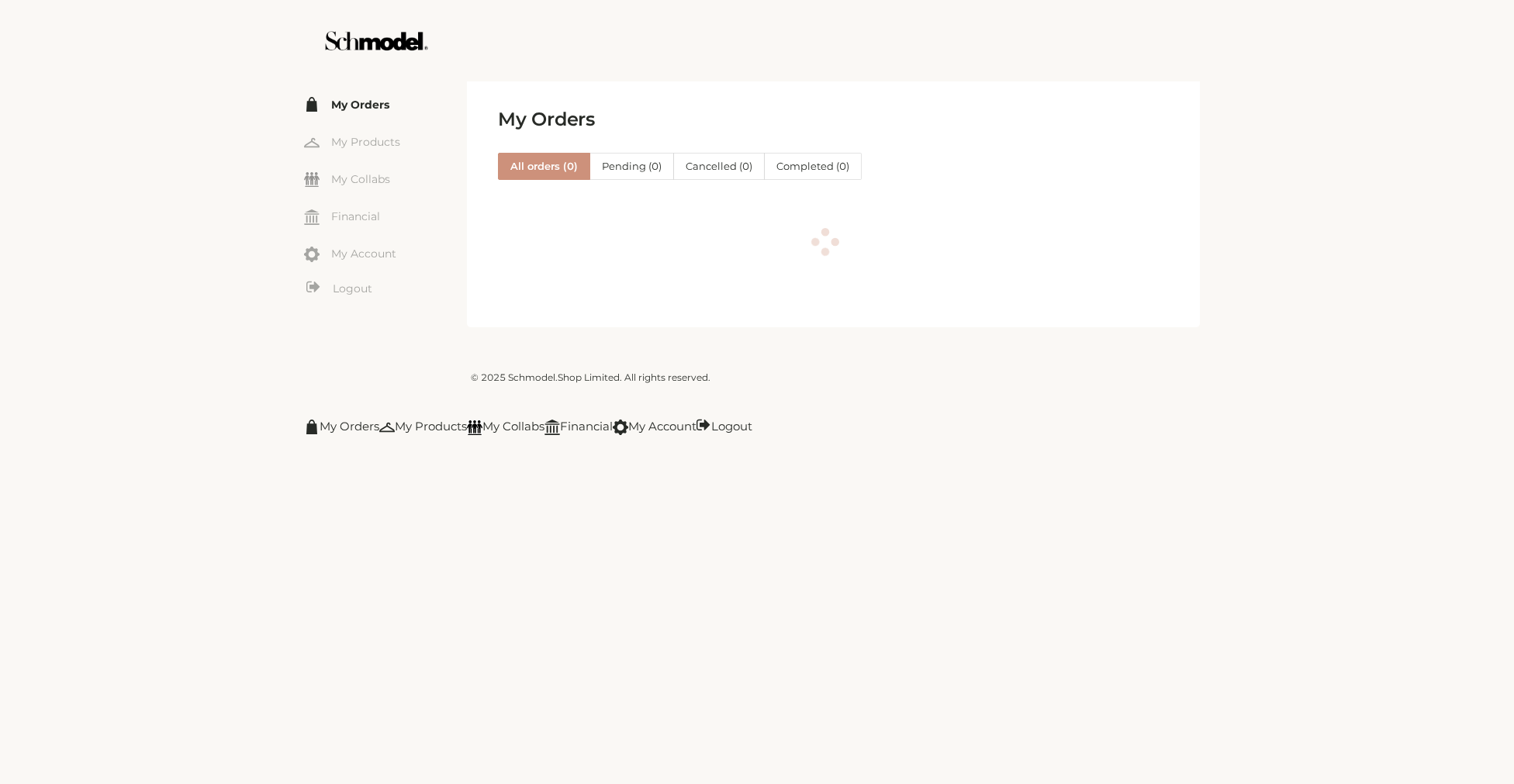 scroll, scrollTop: 0, scrollLeft: 0, axis: both 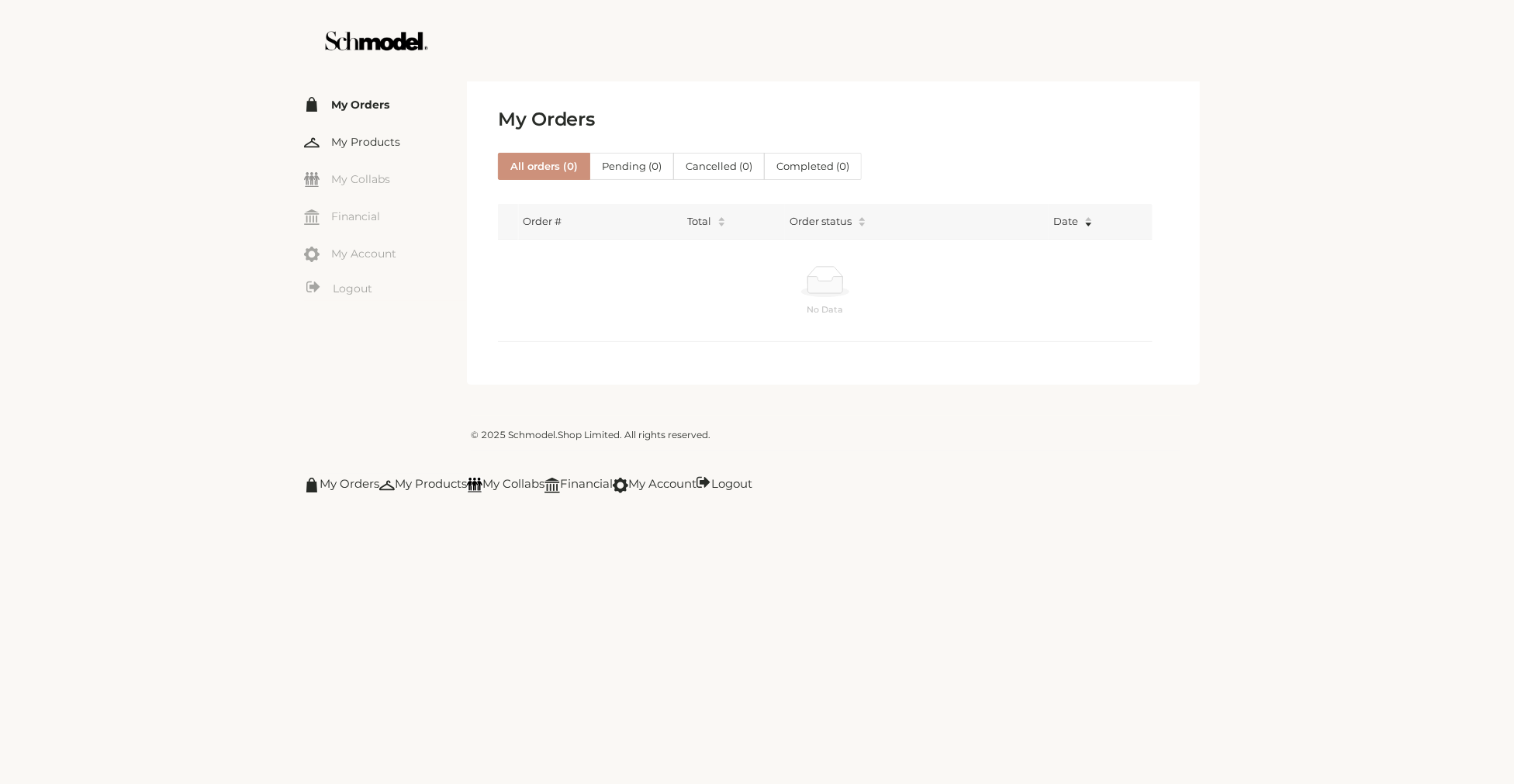 click on "My Products" at bounding box center (385, 141) 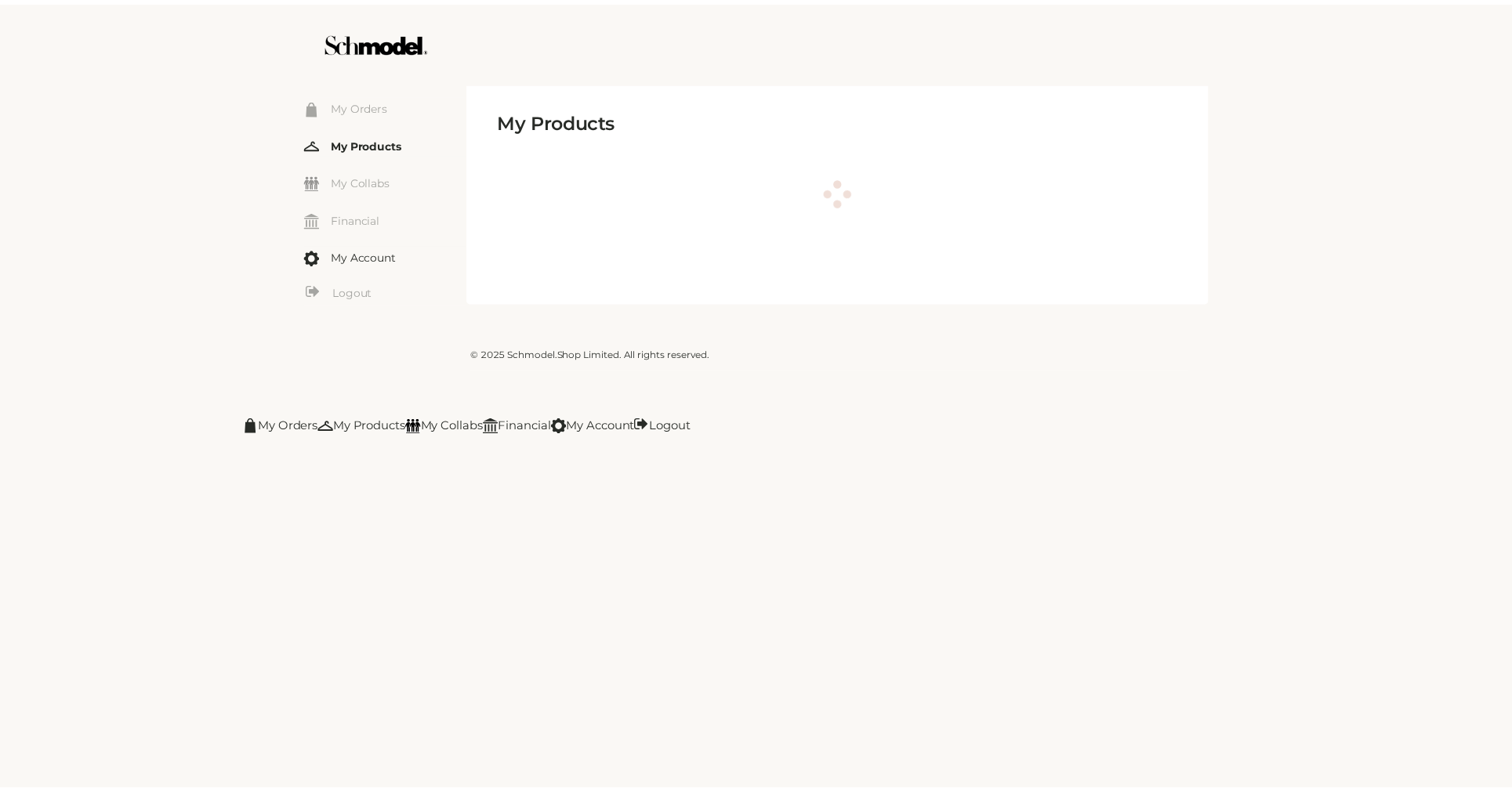 scroll, scrollTop: 0, scrollLeft: 0, axis: both 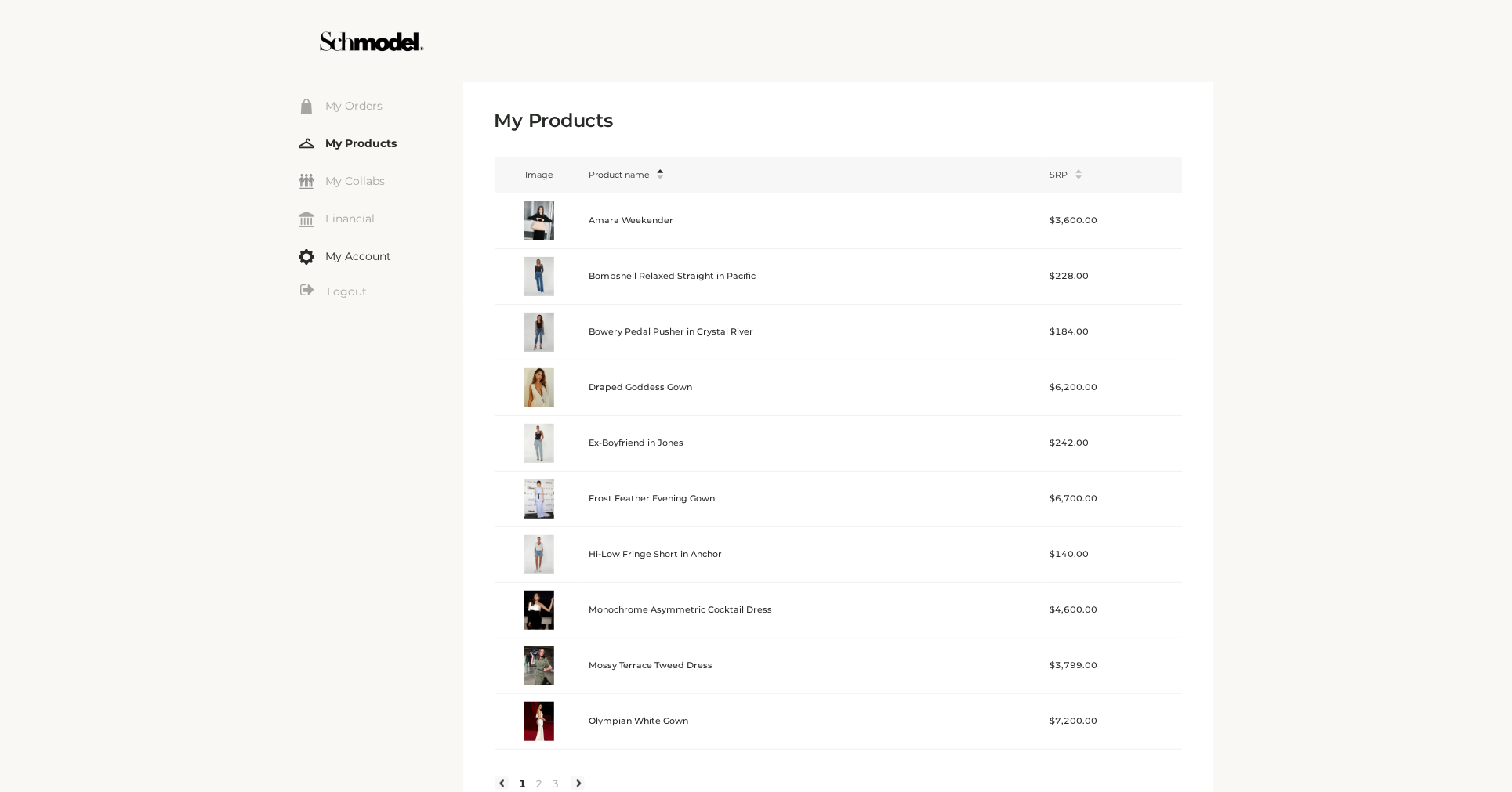 click on "My Account" at bounding box center [381, 255] 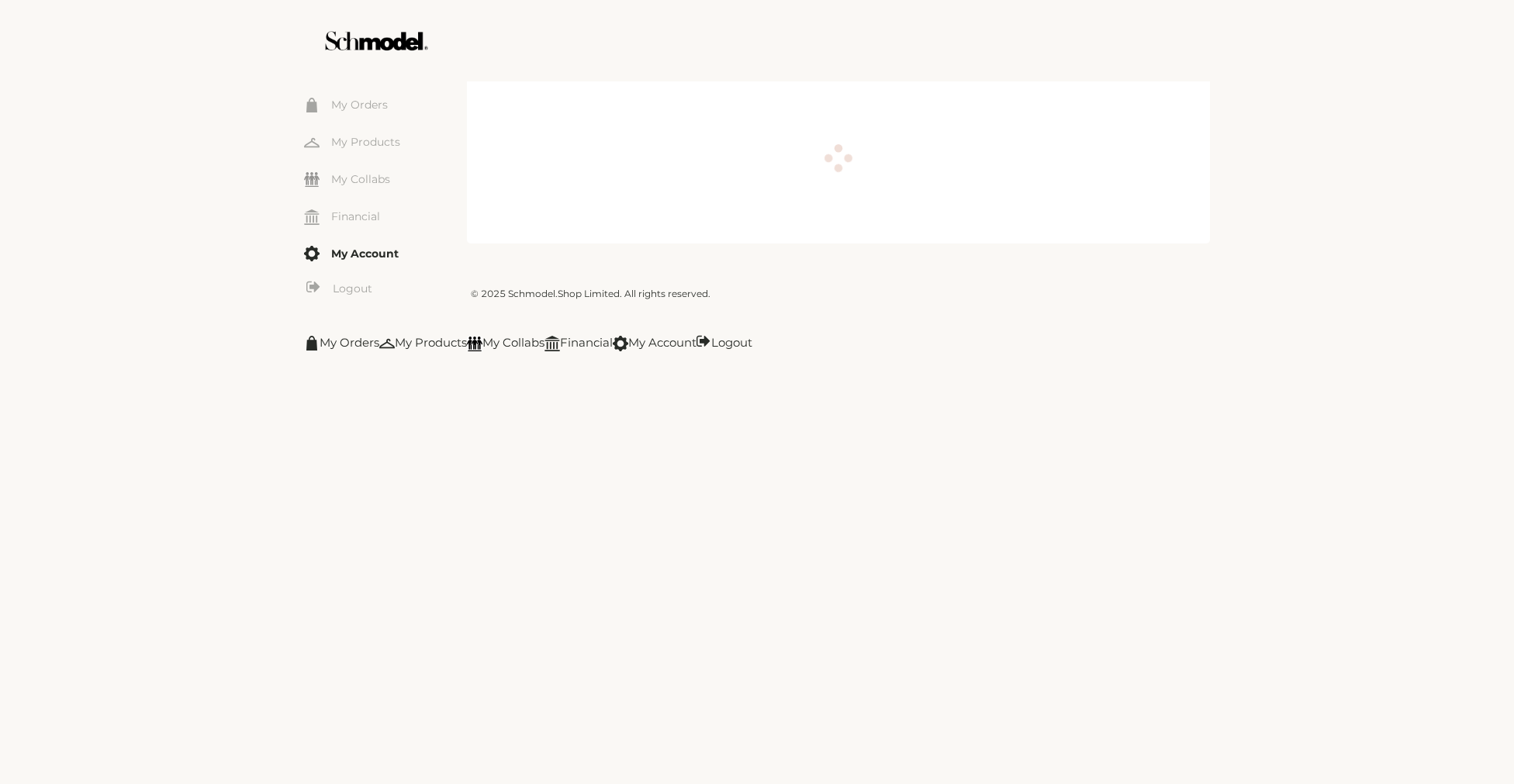 scroll, scrollTop: 0, scrollLeft: 0, axis: both 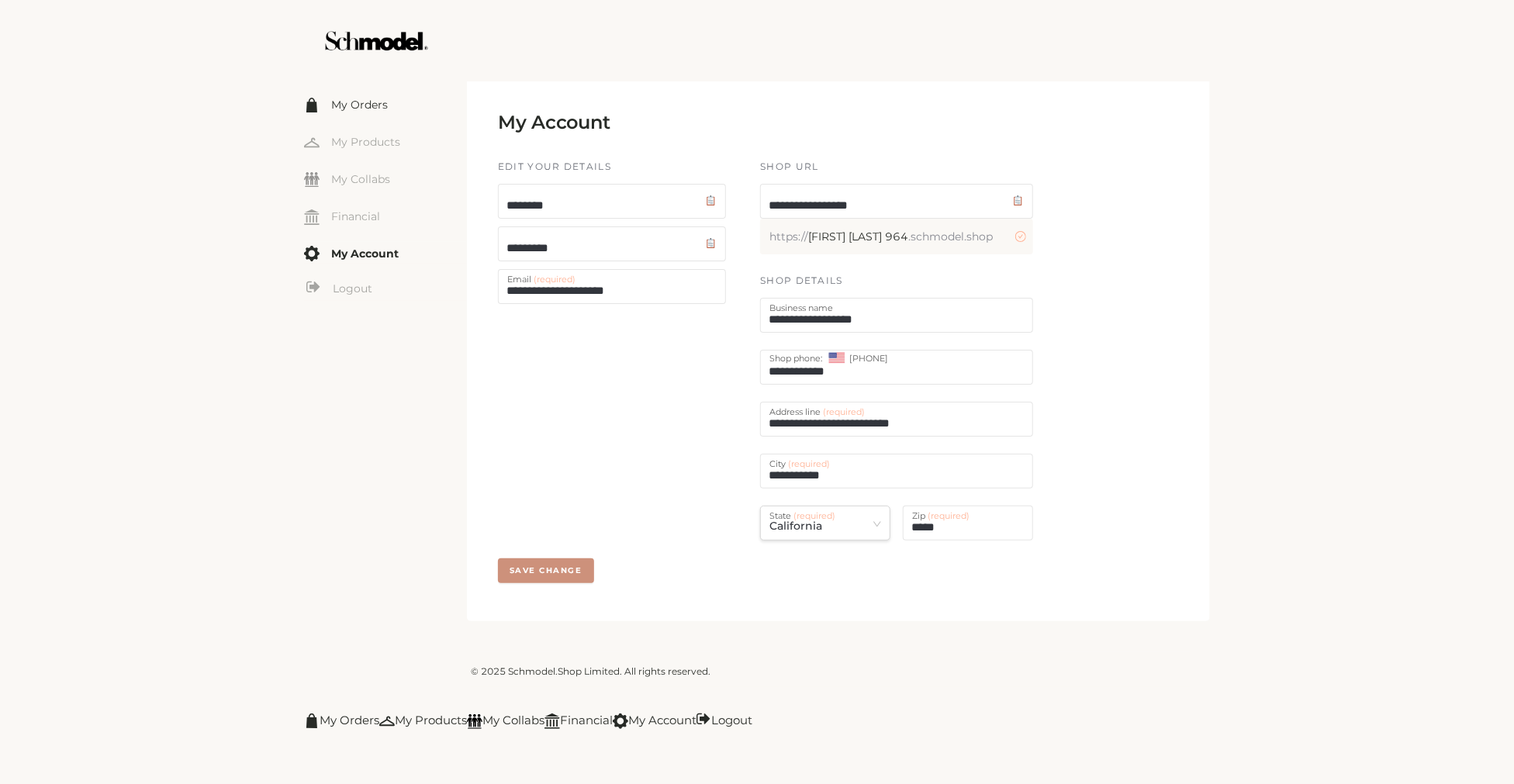 click on "My Orders" at bounding box center (385, 104) 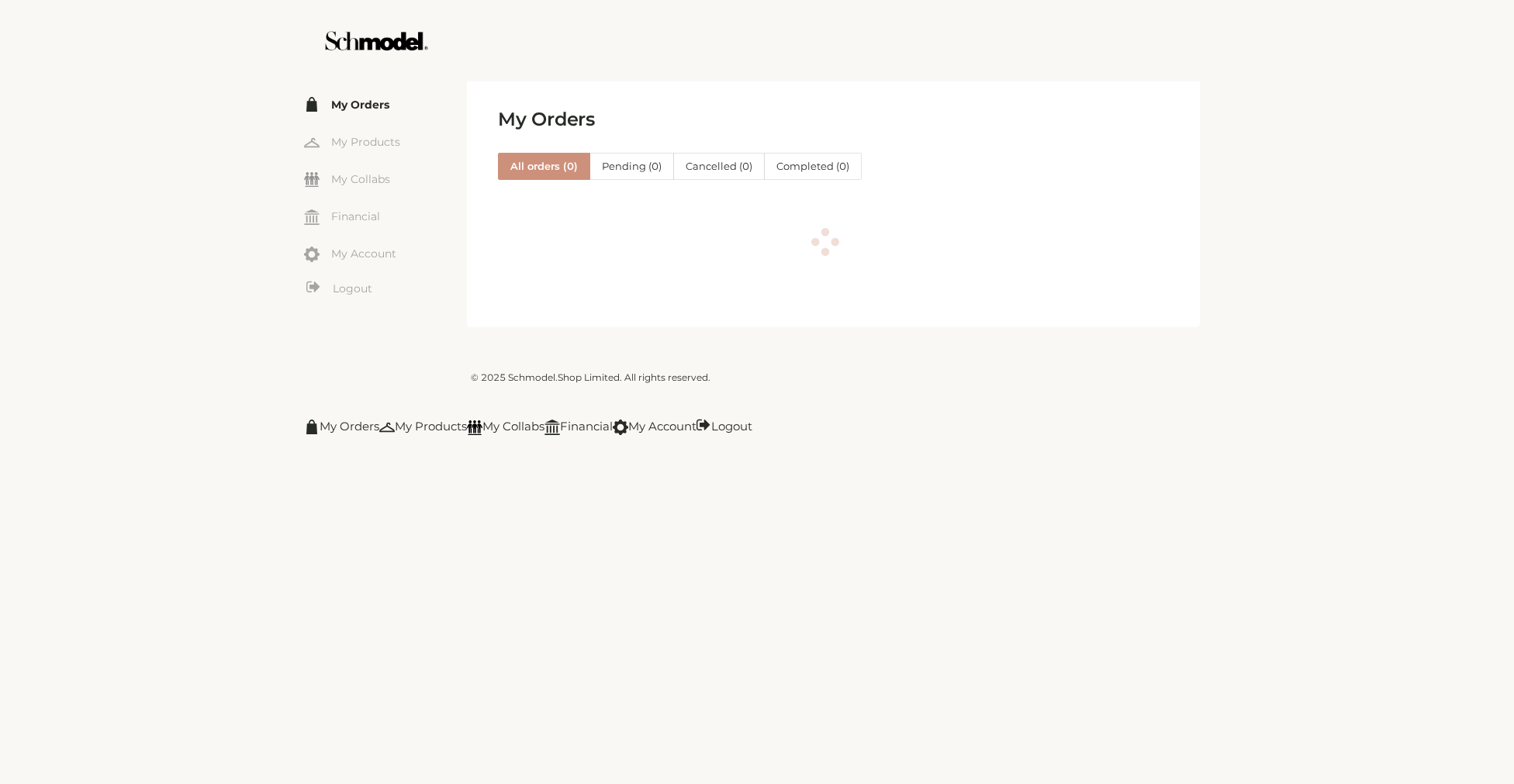scroll, scrollTop: 0, scrollLeft: 0, axis: both 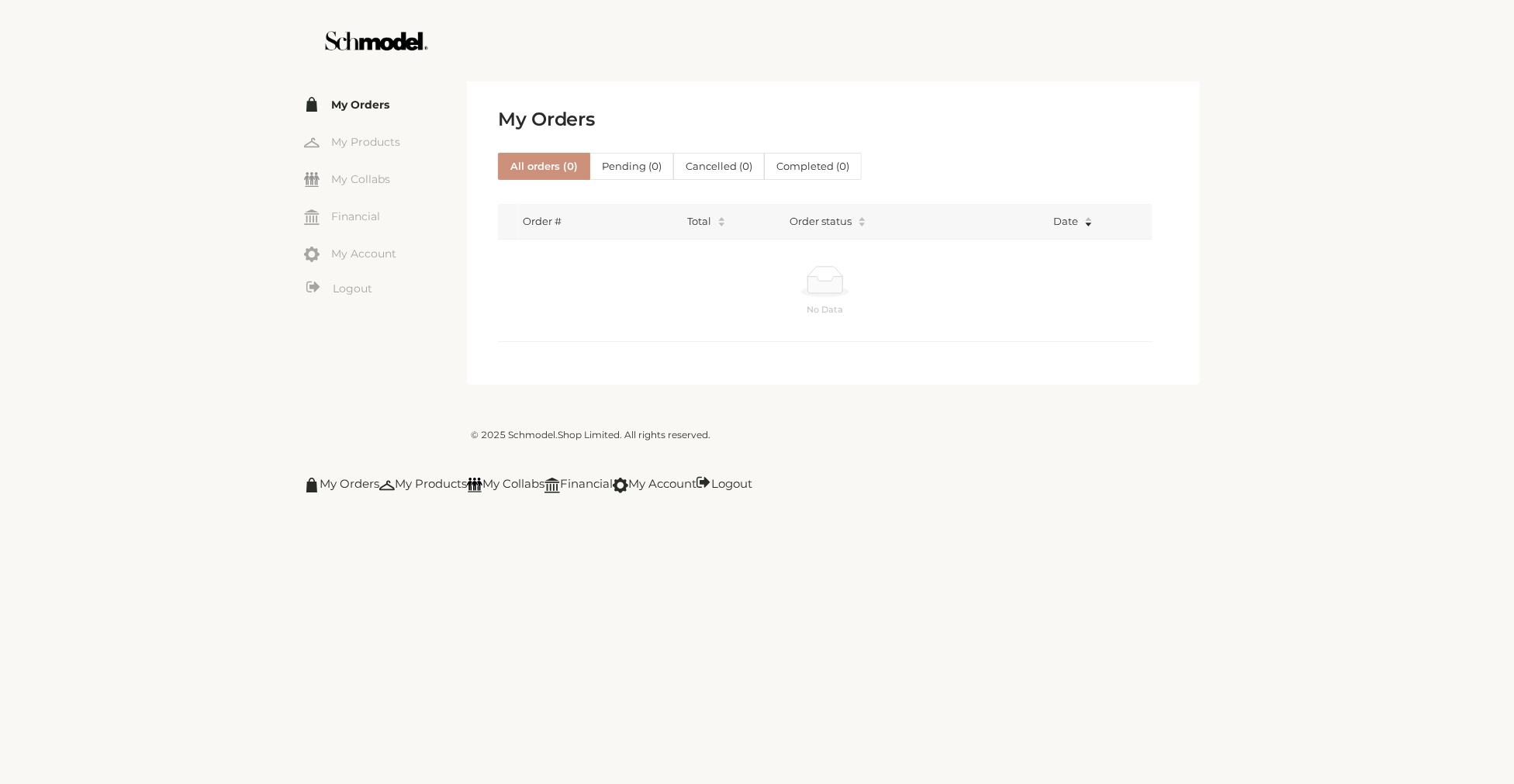 click on "My Orders" 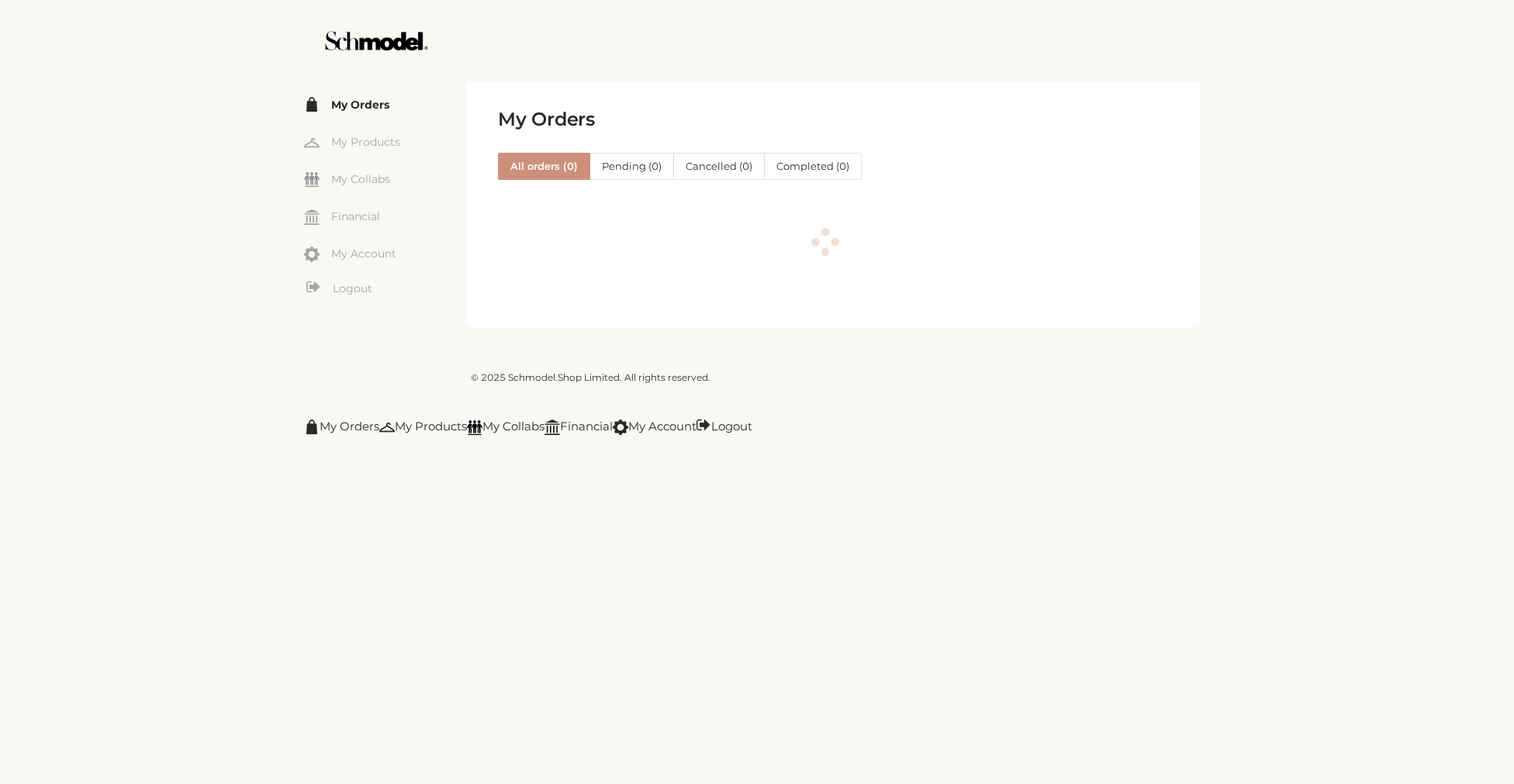 scroll, scrollTop: 0, scrollLeft: 0, axis: both 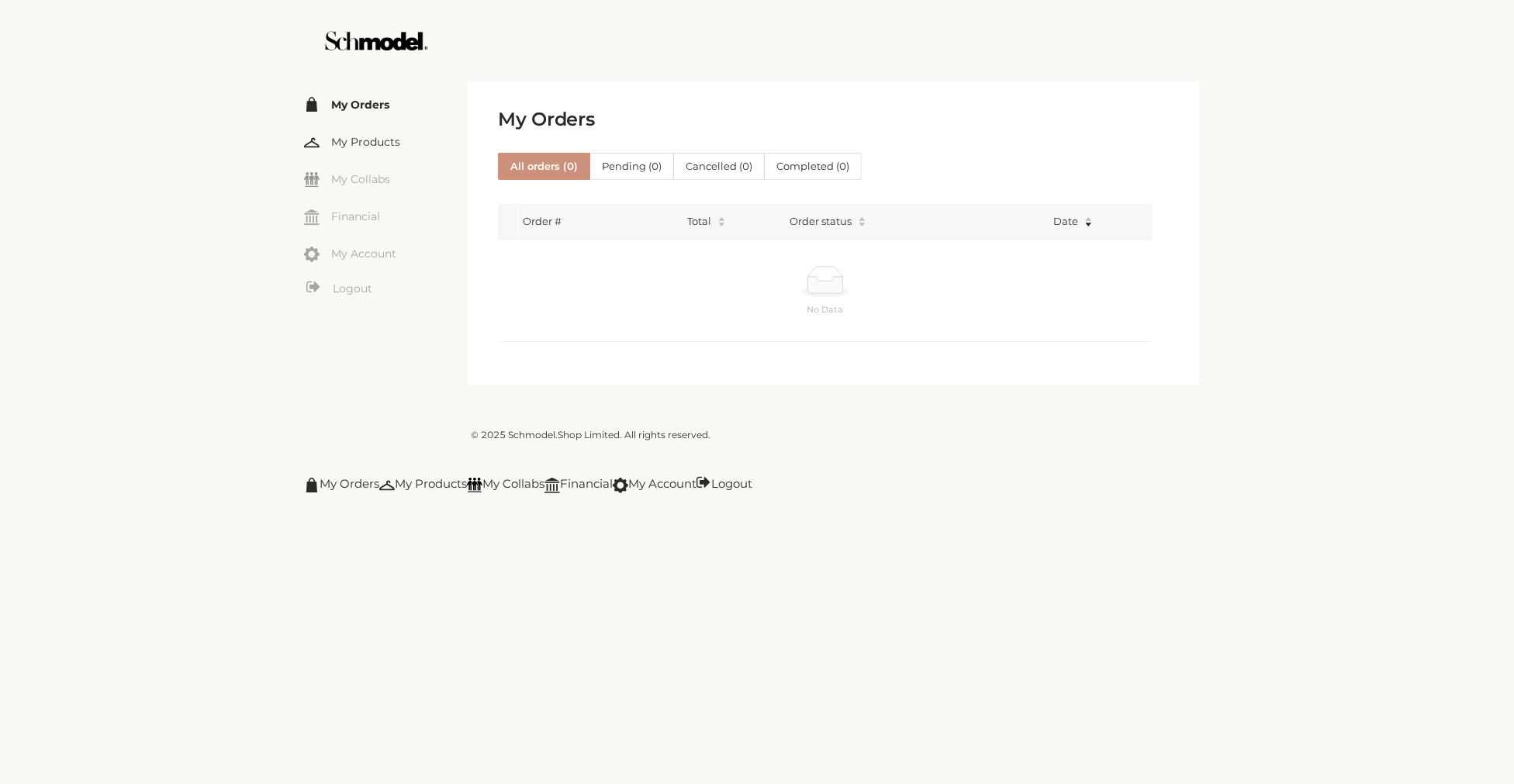 click on "My Products" at bounding box center [385, 141] 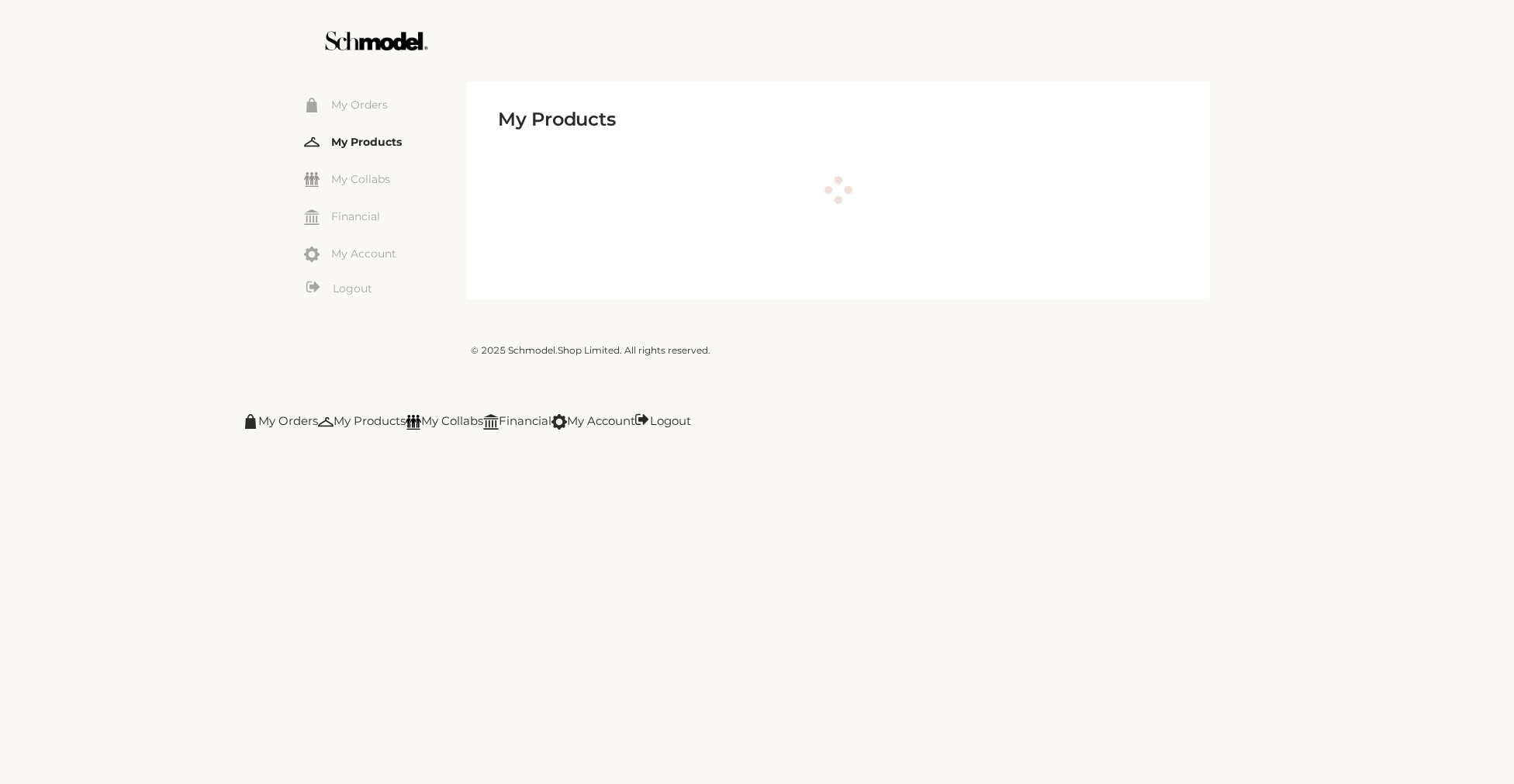 click on "My Collabs" at bounding box center [385, 178] 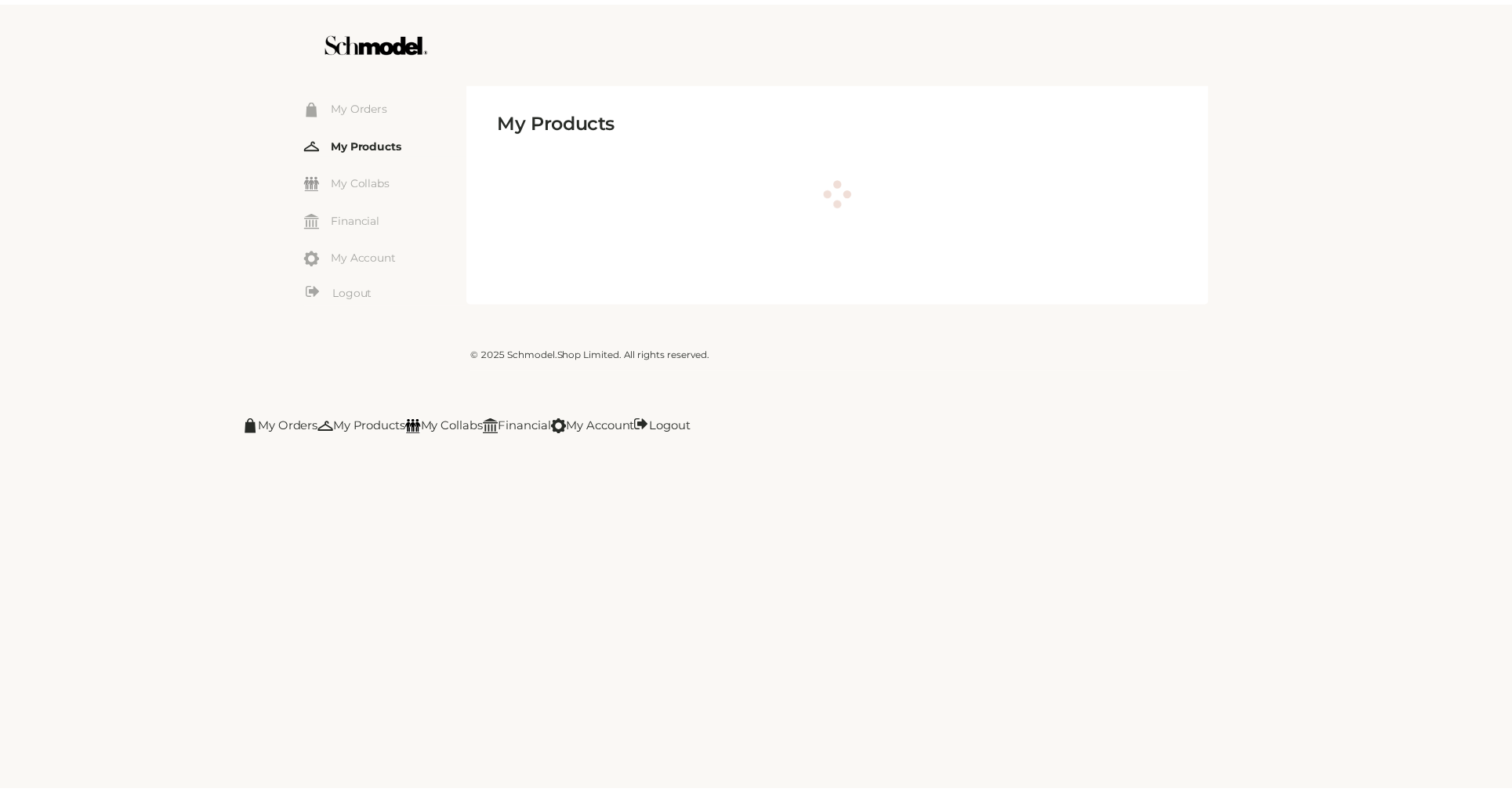 scroll, scrollTop: 0, scrollLeft: 0, axis: both 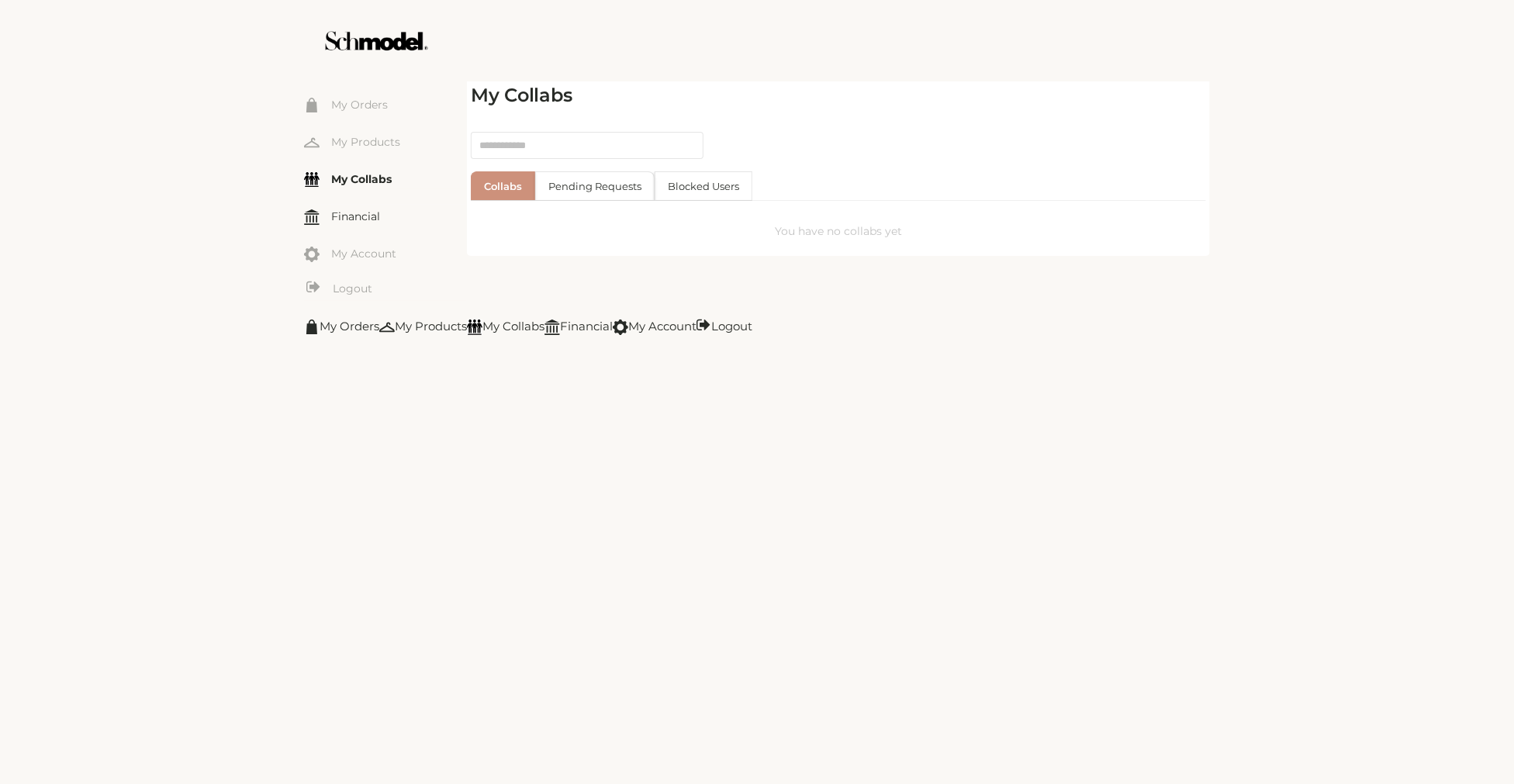 click on "Financial" at bounding box center (385, 216) 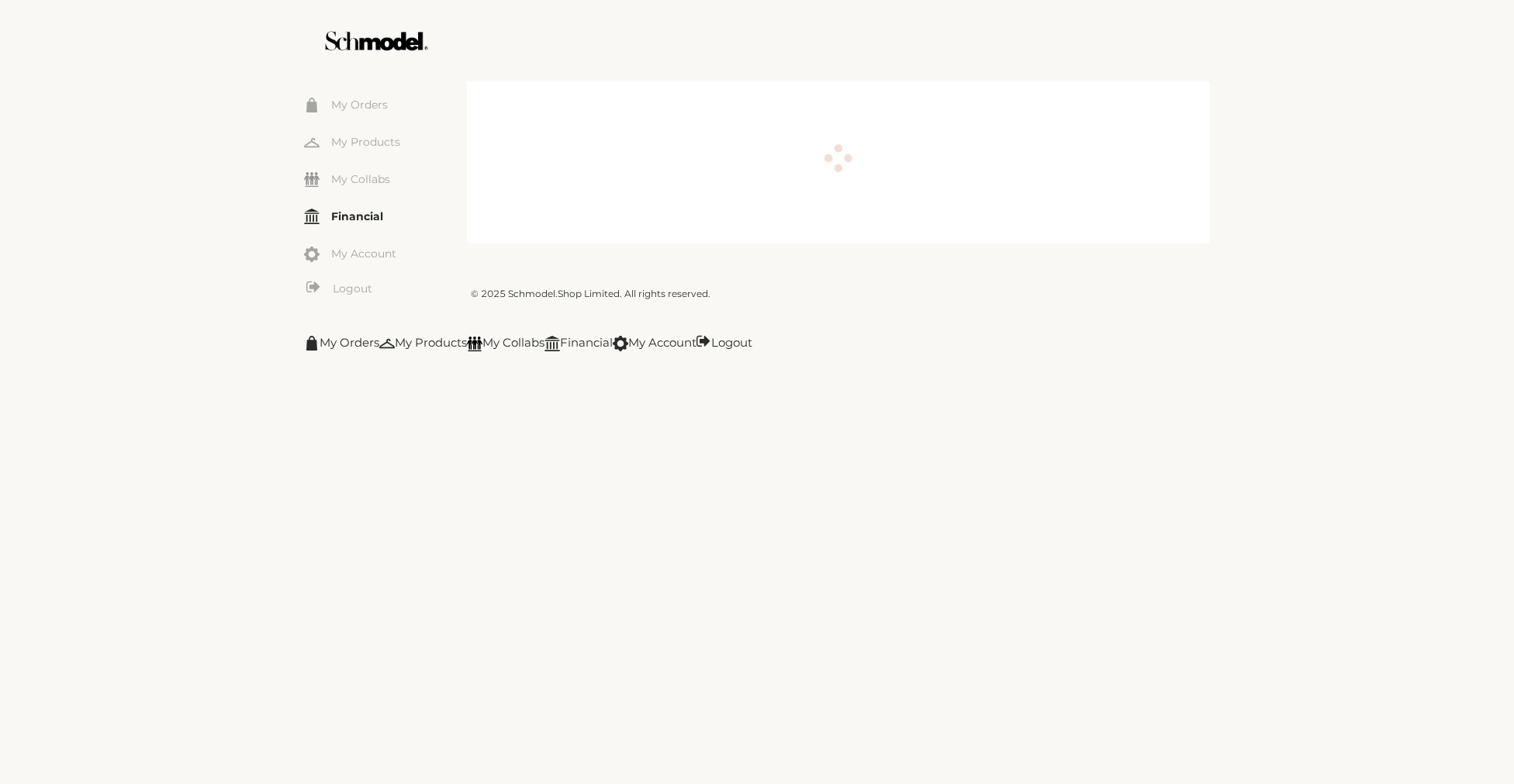 scroll, scrollTop: 0, scrollLeft: 0, axis: both 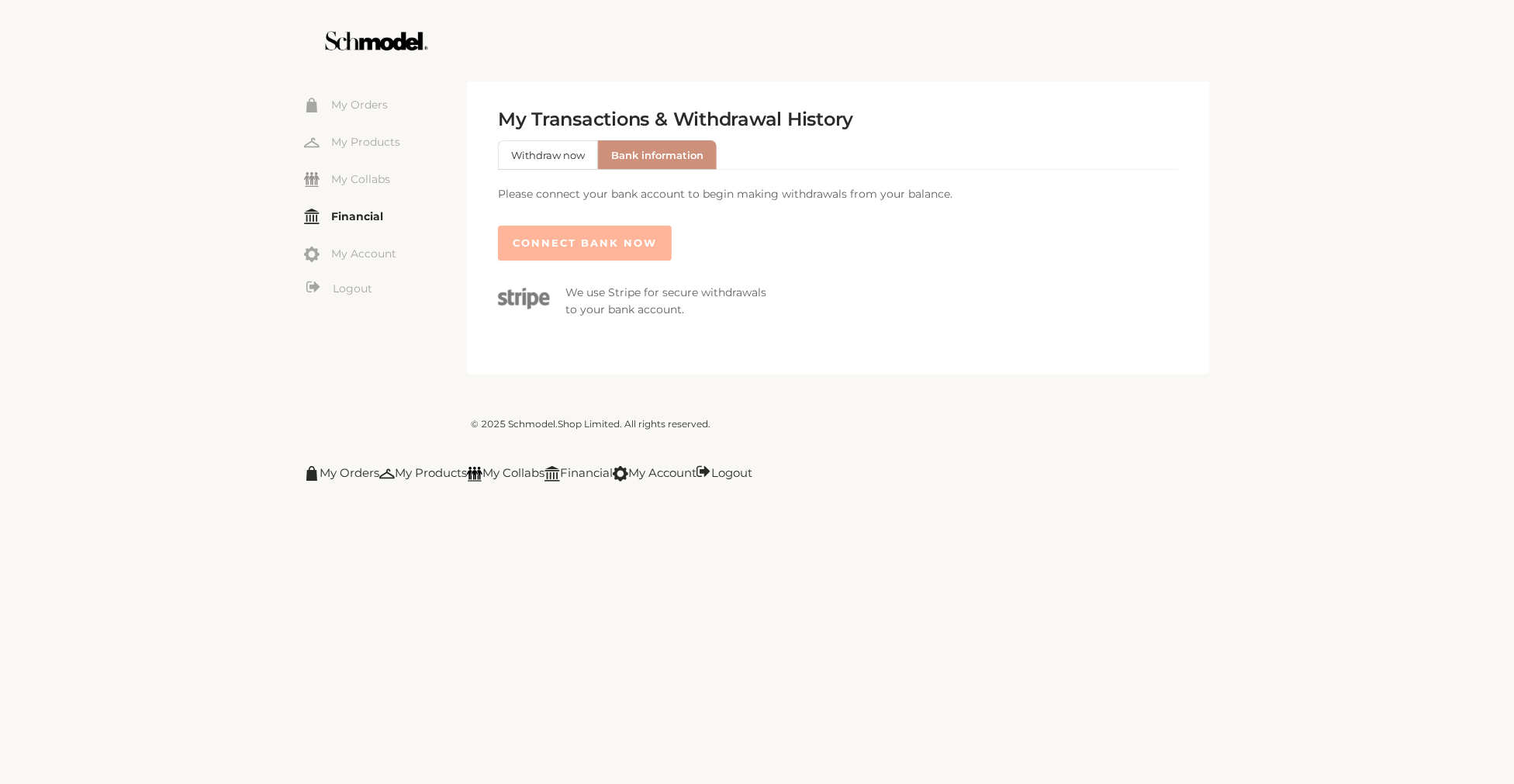 click on "☰  My Orders  My Products  My Collabs  Dashboard  Financial  My Account  Logout  Inbox
My Transactions & Withdrawal History Withdraw now Bank information Please connect your bank account to begin making withdrawals from your balance. CONNECT BANK NOW
We use Stripe for secure withdrawals  to your bank account.
© 2025 Schmodel.Shop Limited. All rights reserved.
My Orders My Products My Collabs Financial My Account Logout
ABOUT US
Hey this is my shop...... The Best collection ever......
NOTICE
No, thanks!
Yes, please!" at bounding box center (757, 392) 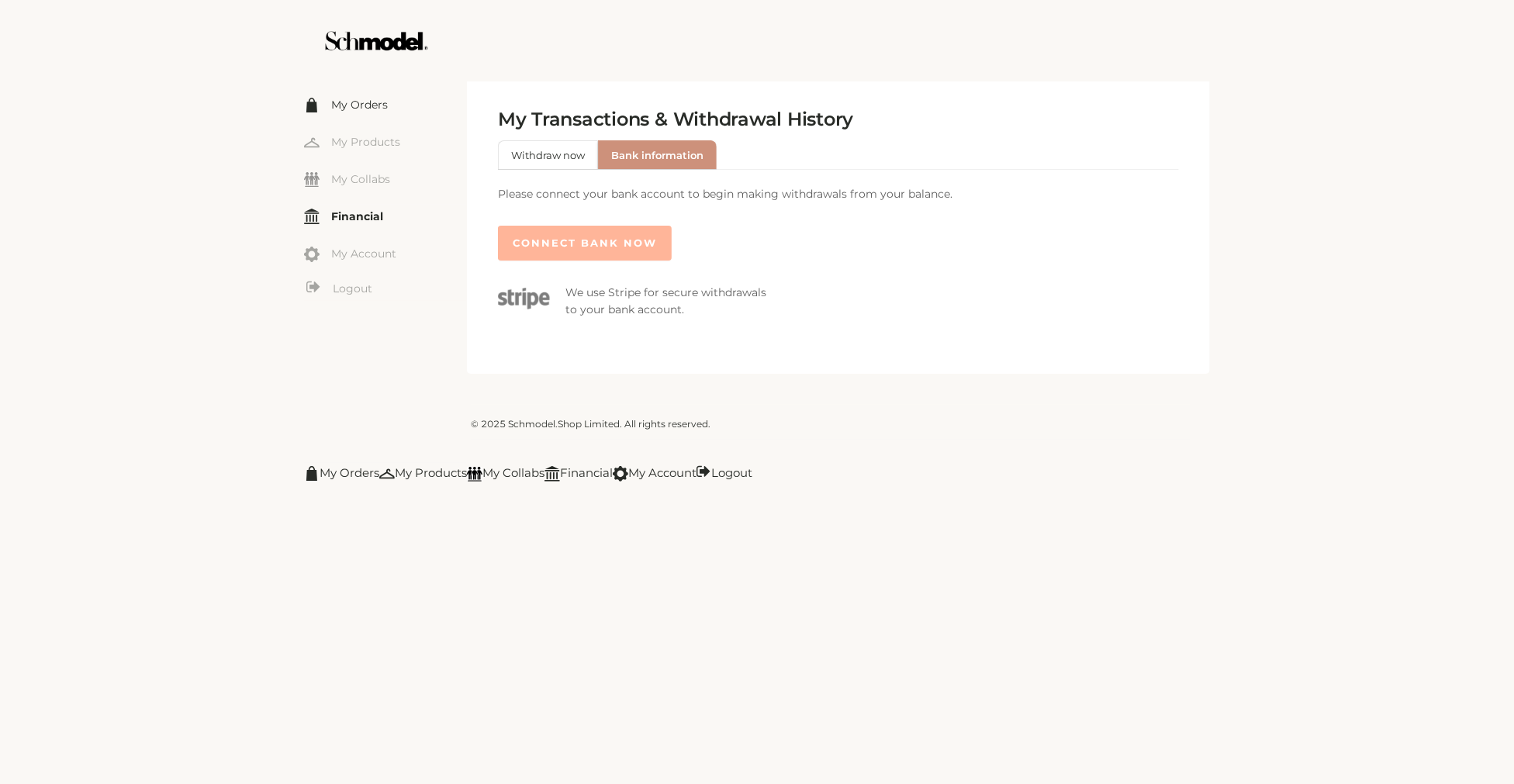 click on "My Orders" at bounding box center [385, 104] 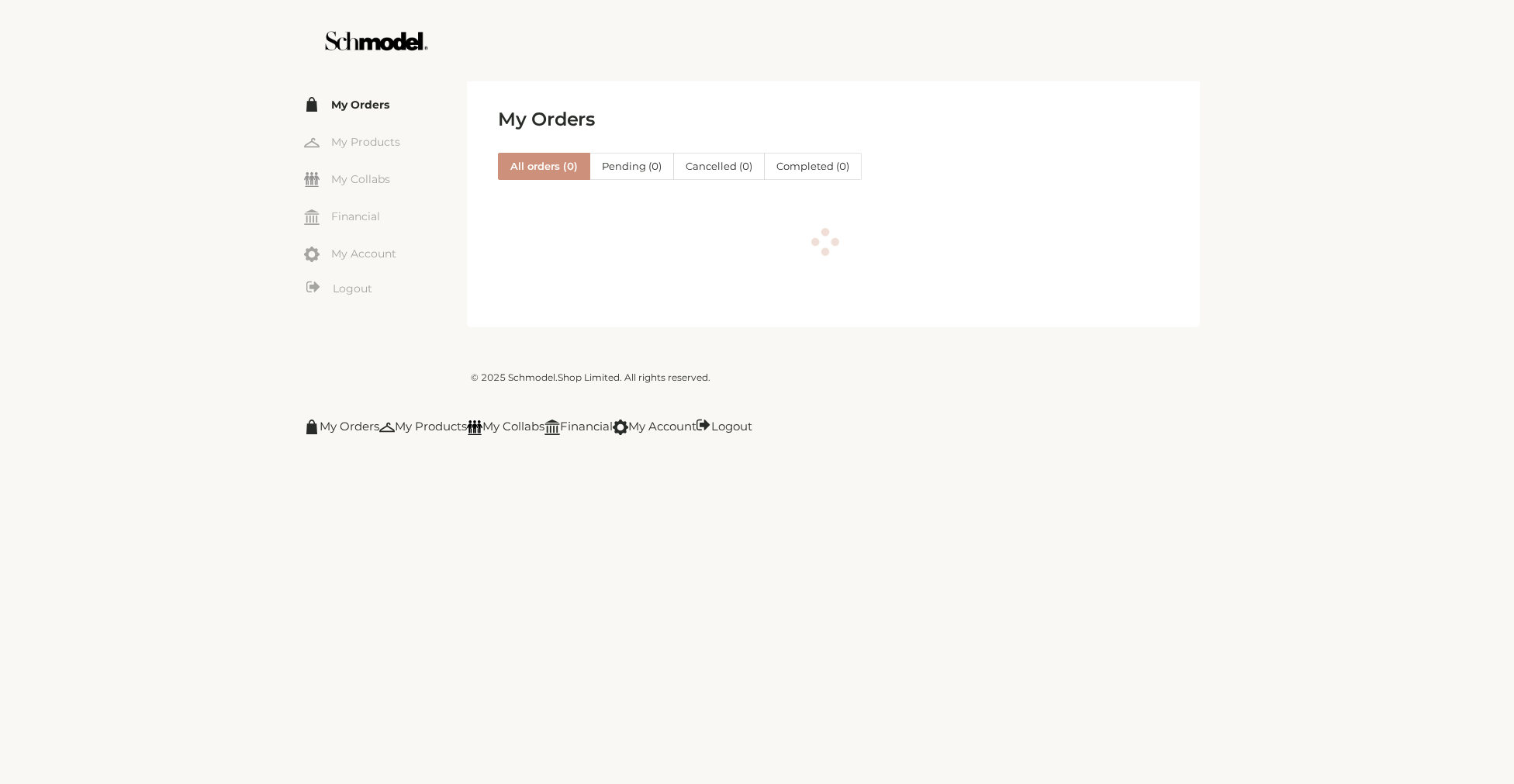 scroll, scrollTop: 0, scrollLeft: 0, axis: both 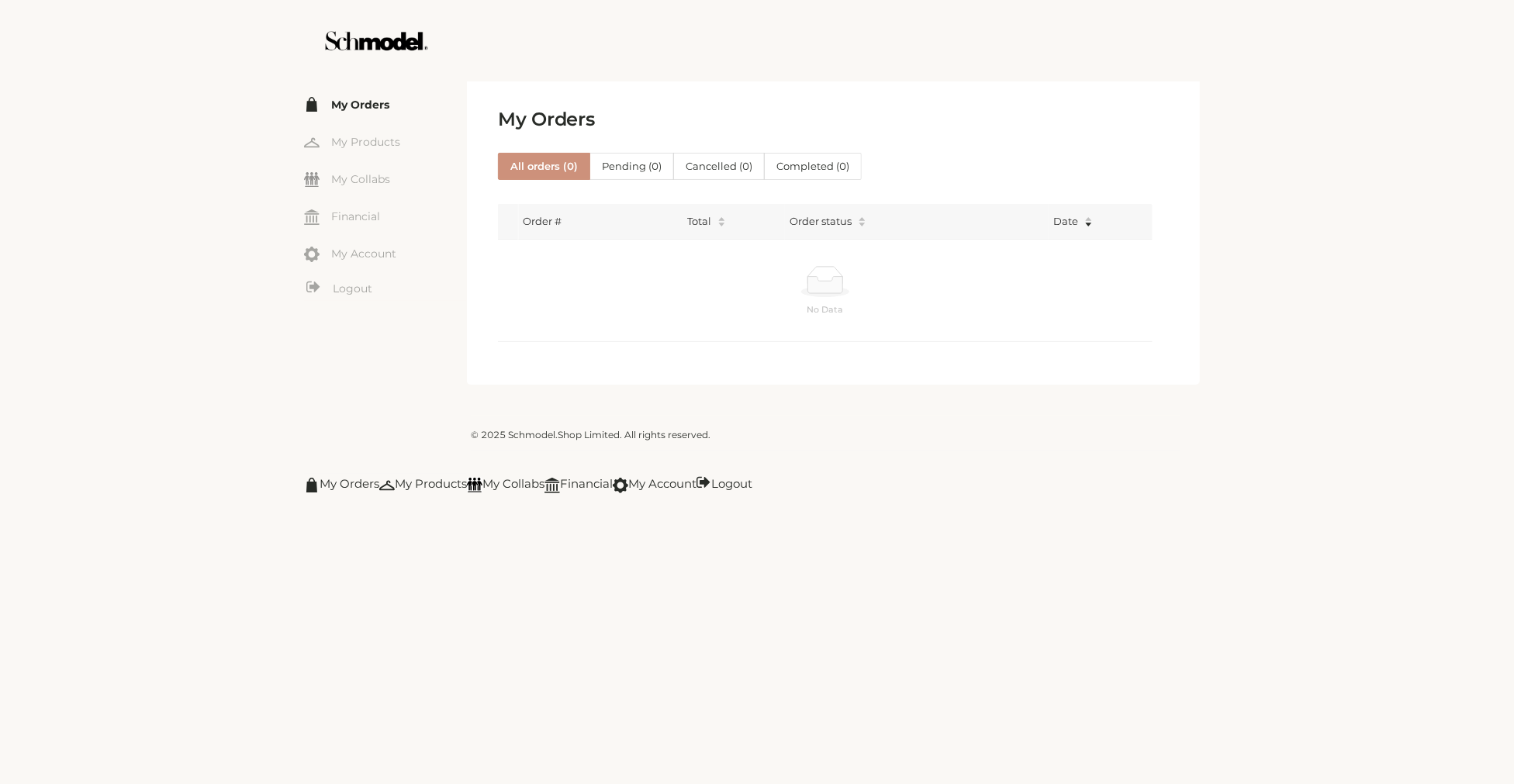 click on "My Orders" at bounding box center [385, 104] 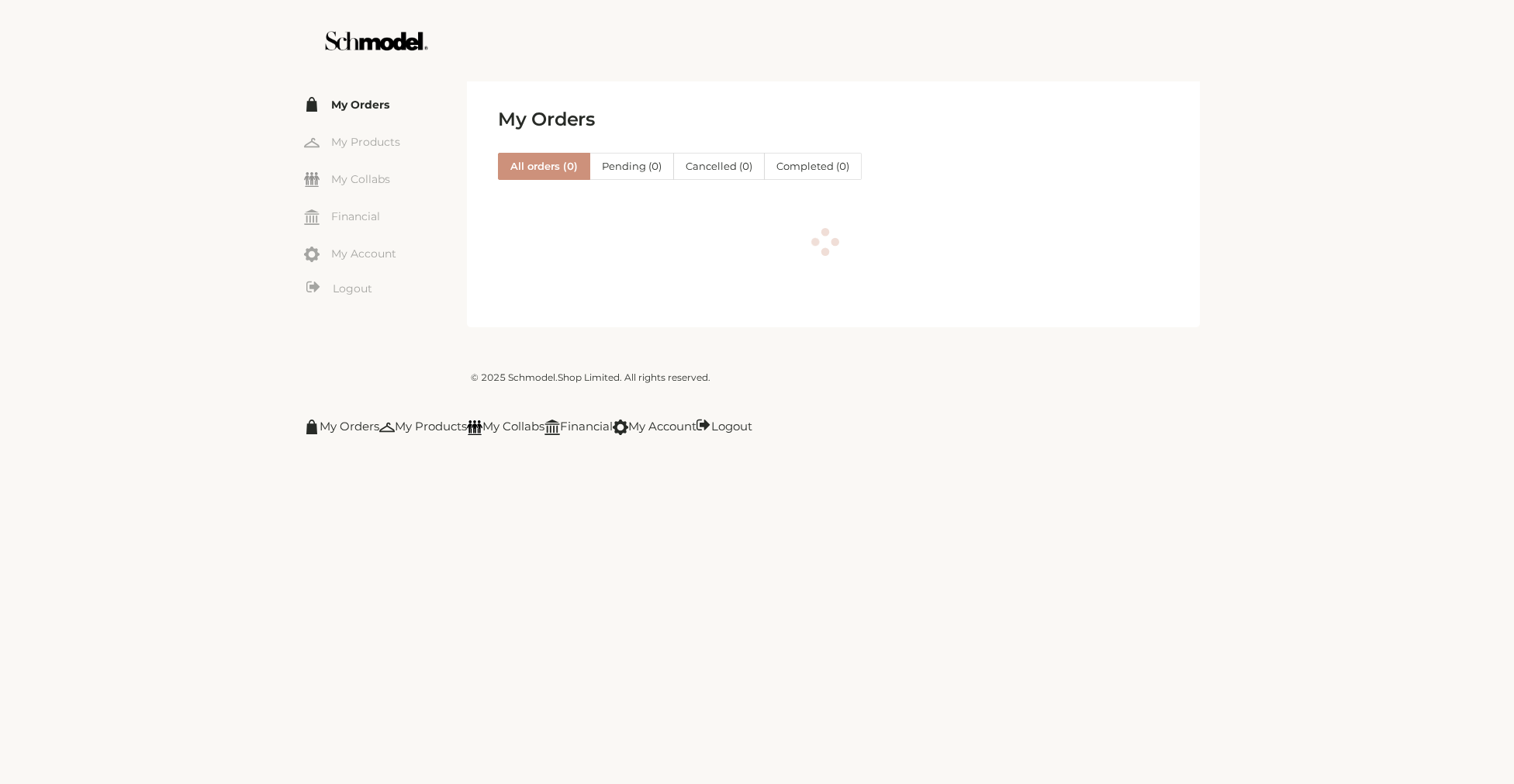 scroll, scrollTop: 0, scrollLeft: 0, axis: both 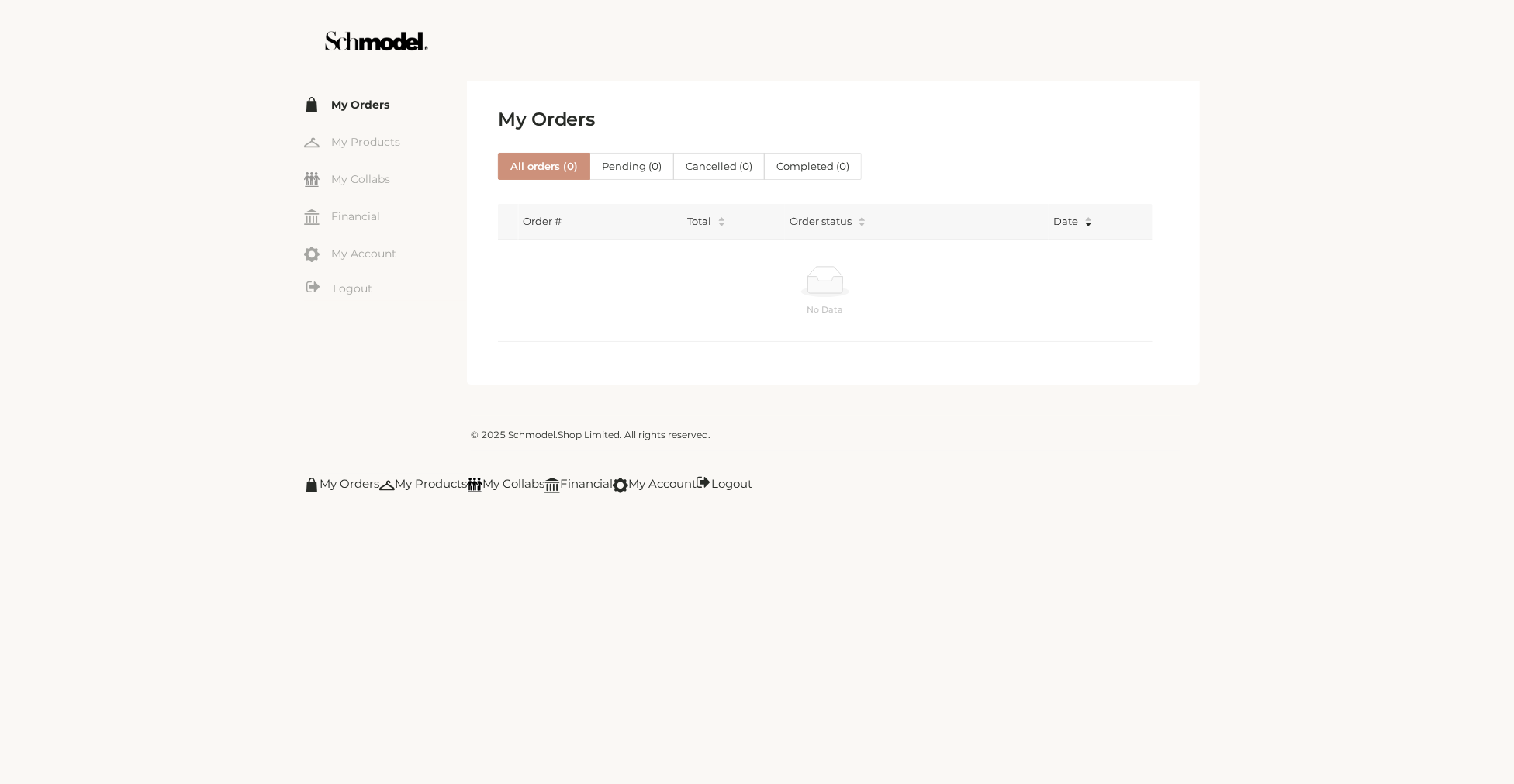 click on "My Orders  My Products  My Collabs  Dashboard  Financial  My Account  Logout  Inbox" 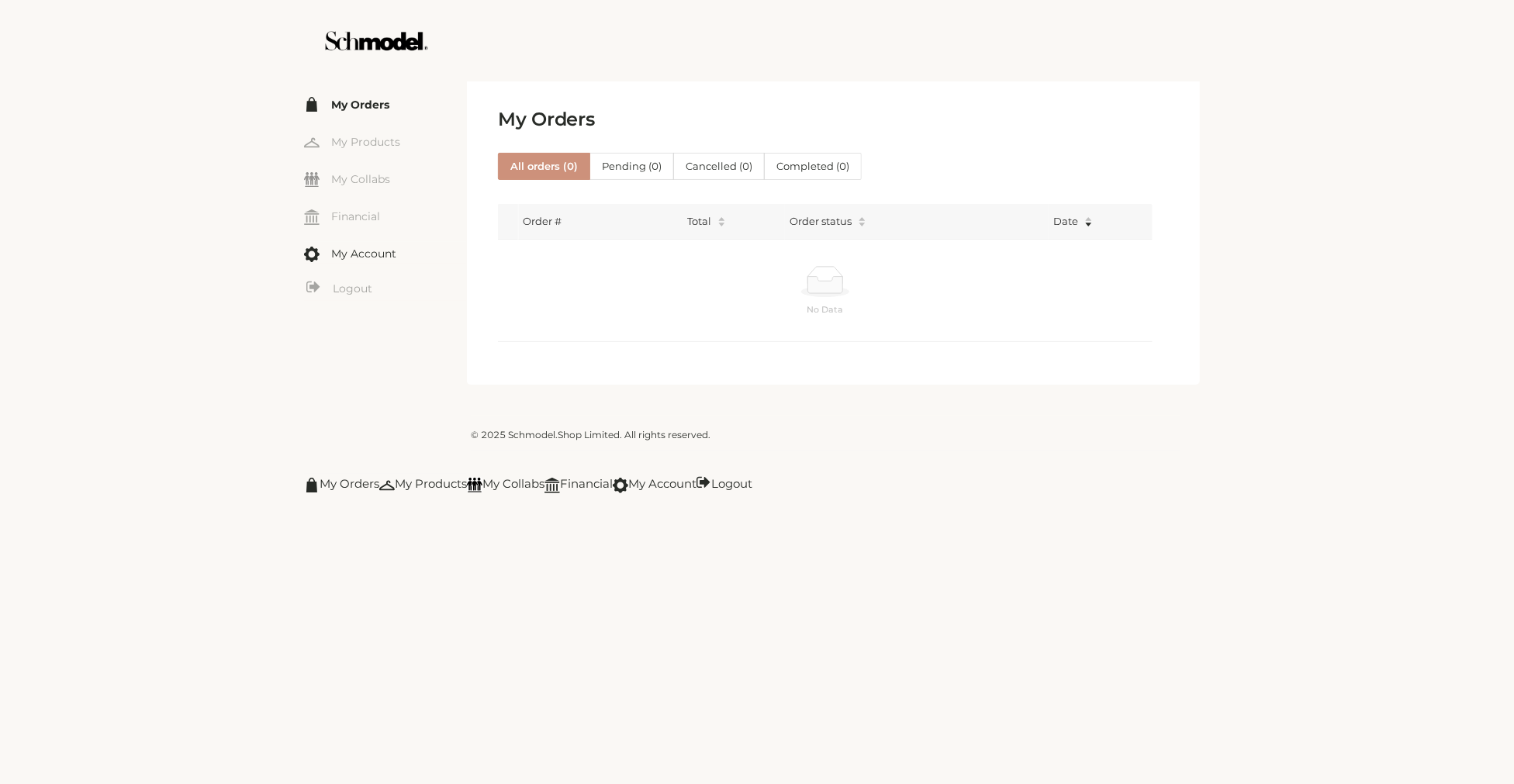click on "My Account" 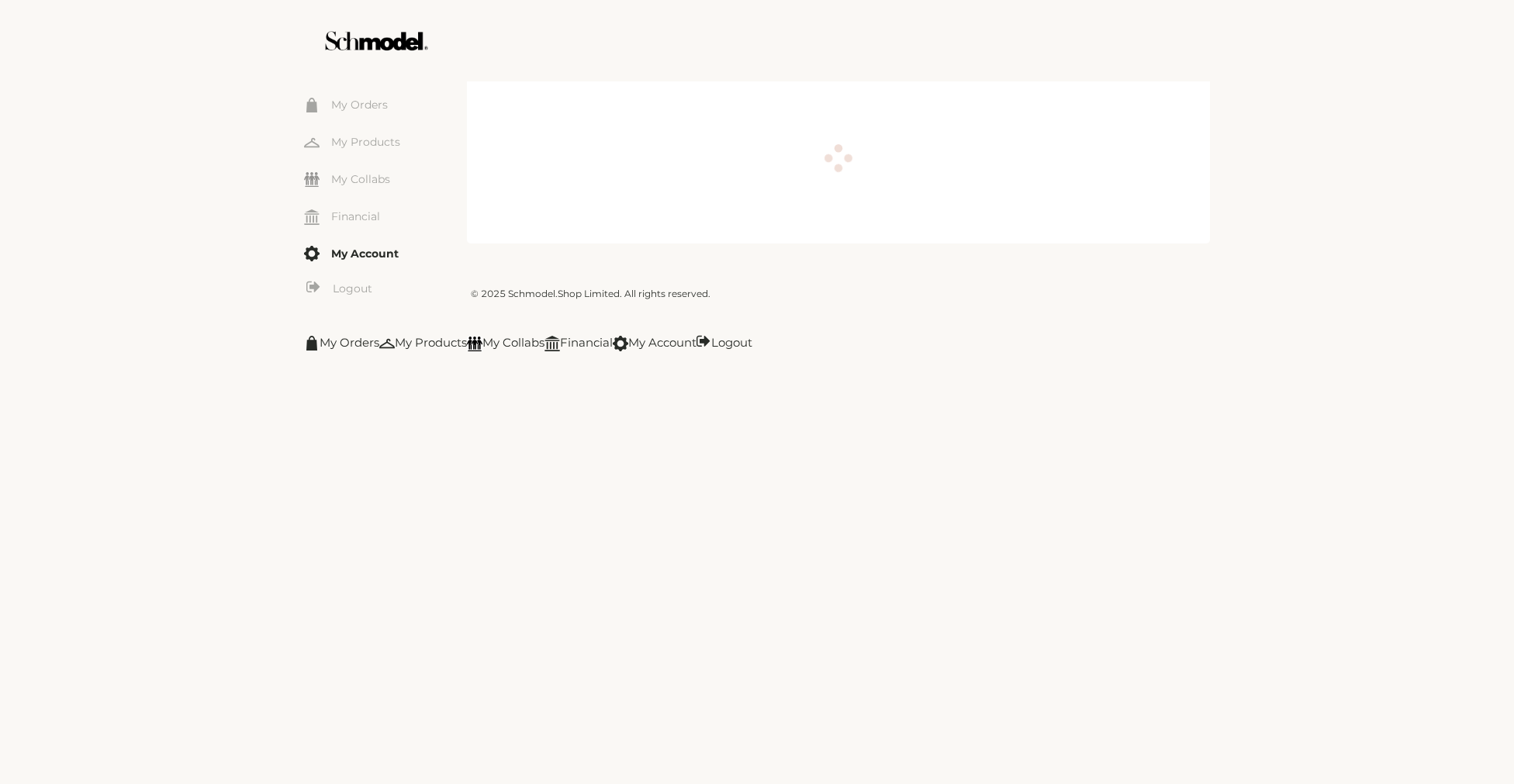 scroll, scrollTop: 0, scrollLeft: 0, axis: both 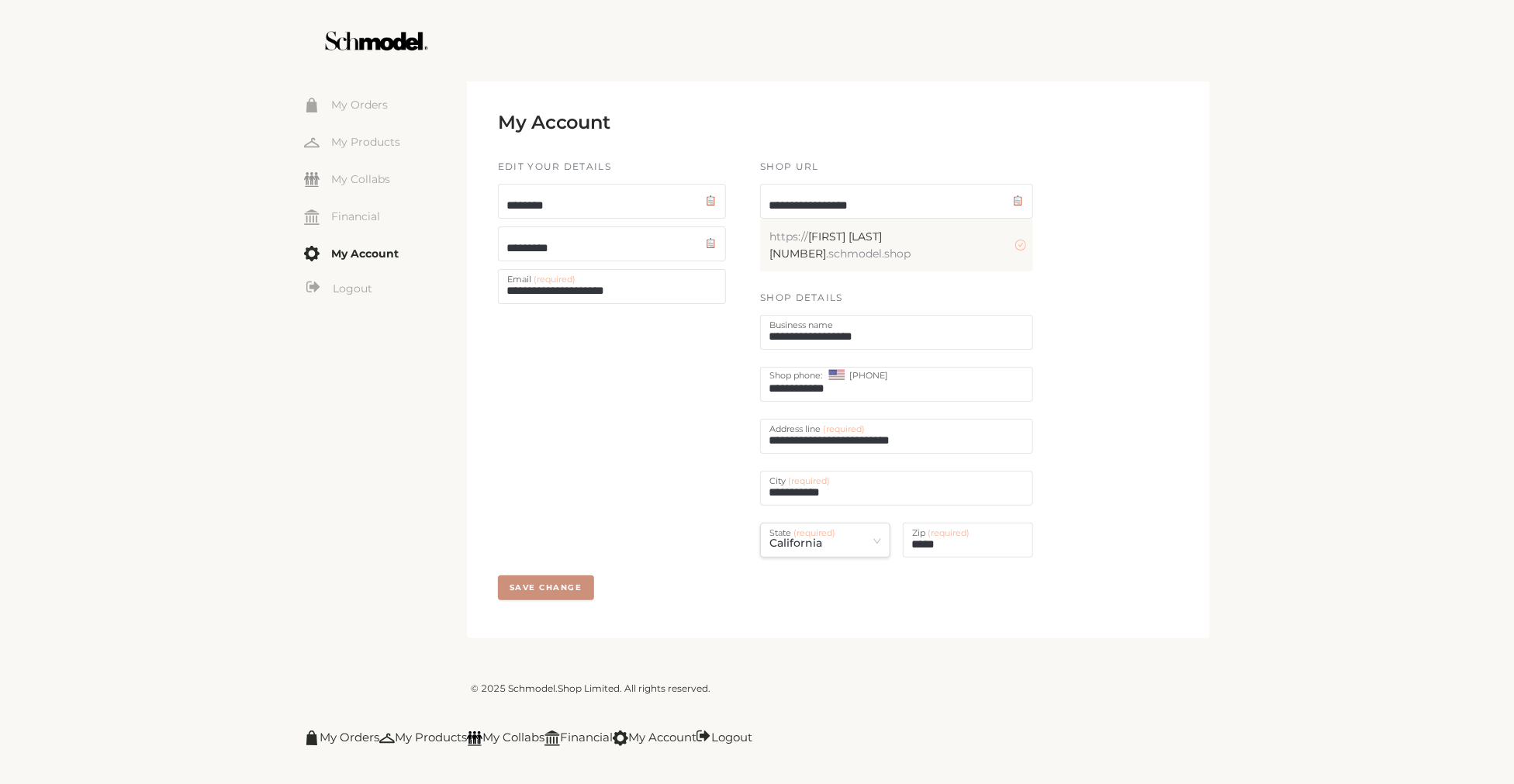 click on "**********" at bounding box center (838, 375) 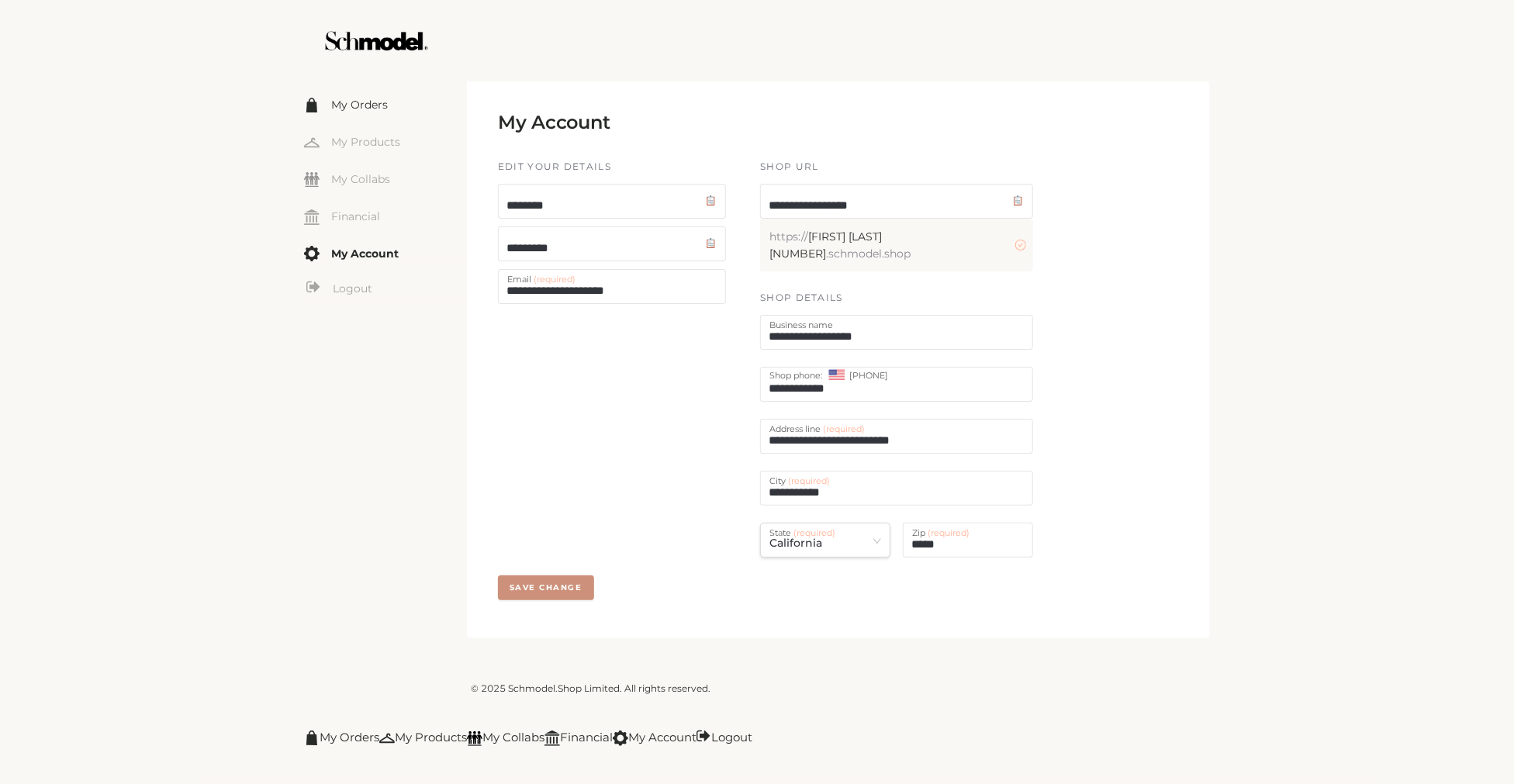 click on "My Orders" at bounding box center (385, 104) 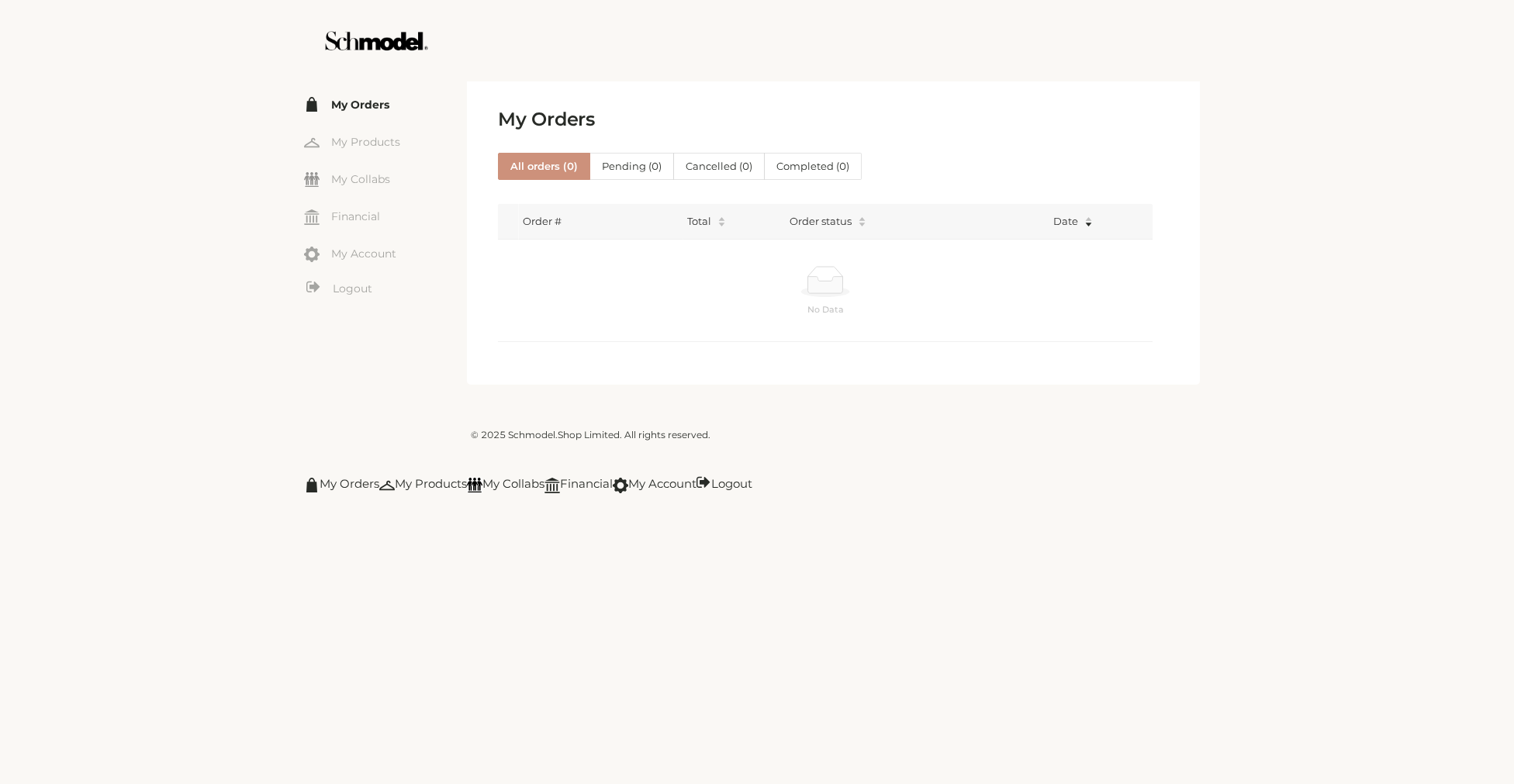 scroll, scrollTop: 0, scrollLeft: 0, axis: both 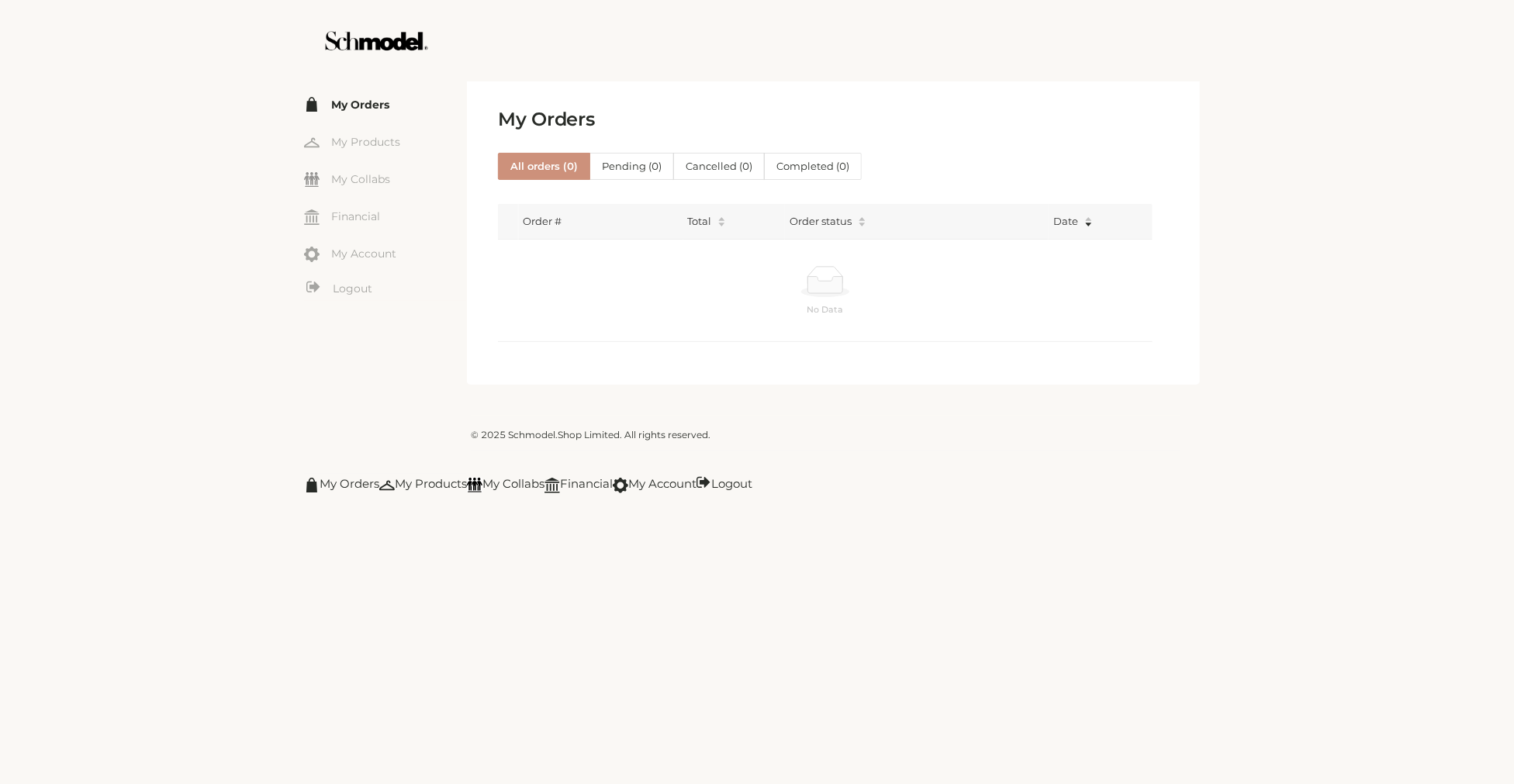 click at bounding box center (757, 40) 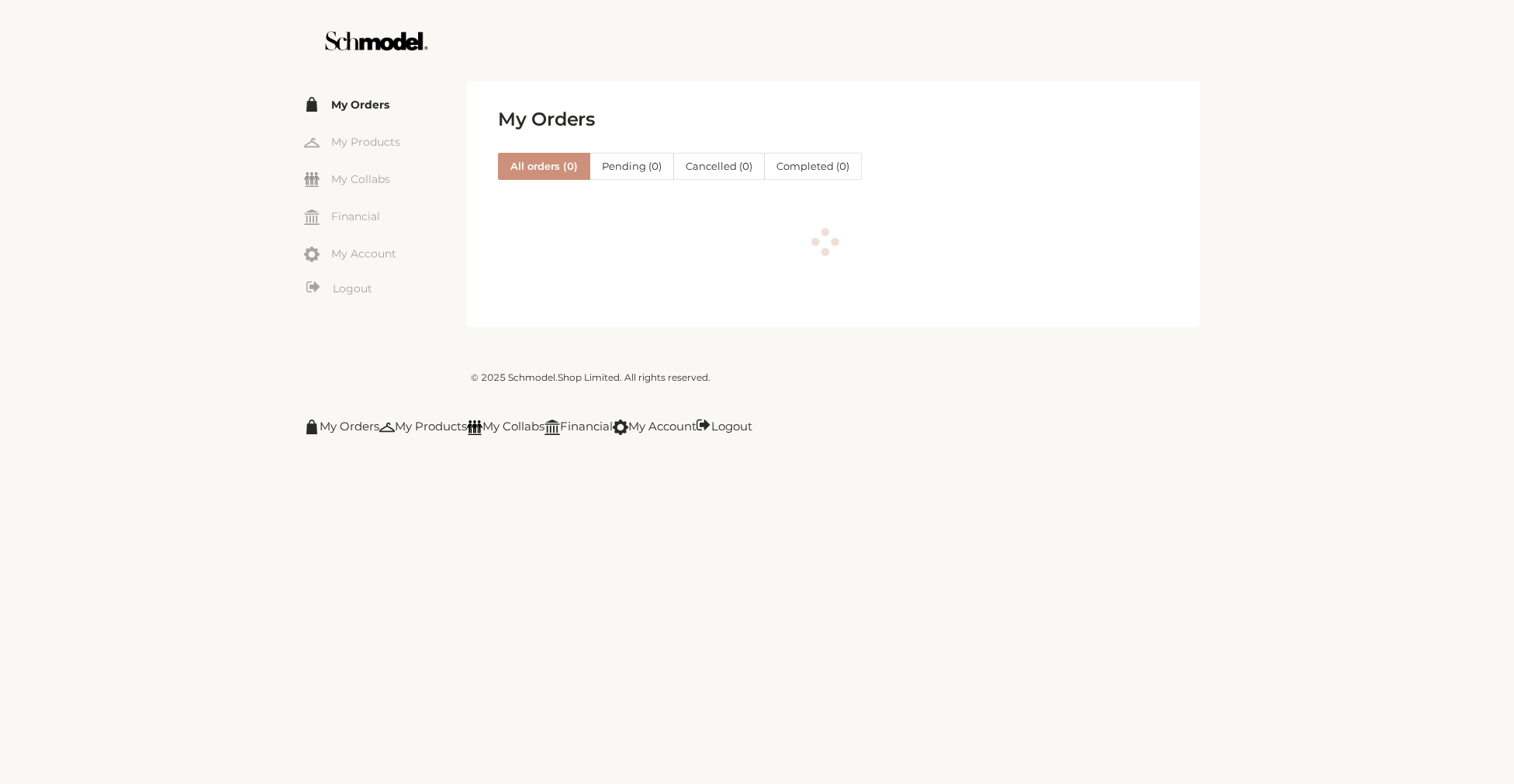 scroll, scrollTop: 0, scrollLeft: 0, axis: both 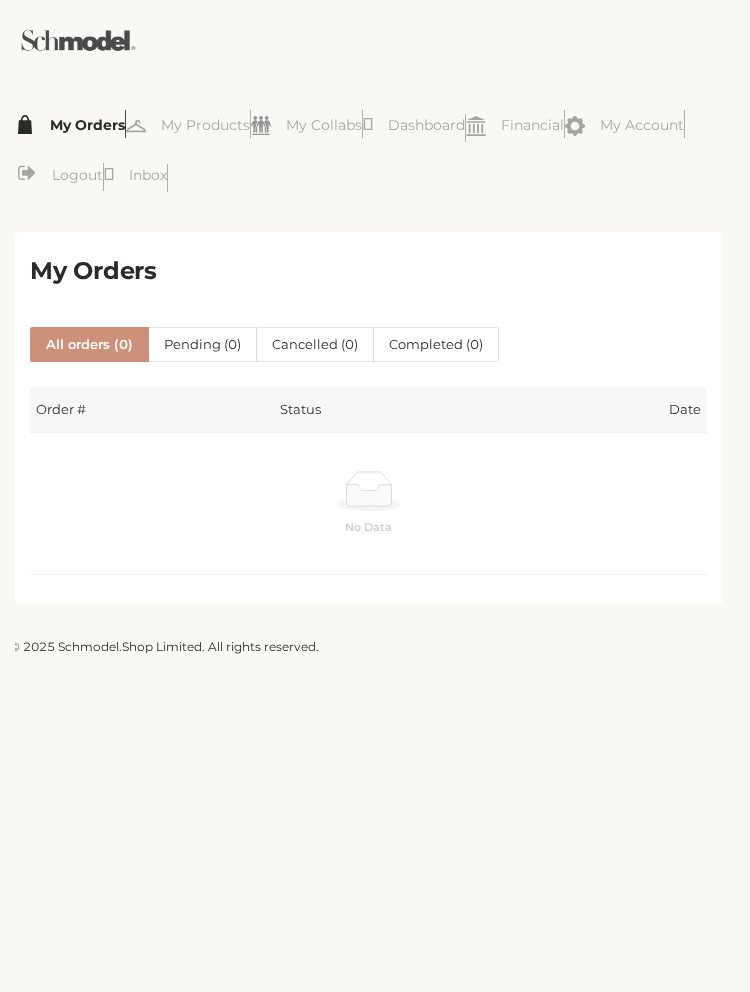 click at bounding box center [77, 40] 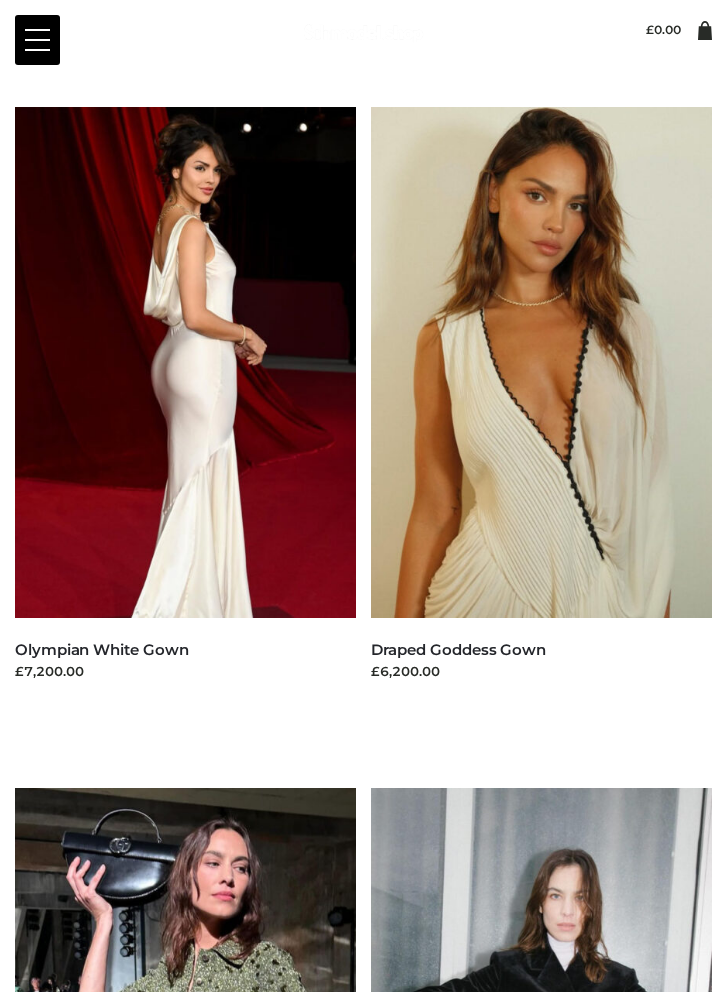 scroll, scrollTop: 0, scrollLeft: 0, axis: both 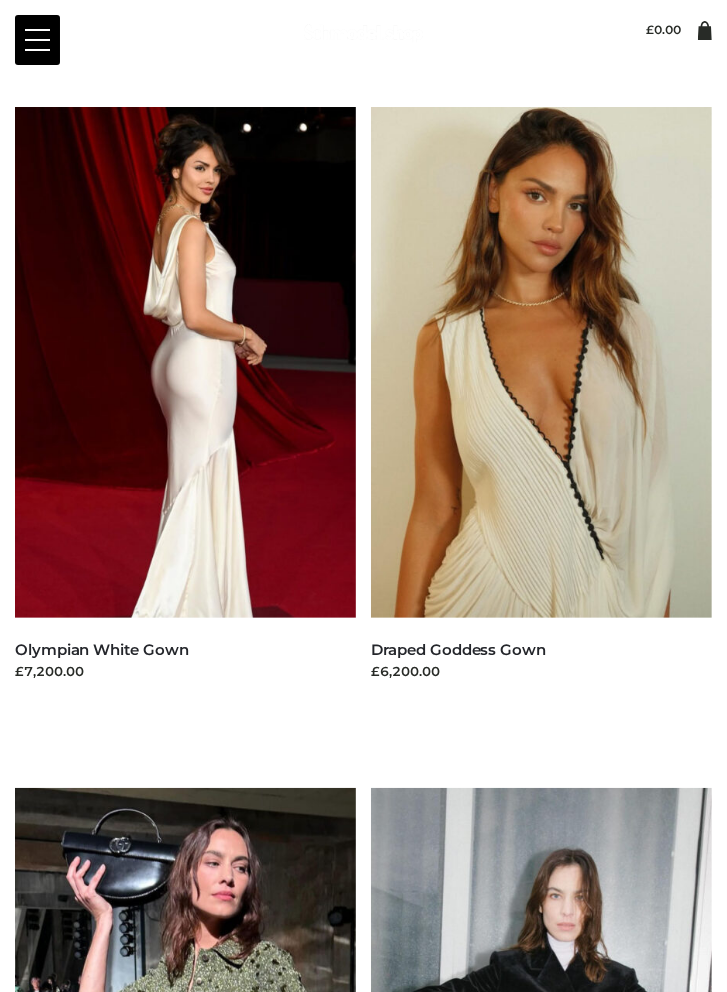 click at bounding box center (37, 40) 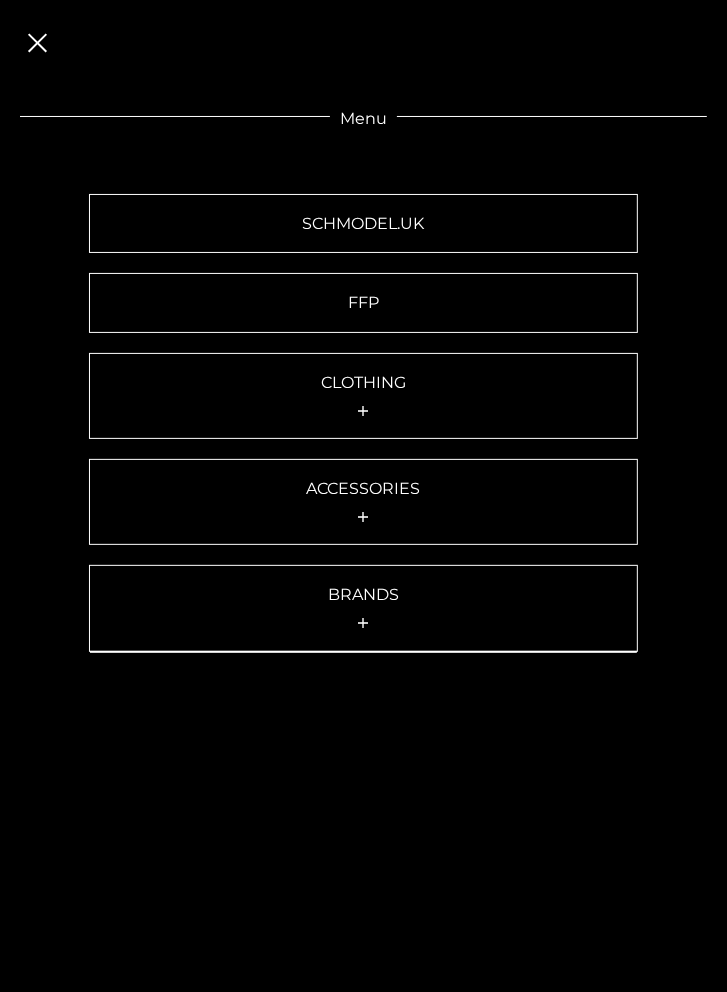 click on "BRANDS" at bounding box center [363, 594] 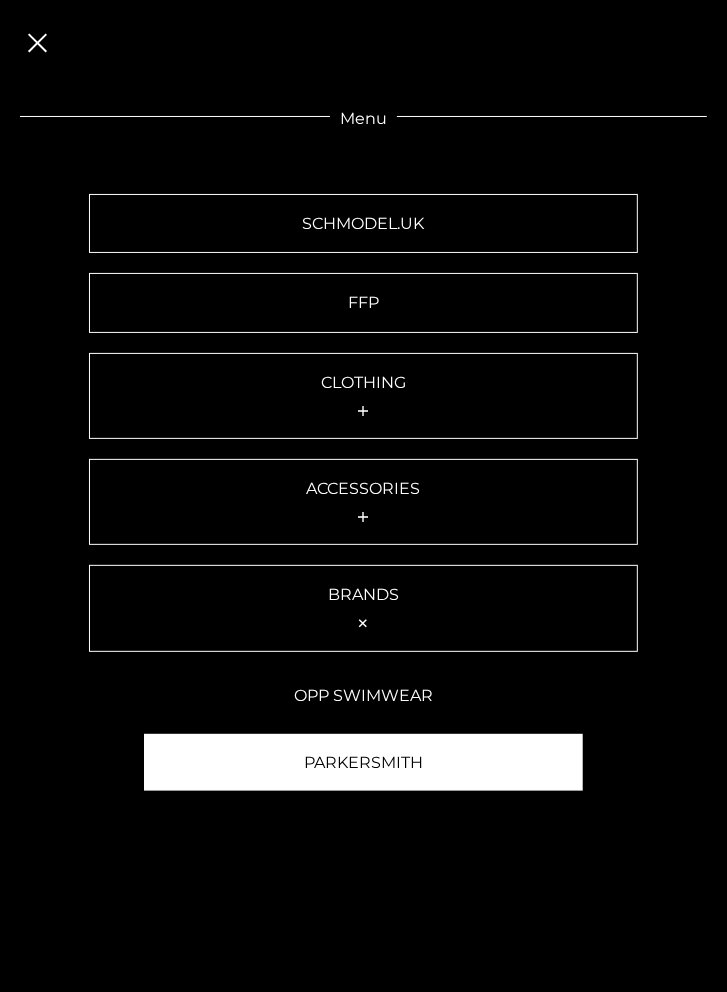 click on "PARKERSMITH" at bounding box center (363, 762) 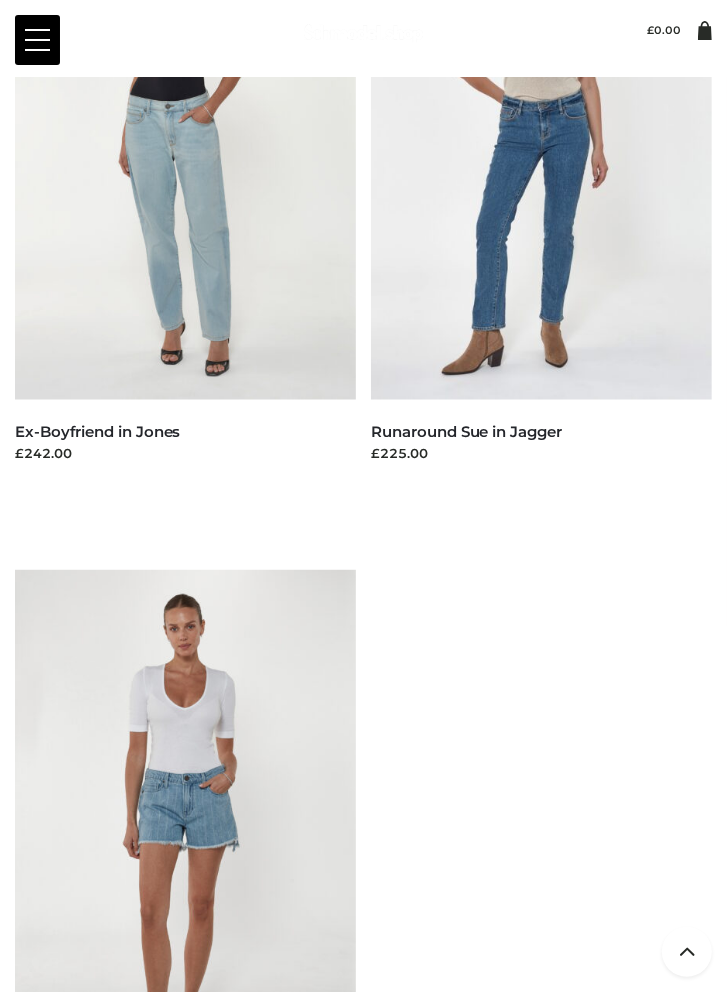 scroll, scrollTop: 1343, scrollLeft: 0, axis: vertical 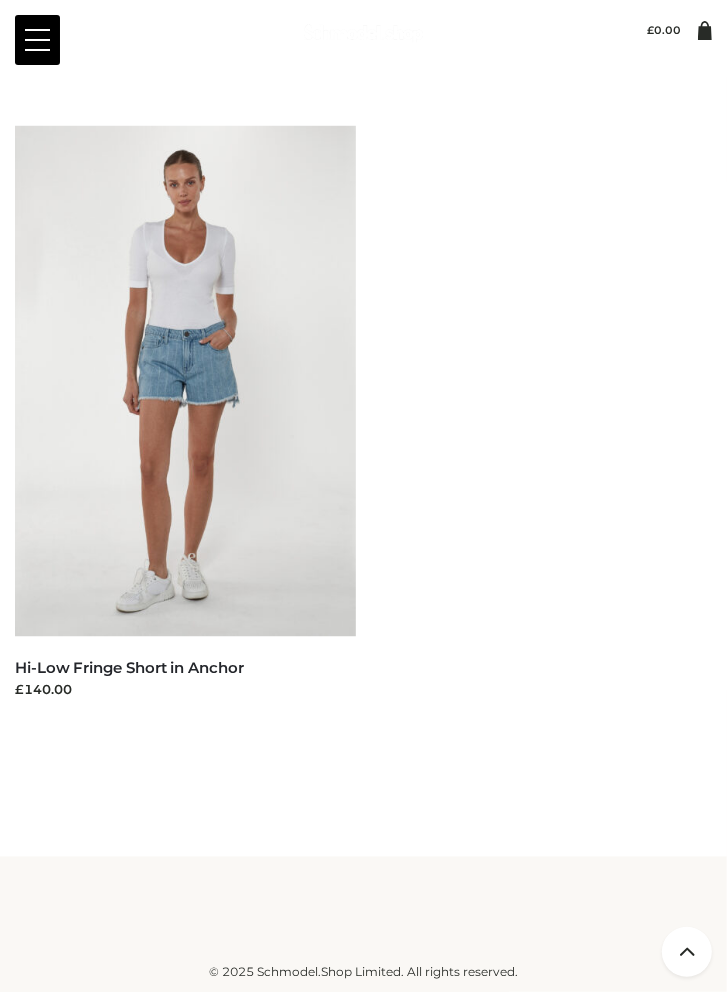click on "BOTTOMS ,
CLASSIC DENIM ,
CLOTHING ,
PARKERSMITH
Bombshell Relaxed Straight in Pacific
£228.00
Select options
BOTTOMS ,
CLOTHING ,
FLEX ,
PARKERSMITH
Bowery Pedal Pusher in Crystal River
£184.00
Select options
BOTTOMS ,
CLASSIC DENIM ,
CLOTHING ,
JEANS ,
PARKERSMITH" at bounding box center (363, -215) 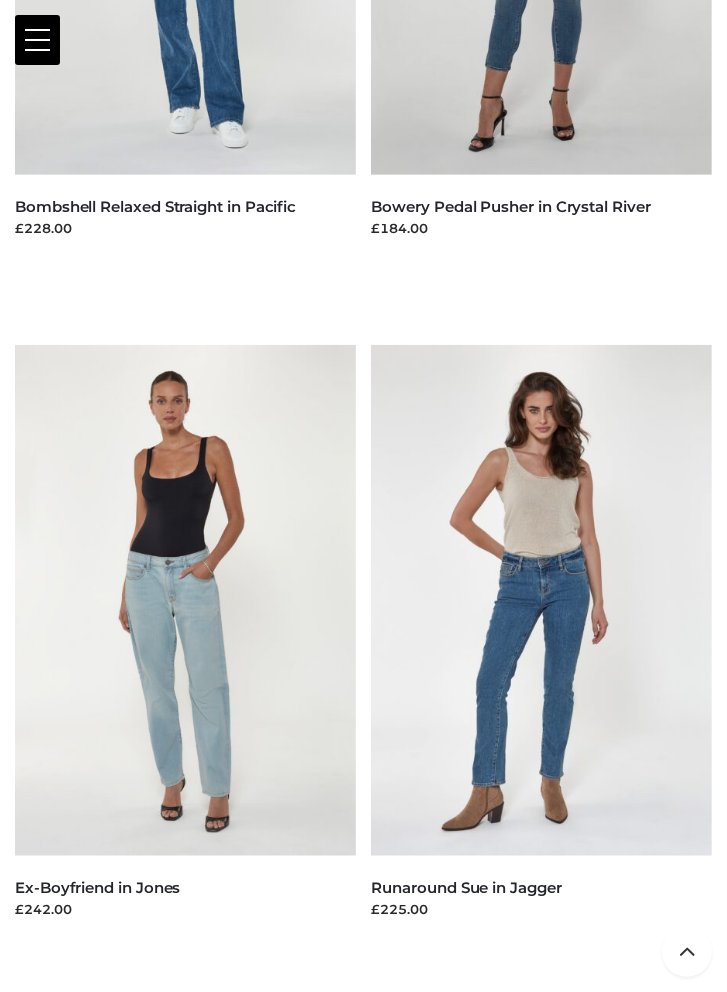 scroll, scrollTop: 0, scrollLeft: 0, axis: both 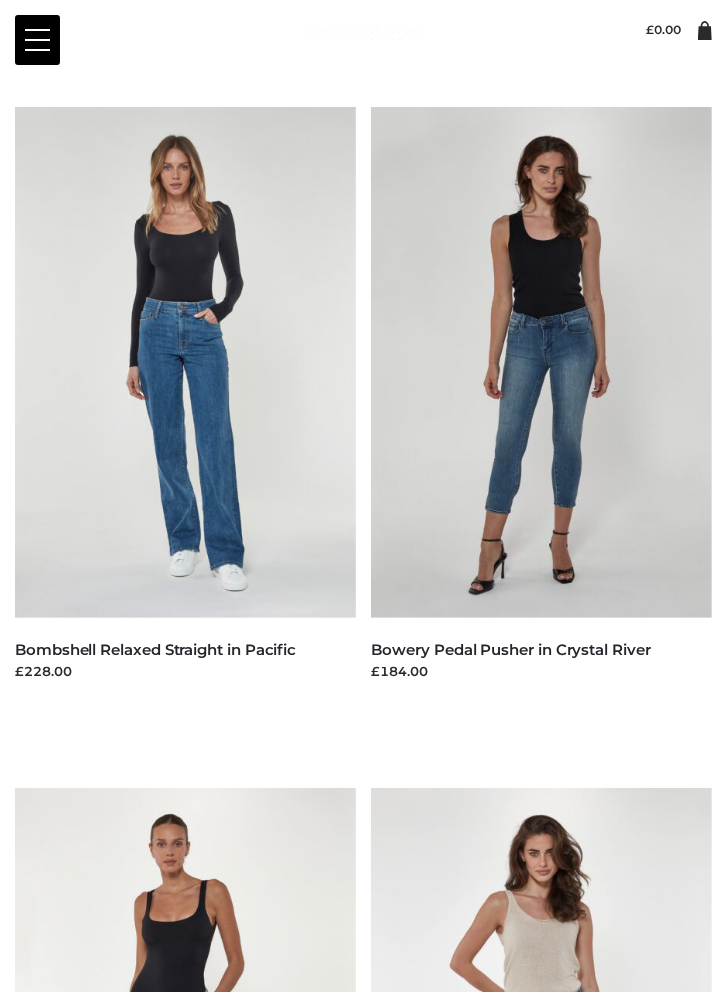 click at bounding box center [37, 40] 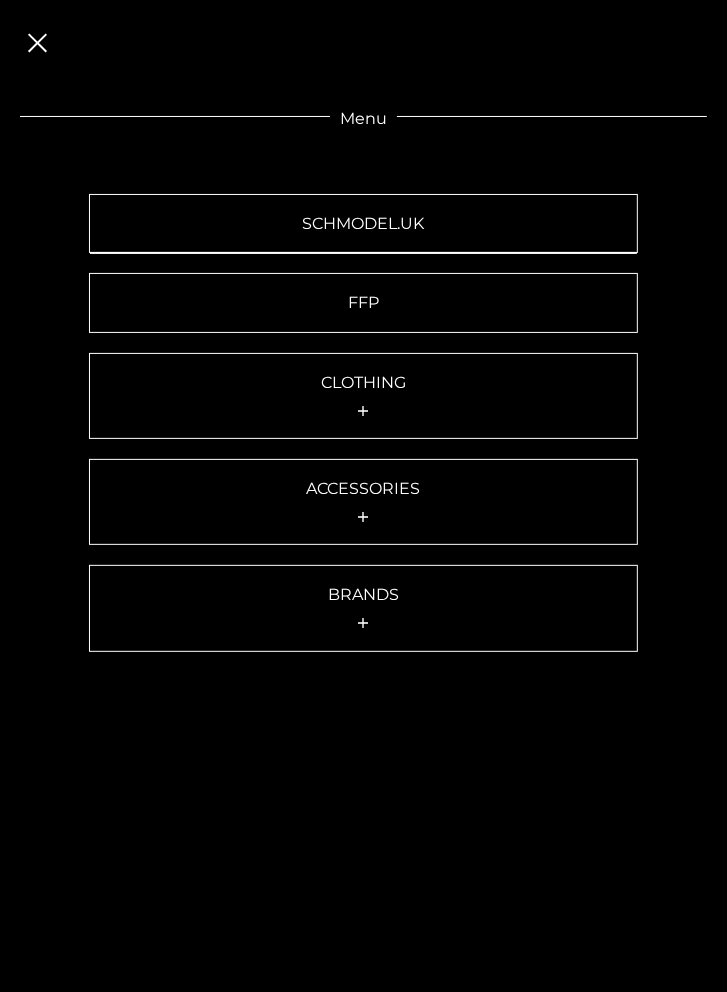 click on "SCHMODEL.UK" at bounding box center [364, 223] 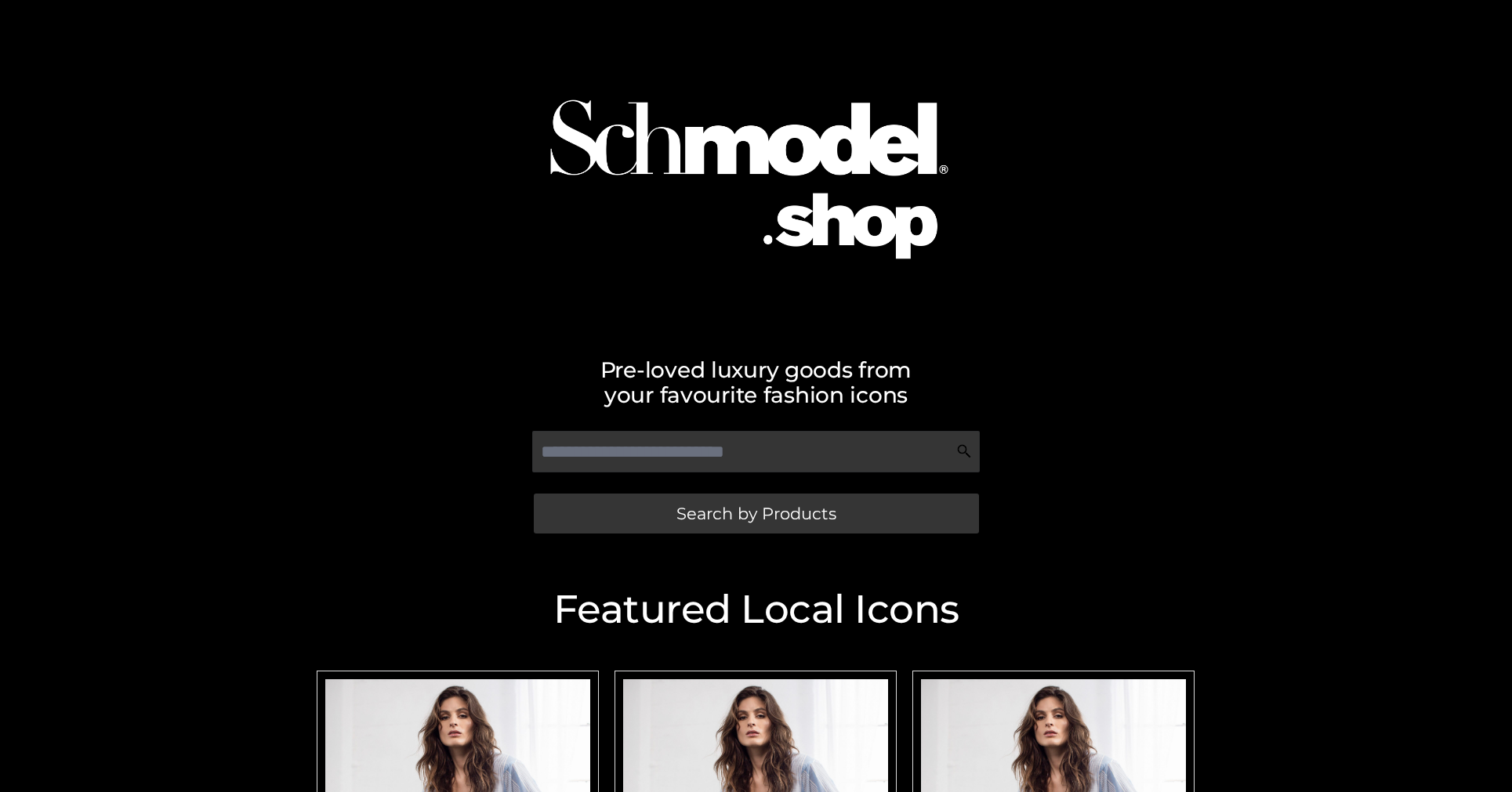 scroll, scrollTop: 0, scrollLeft: 0, axis: both 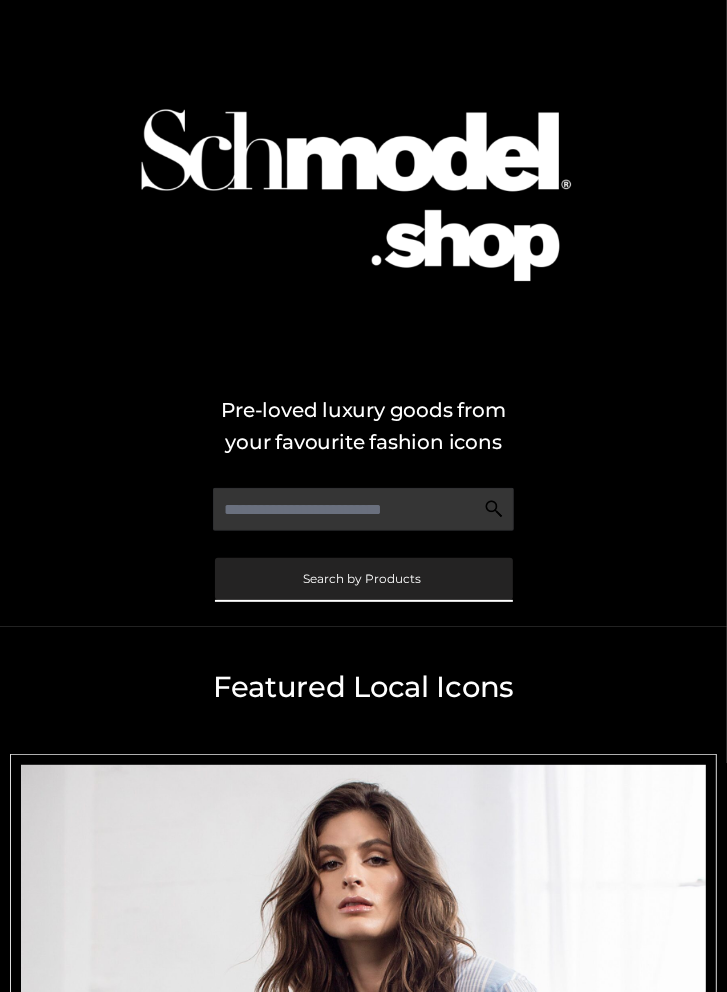 click on "Search by Products" at bounding box center (364, 579) 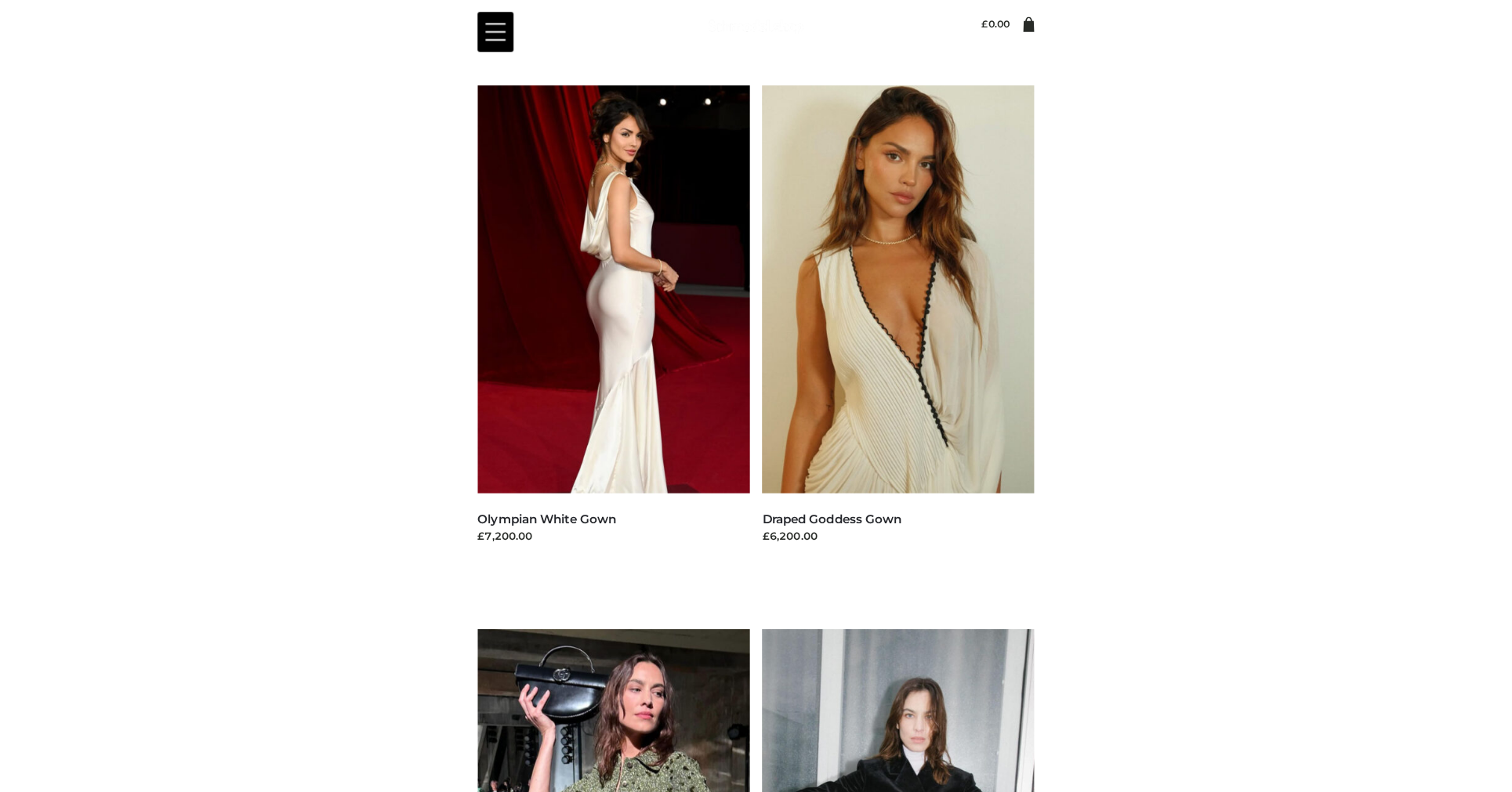 scroll, scrollTop: 0, scrollLeft: 0, axis: both 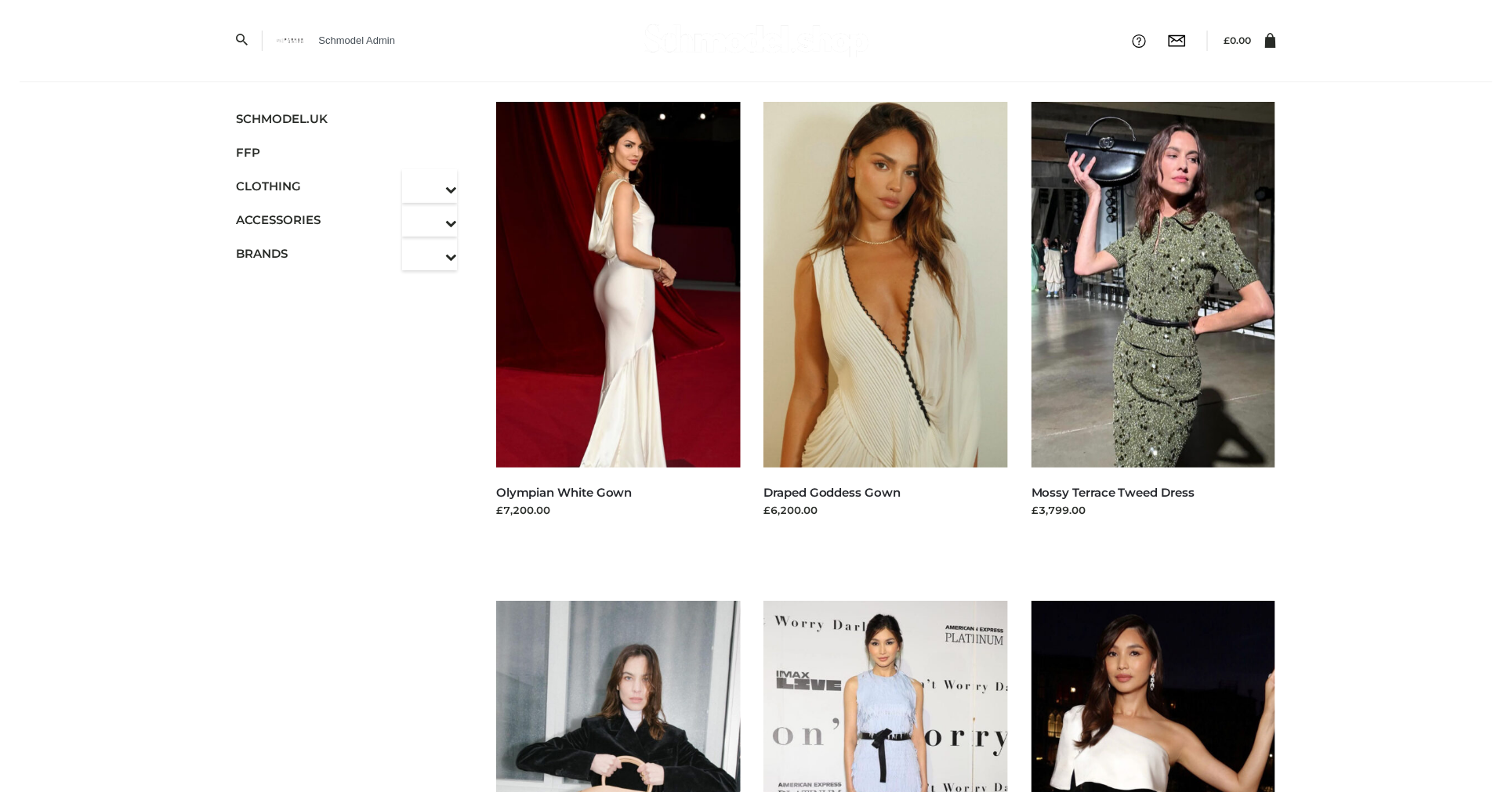 click on "Menu
SCHMODEL.UK
FFP
CLOTHING
DRESSES
TOPS
BOTTOMS
TWO PIECE
ACCESSORIES
BAGS
JEWELRY
BRANDS
OPP SWIMWEAR
PARKERSMITH
Filter
SCHMODEL.UK
FFP
CLOTHING
DRESSES
TOPS
BOTTOMS
TWO PIECE
ACCESSORIES
BAGS
JEWELRY
BRANDS
OPP SWIMWEAR
PARKERSMITH
," at bounding box center [756, 1116] 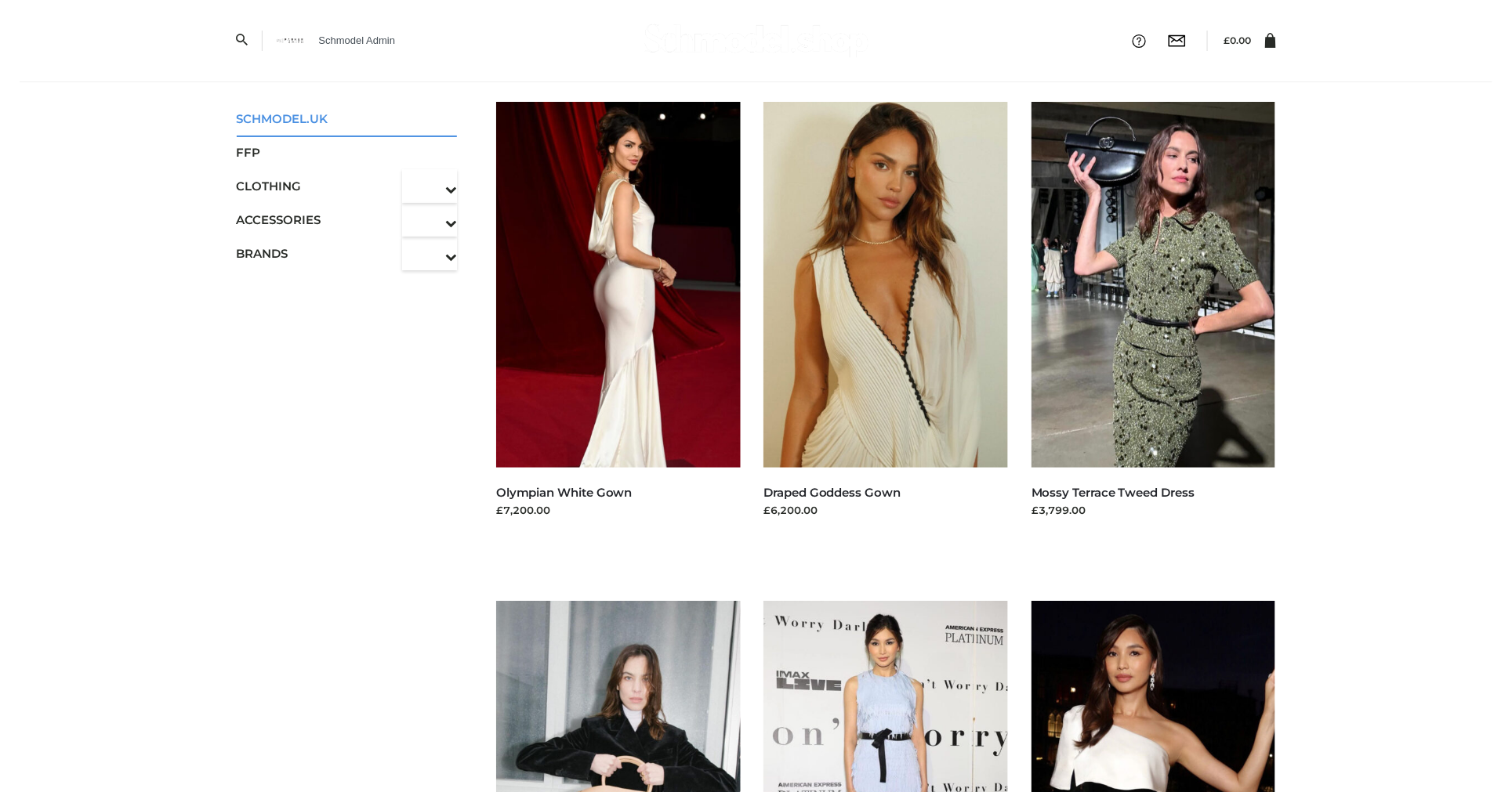 click on "SCHMODEL.UK" at bounding box center [347, 118] 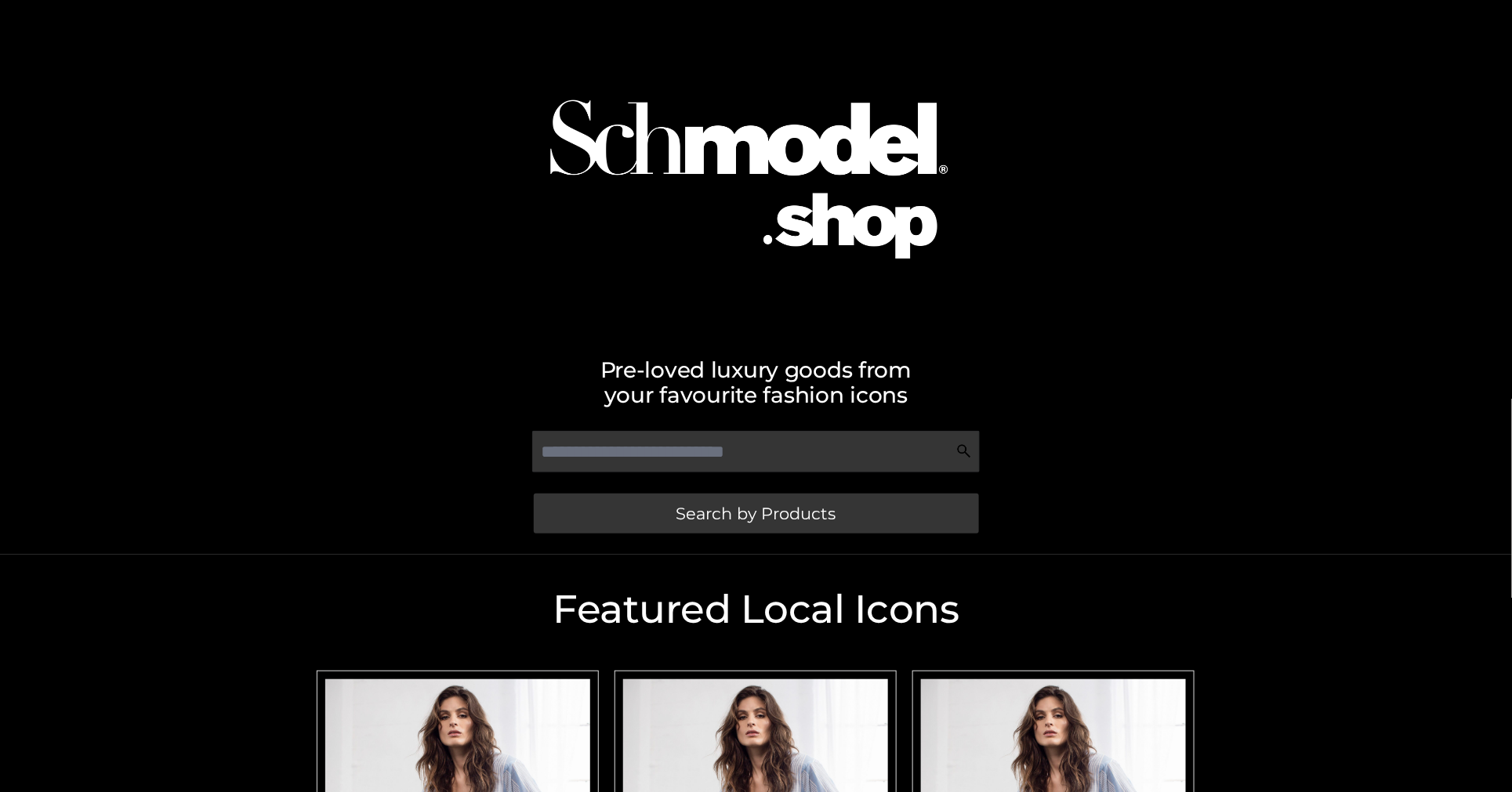 scroll, scrollTop: 352, scrollLeft: 0, axis: vertical 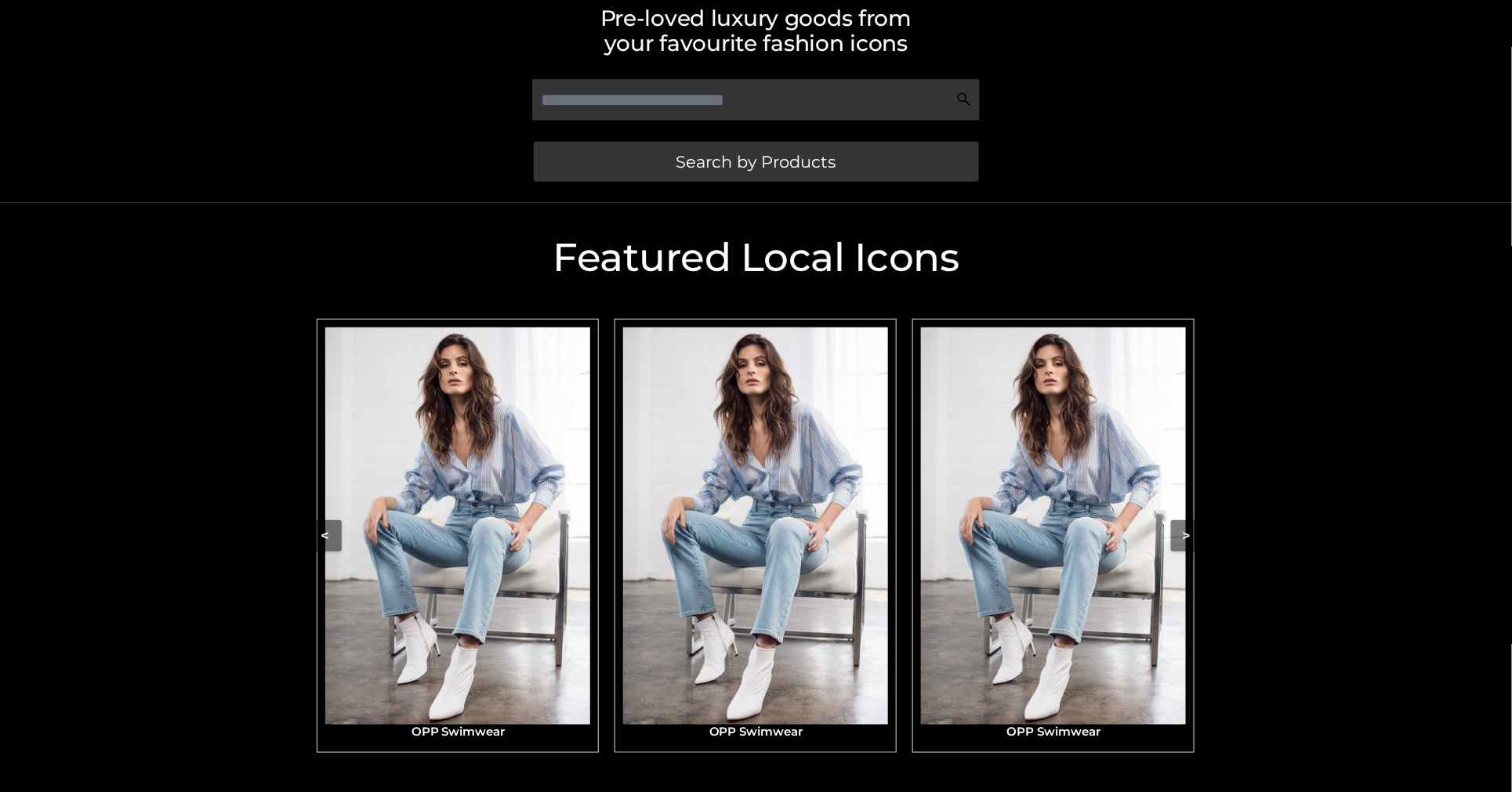 click at bounding box center [756, 526] 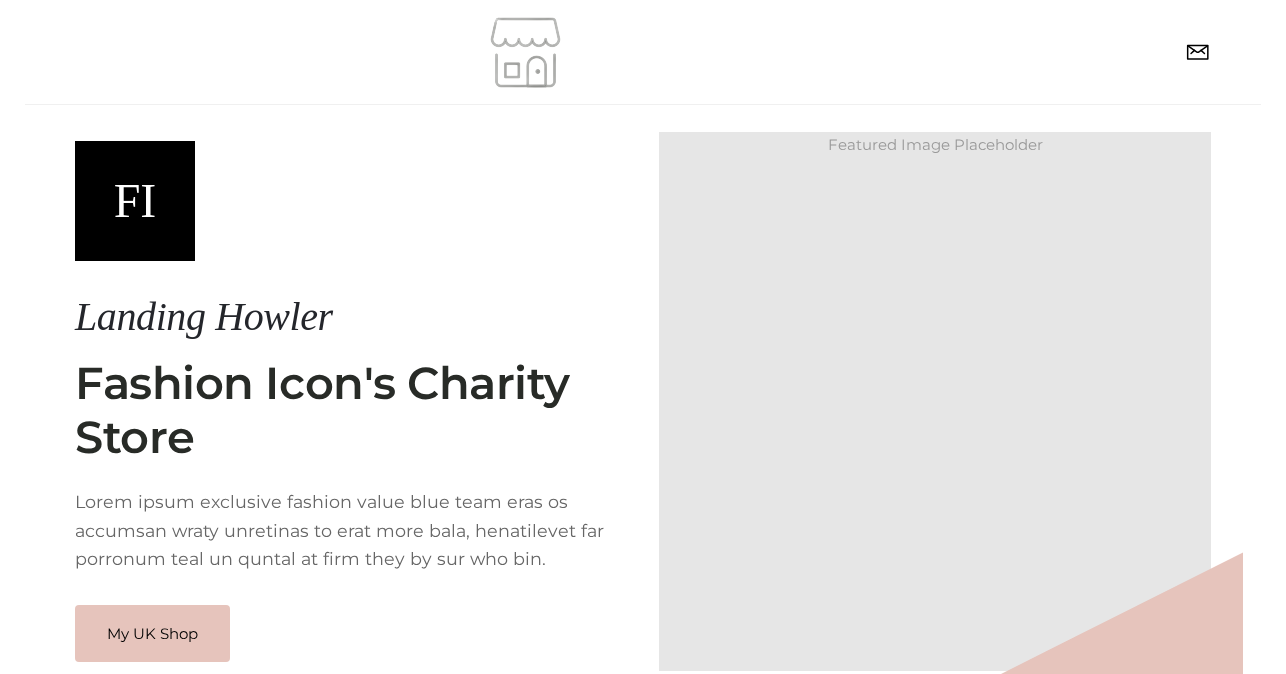 scroll, scrollTop: 0, scrollLeft: 0, axis: both 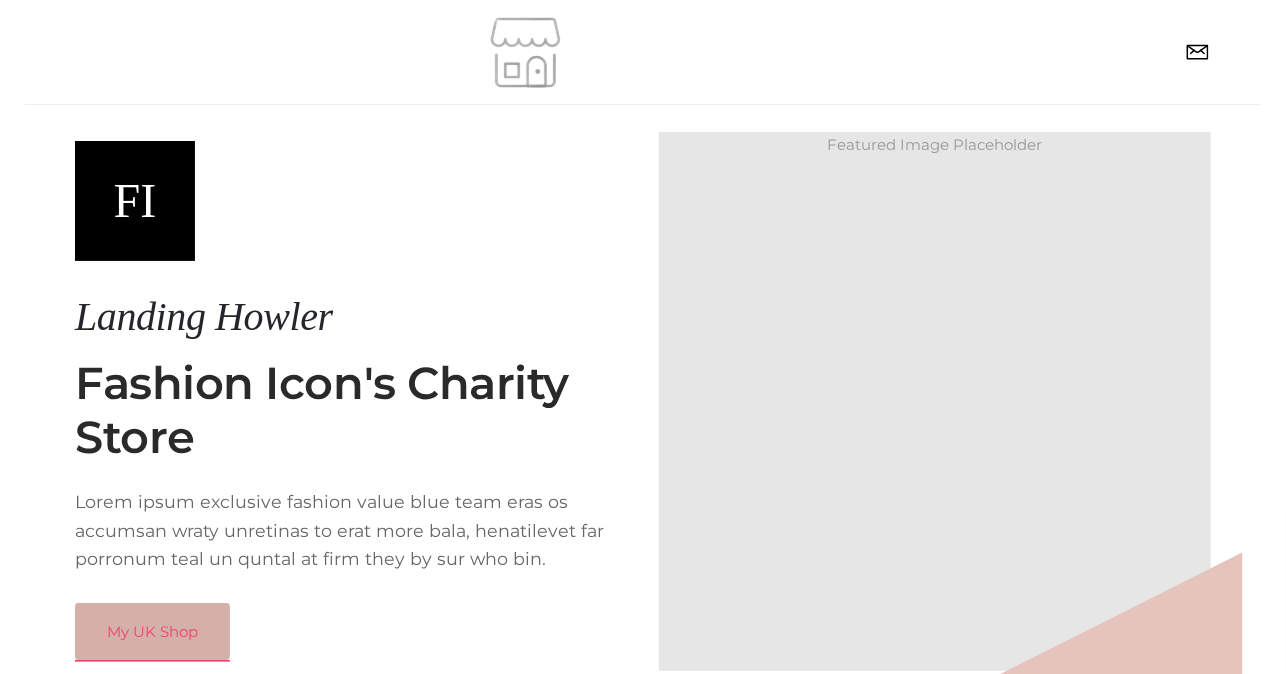 click on "My UK Shop" at bounding box center [152, 632] 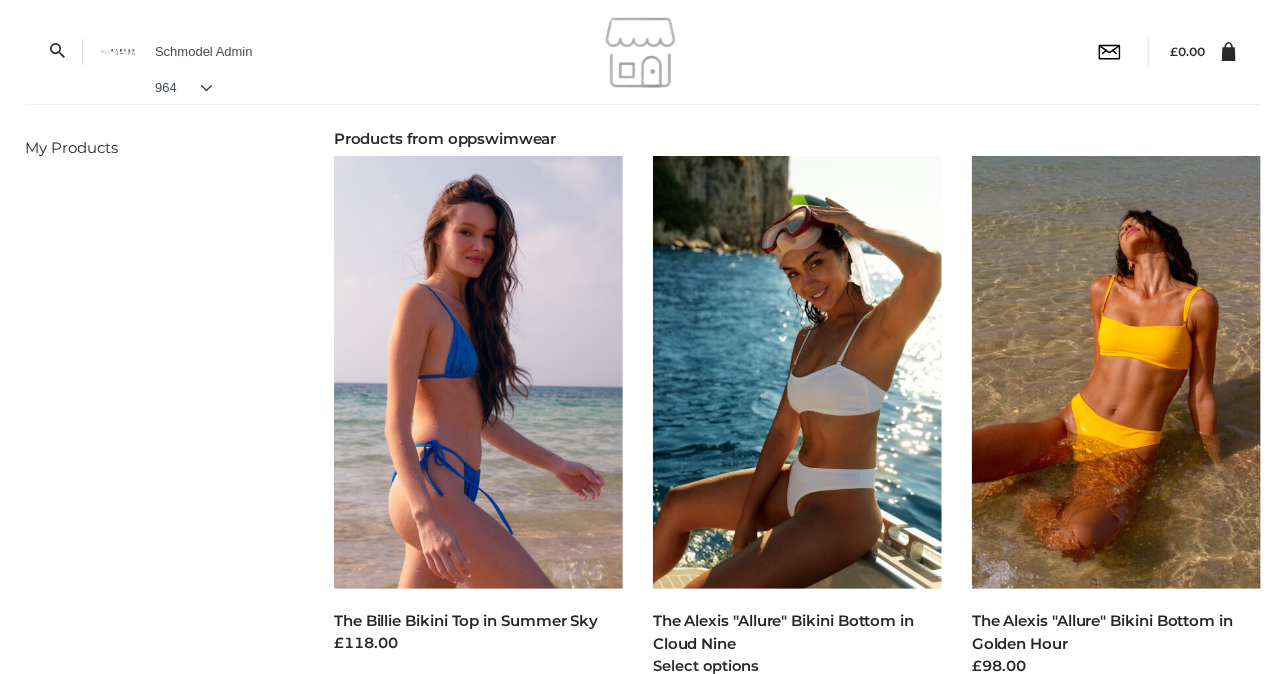 scroll, scrollTop: 500, scrollLeft: 0, axis: vertical 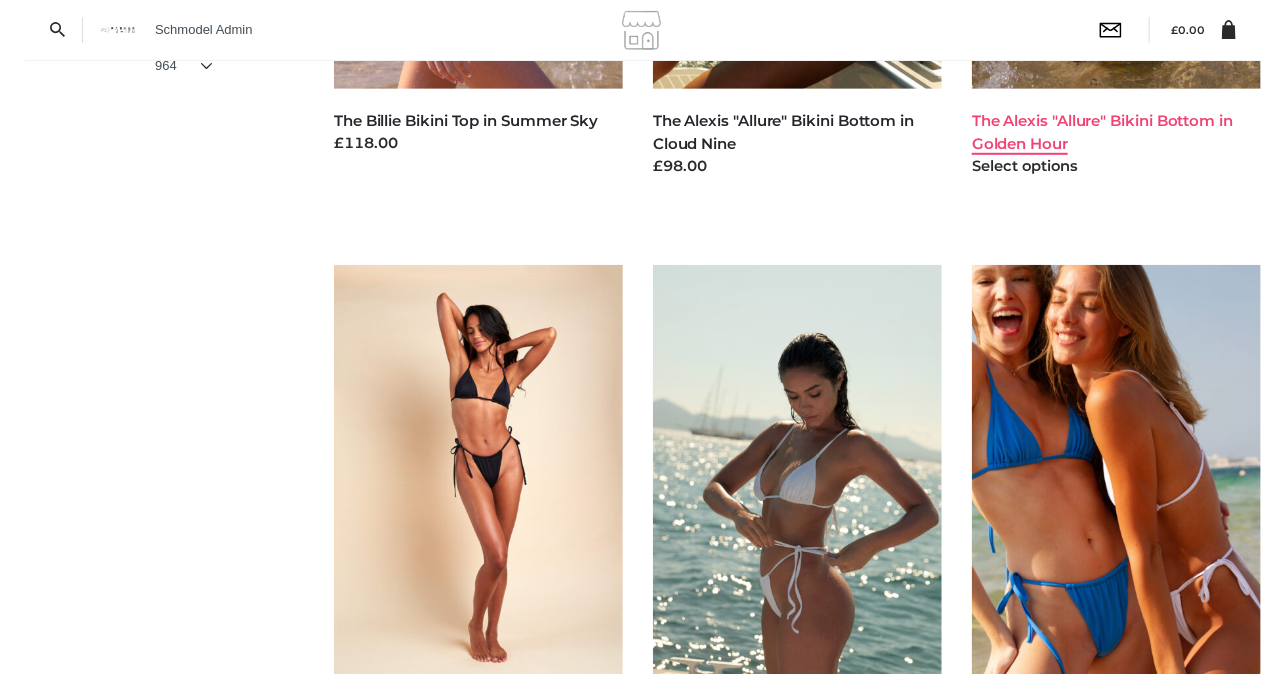 click on "The Alexis "Allure" Bikini Bottom in Golden Hour" at bounding box center (1102, 132) 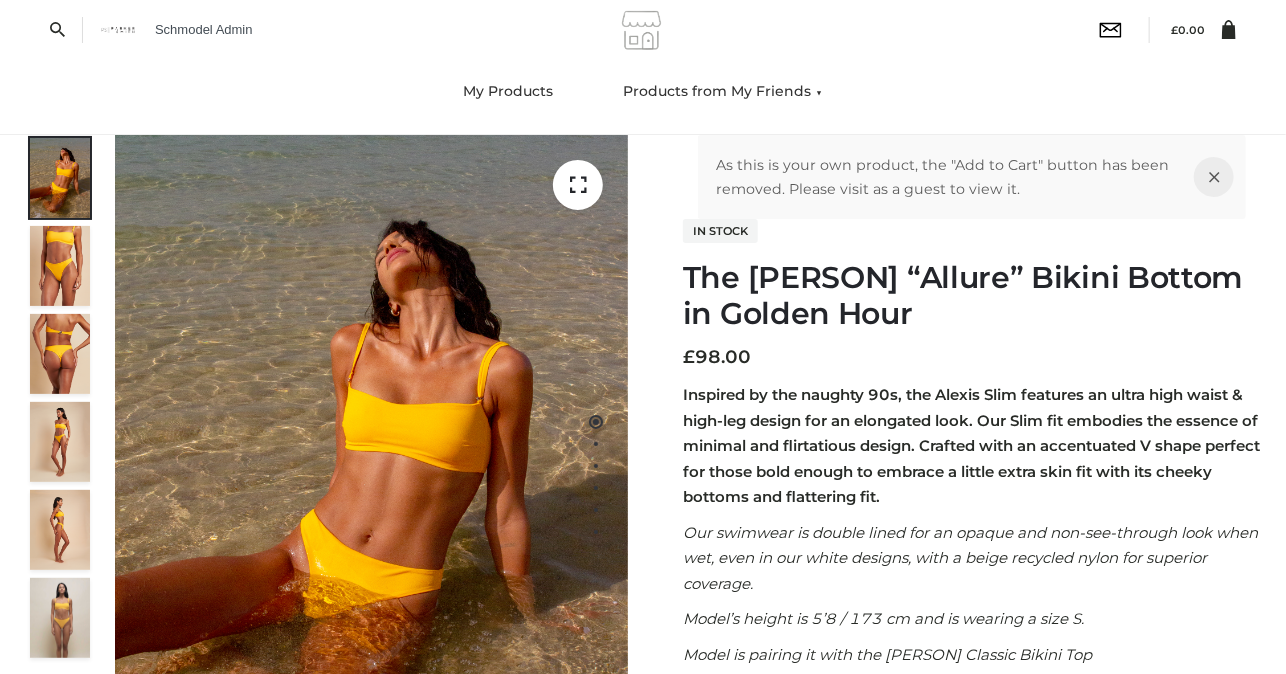 scroll, scrollTop: 500, scrollLeft: 0, axis: vertical 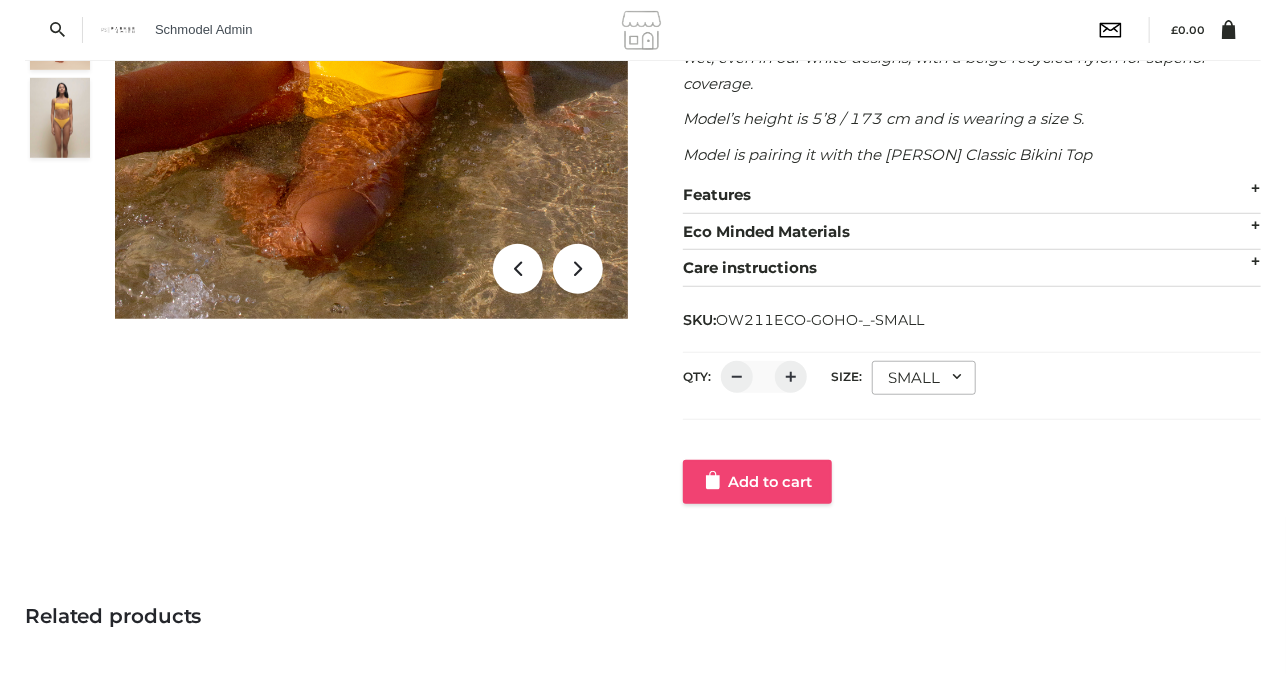 click on "Add to cart" at bounding box center [757, 482] 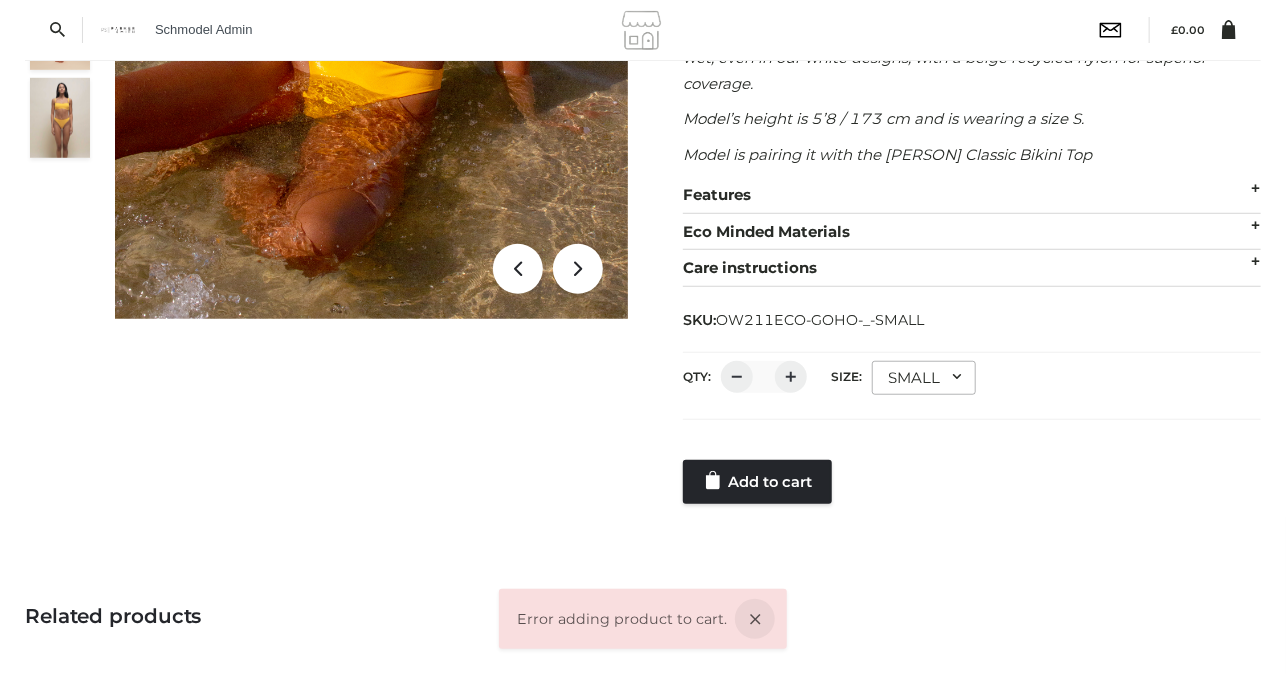 scroll, scrollTop: 576, scrollLeft: 0, axis: vertical 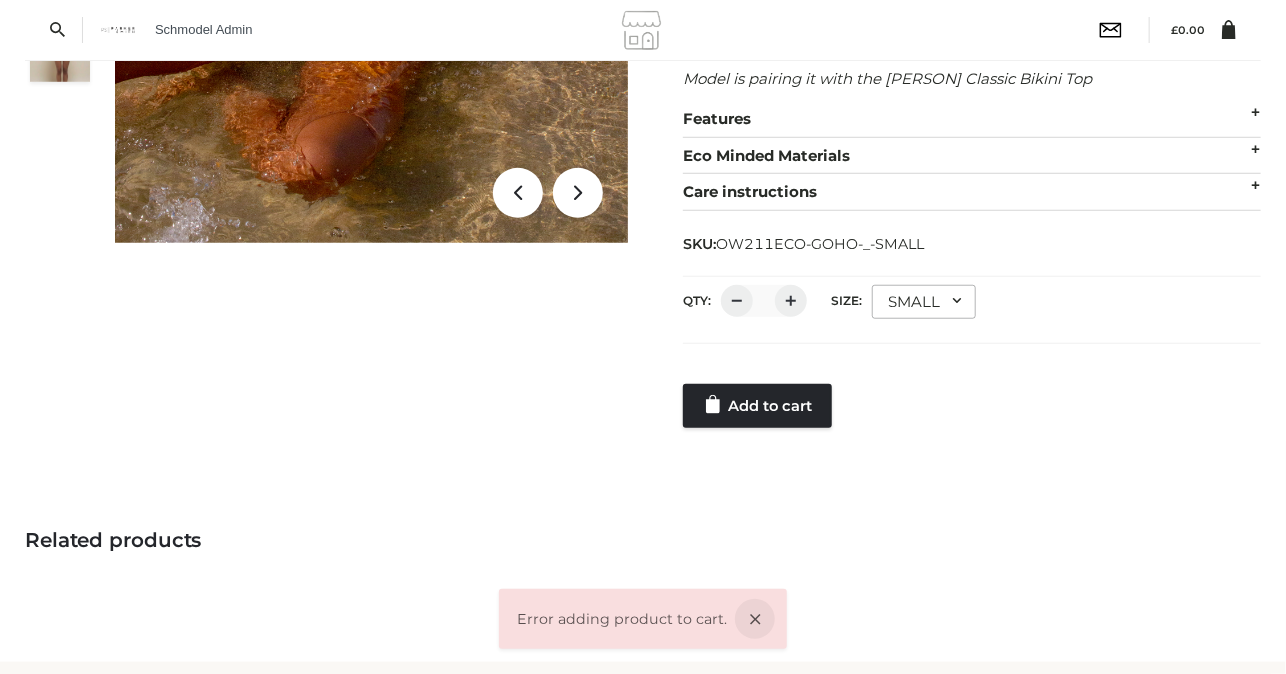 click on "SMALL" at bounding box center (924, 302) 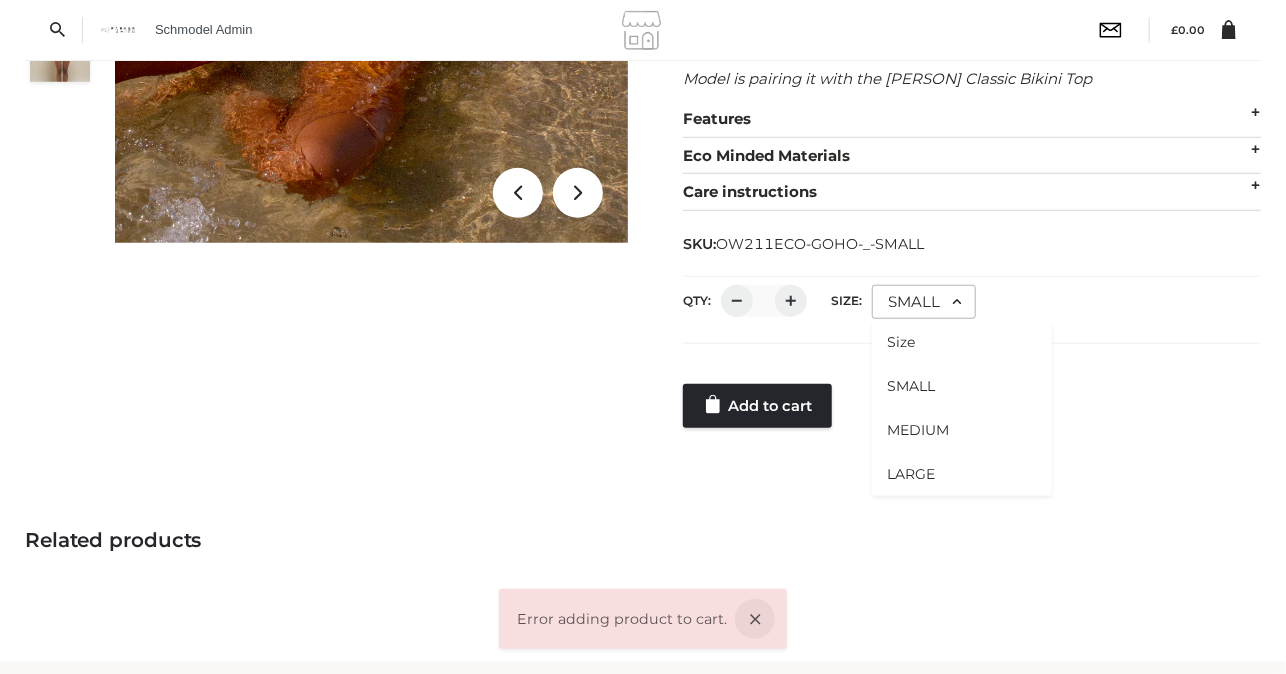click on "QTY:
*
Size:
**** ***** ****** ***** SMALL Size SMALL MEDIUM LARGE" at bounding box center [972, 305] 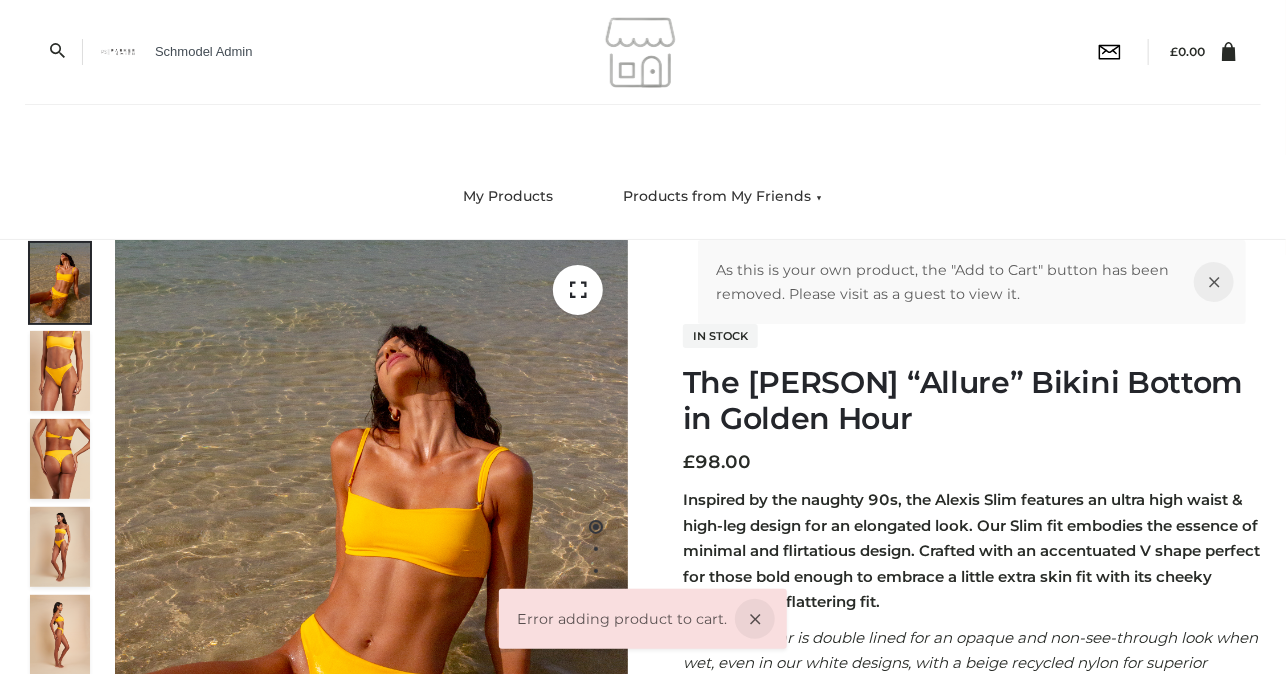 scroll, scrollTop: 100, scrollLeft: 0, axis: vertical 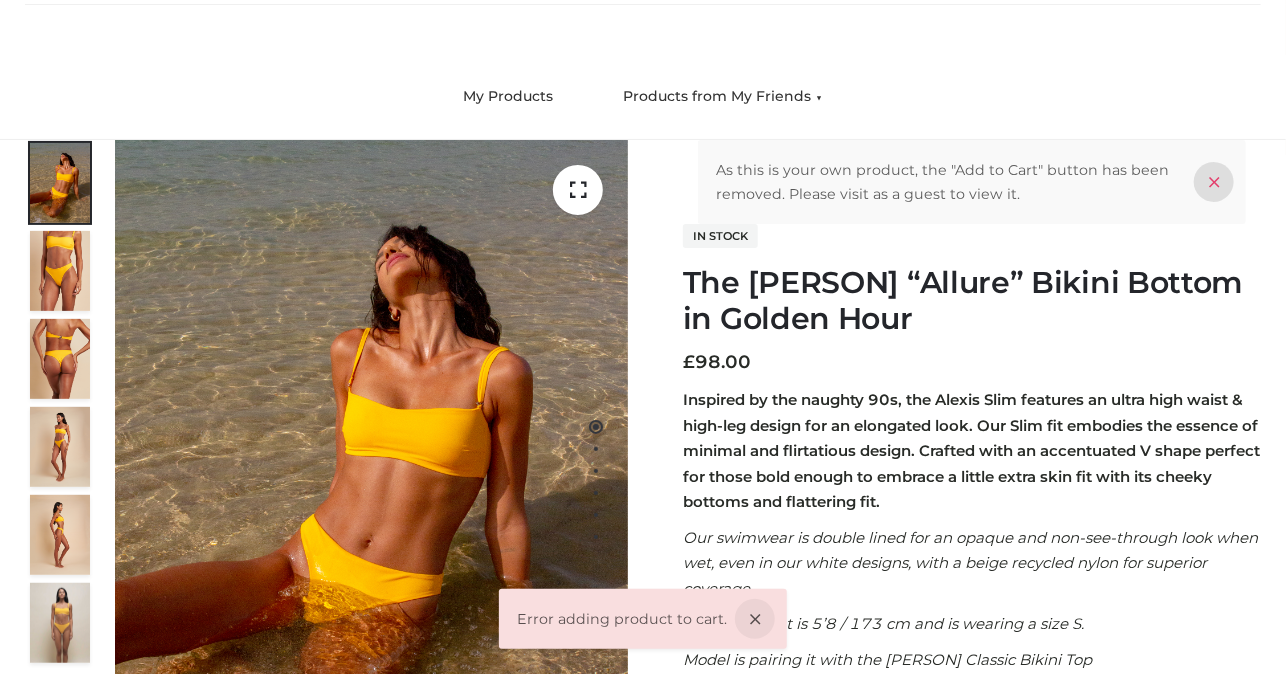 click at bounding box center [1214, 182] 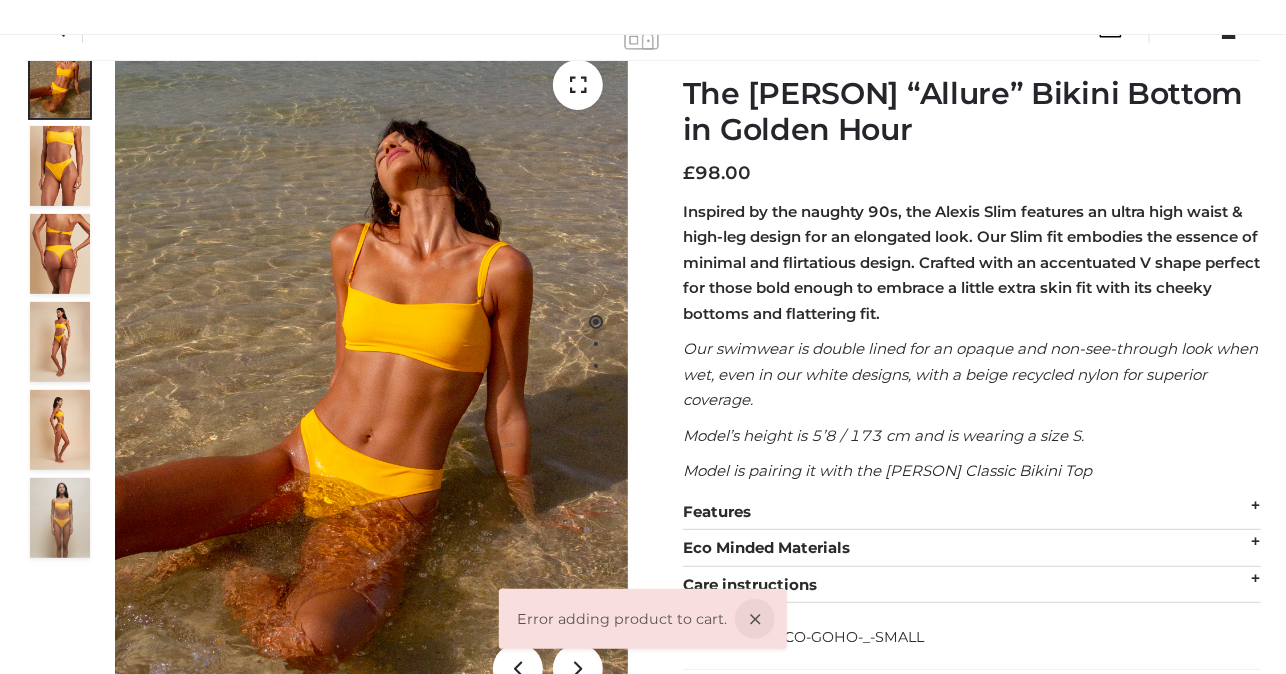 scroll, scrollTop: 492, scrollLeft: 0, axis: vertical 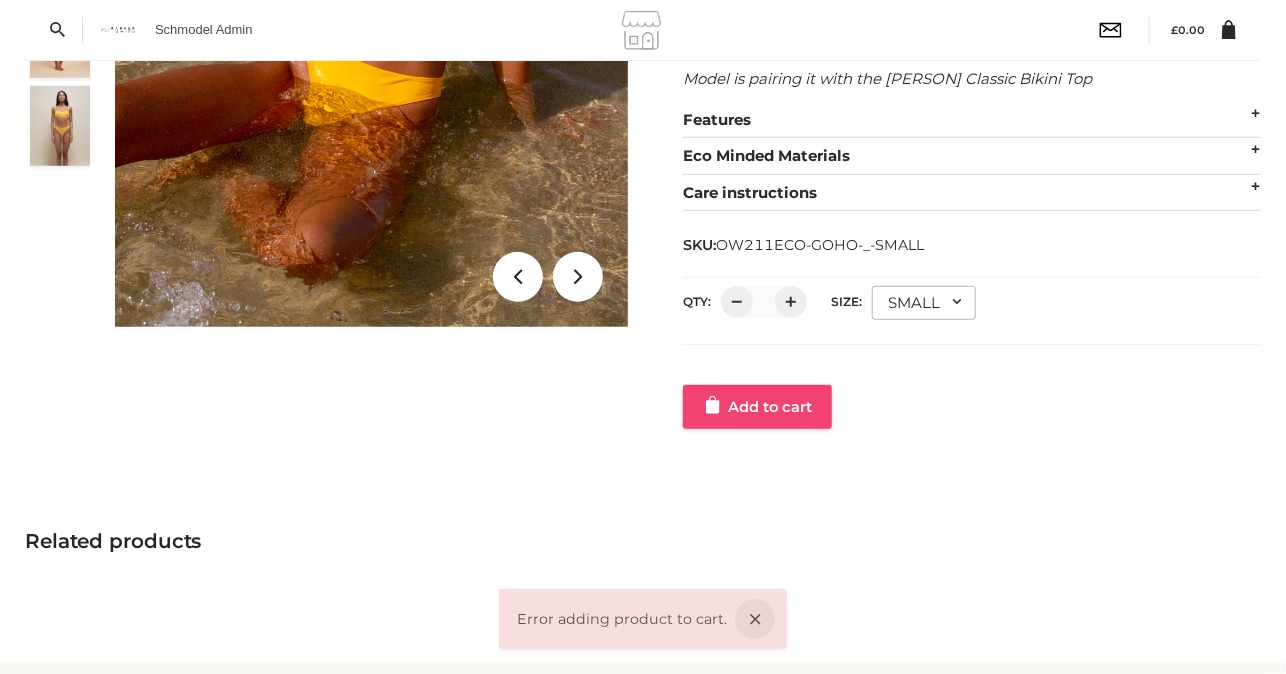 click on "Add to cart" at bounding box center (757, 407) 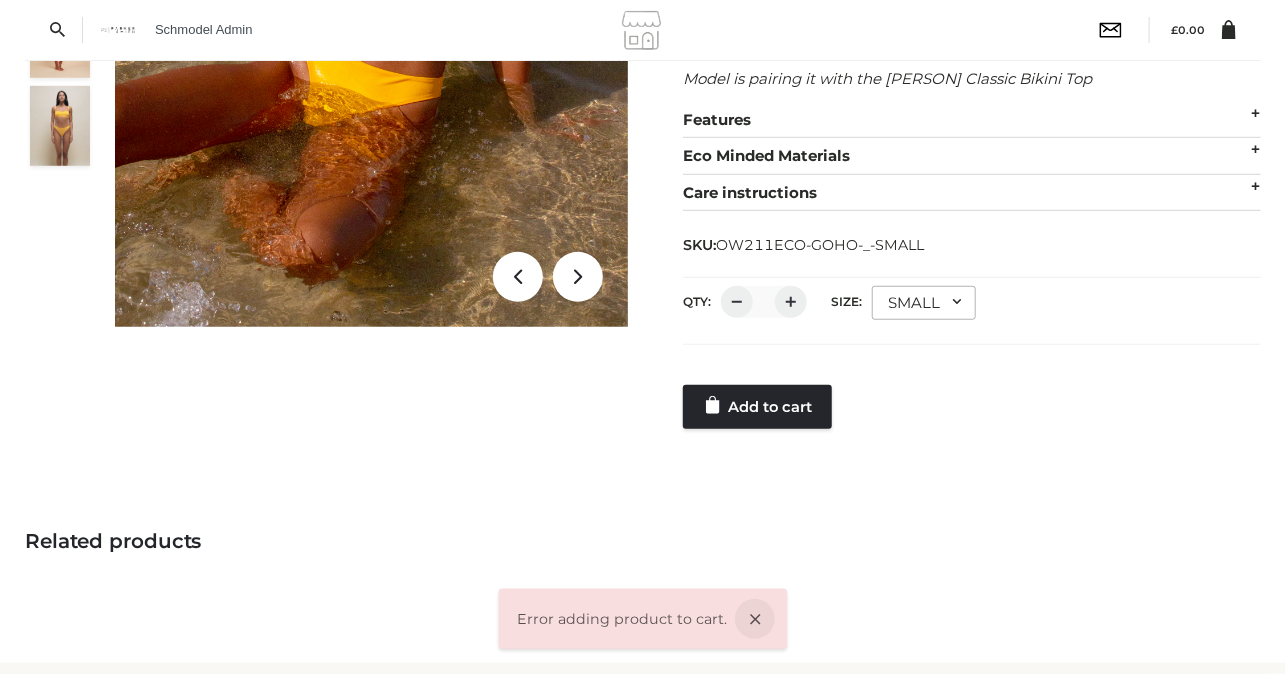 scroll, scrollTop: 0, scrollLeft: 0, axis: both 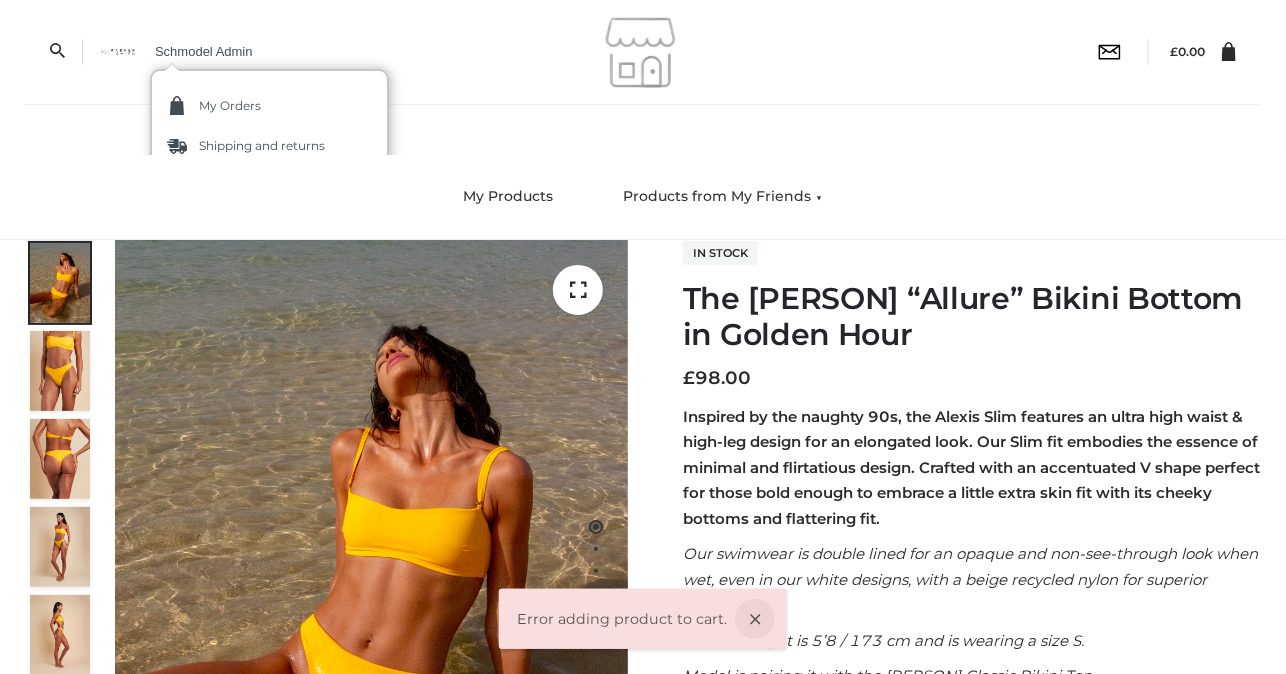 click on "Logout" at bounding box center (189, 197) 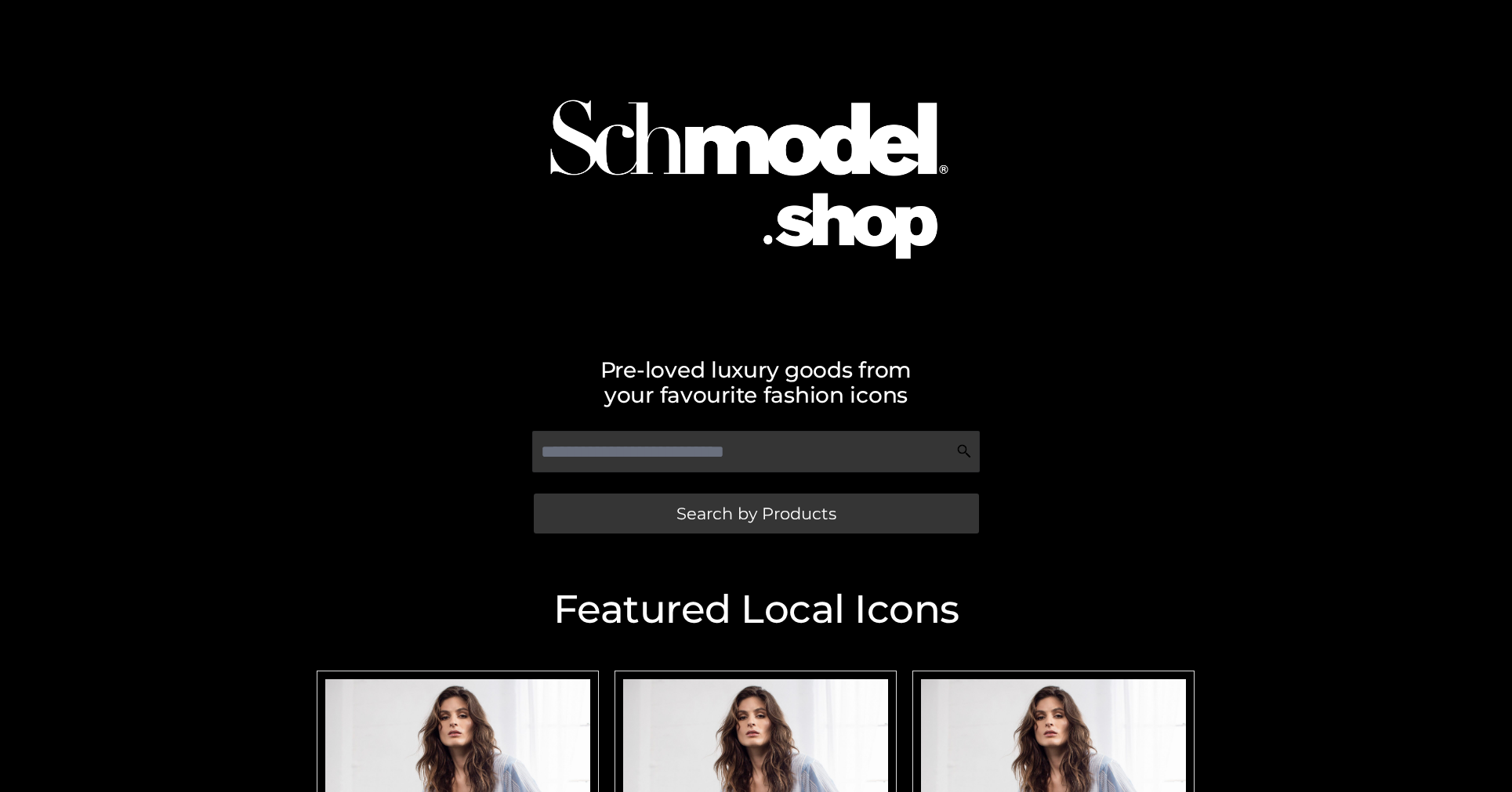 scroll, scrollTop: 0, scrollLeft: 0, axis: both 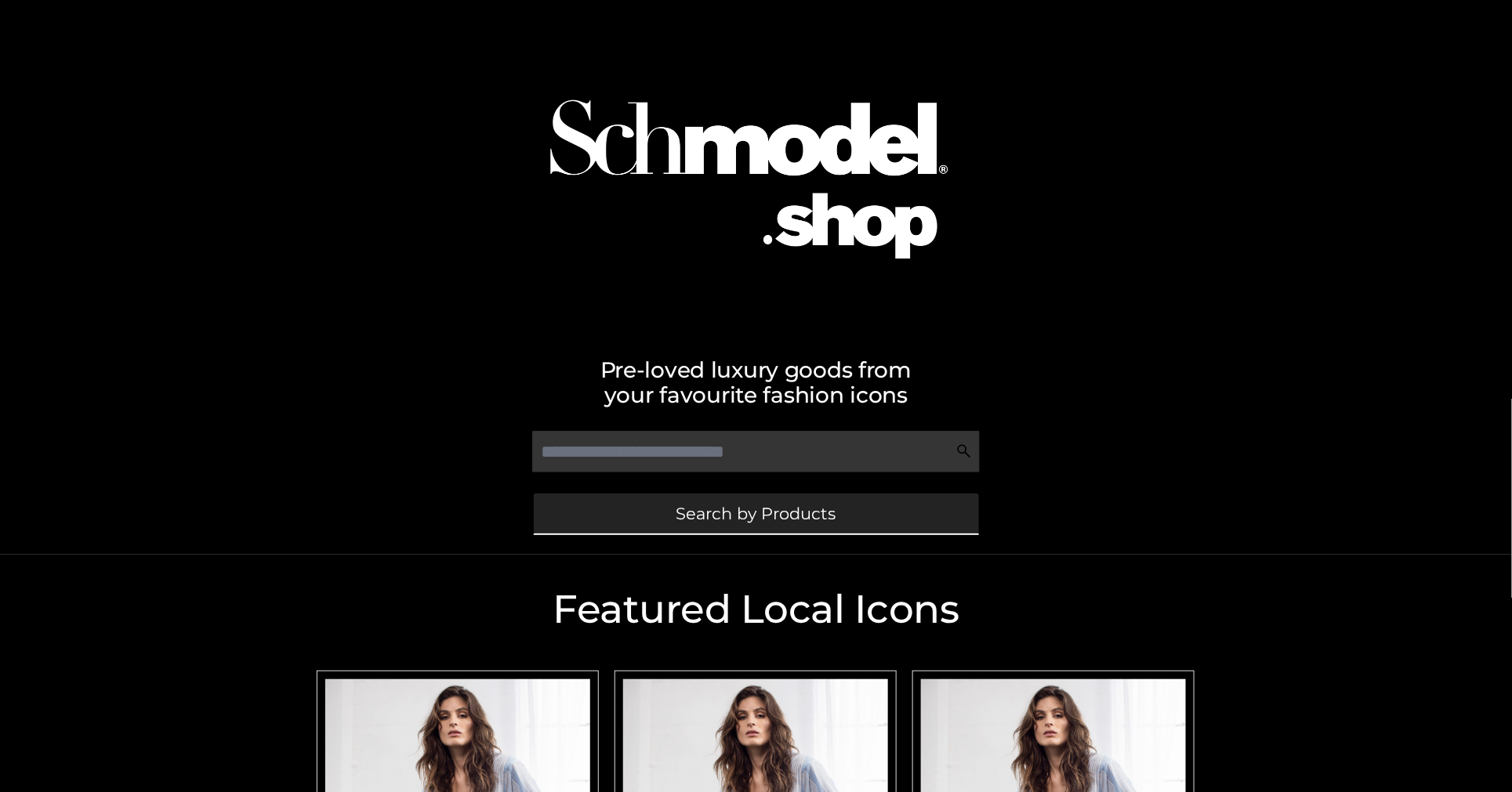 click on "Search by Products" at bounding box center [756, 513] 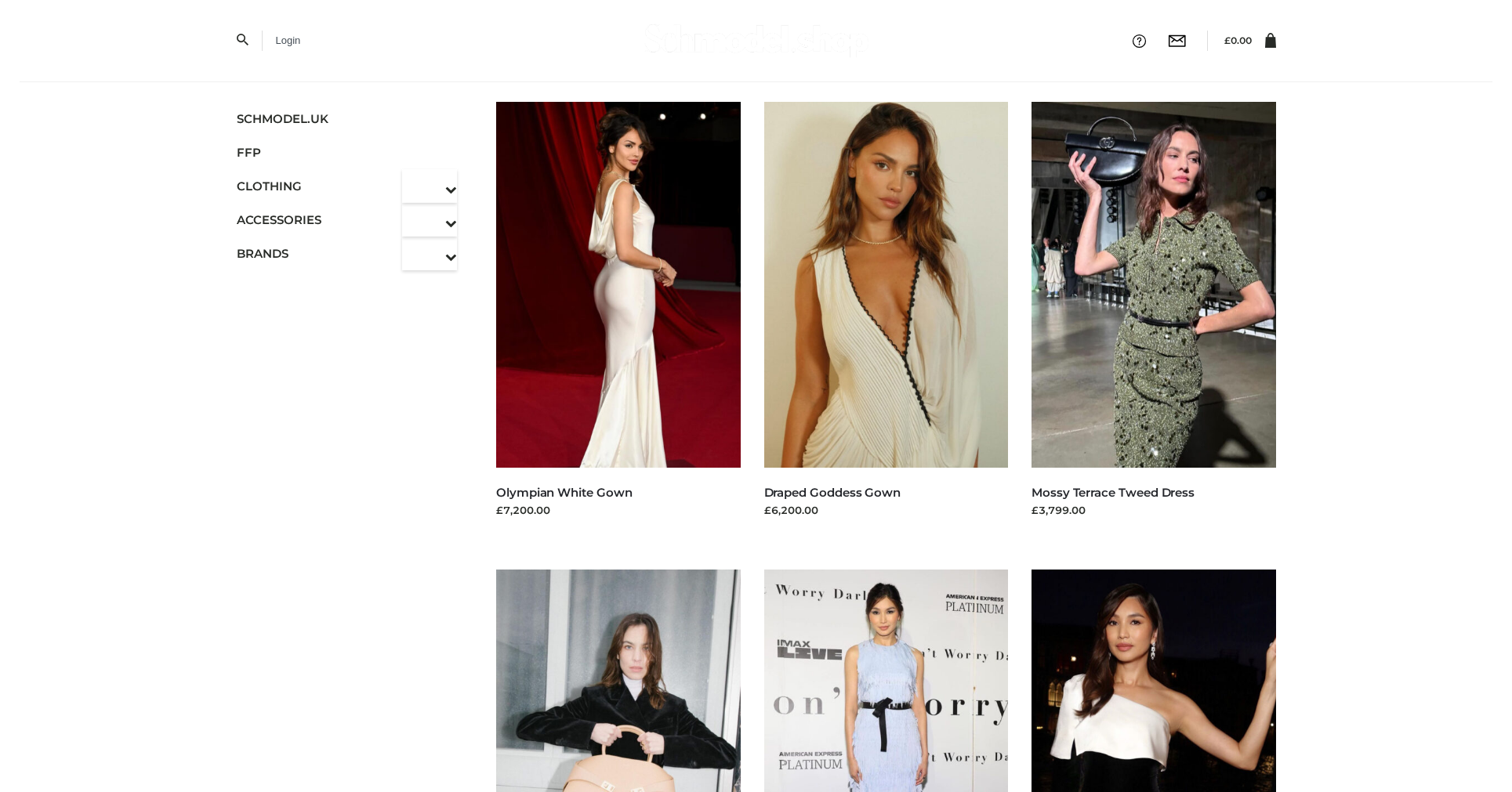 scroll, scrollTop: 0, scrollLeft: 0, axis: both 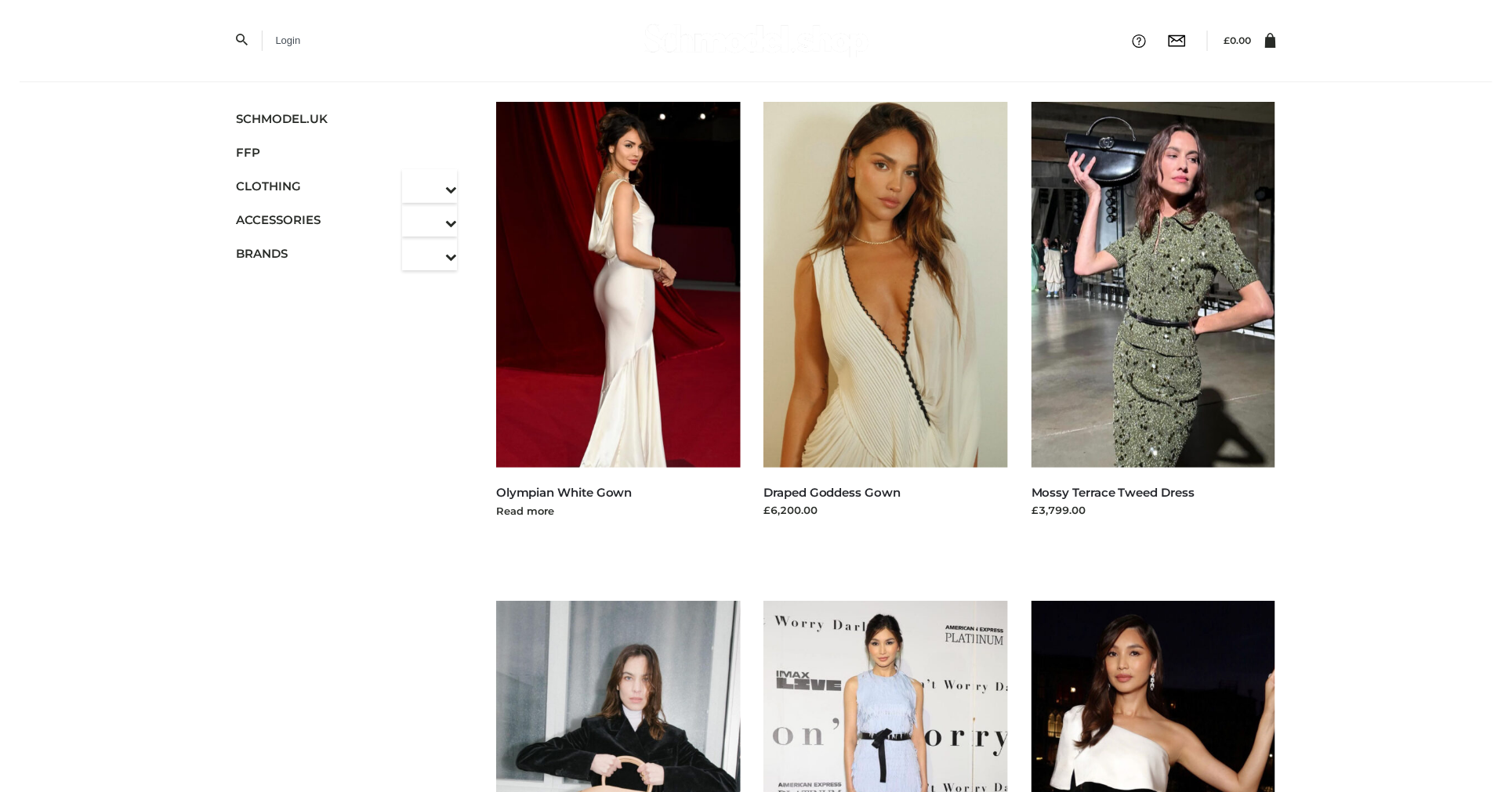 click at bounding box center (618, 284) 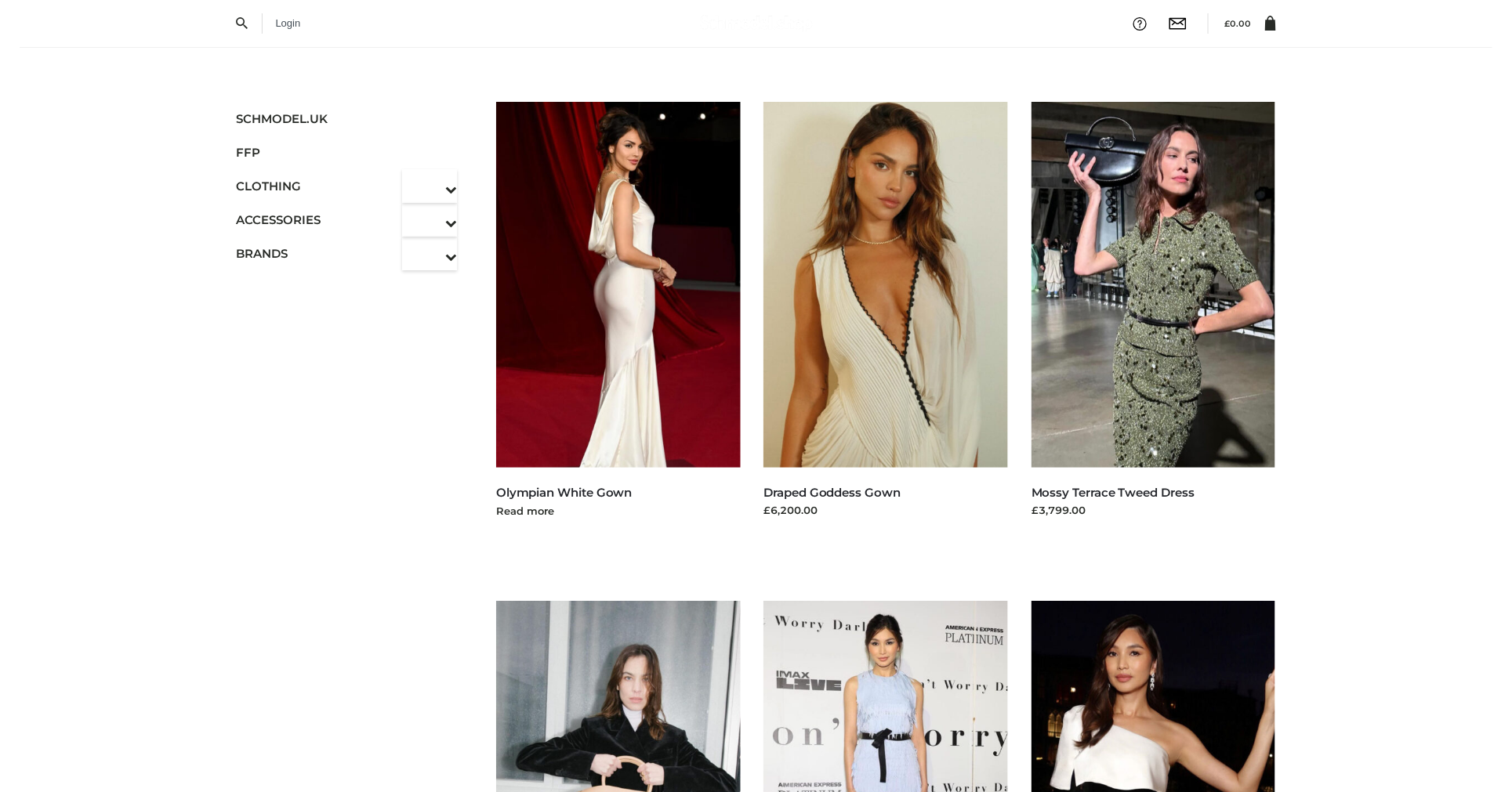 scroll, scrollTop: 235, scrollLeft: 0, axis: vertical 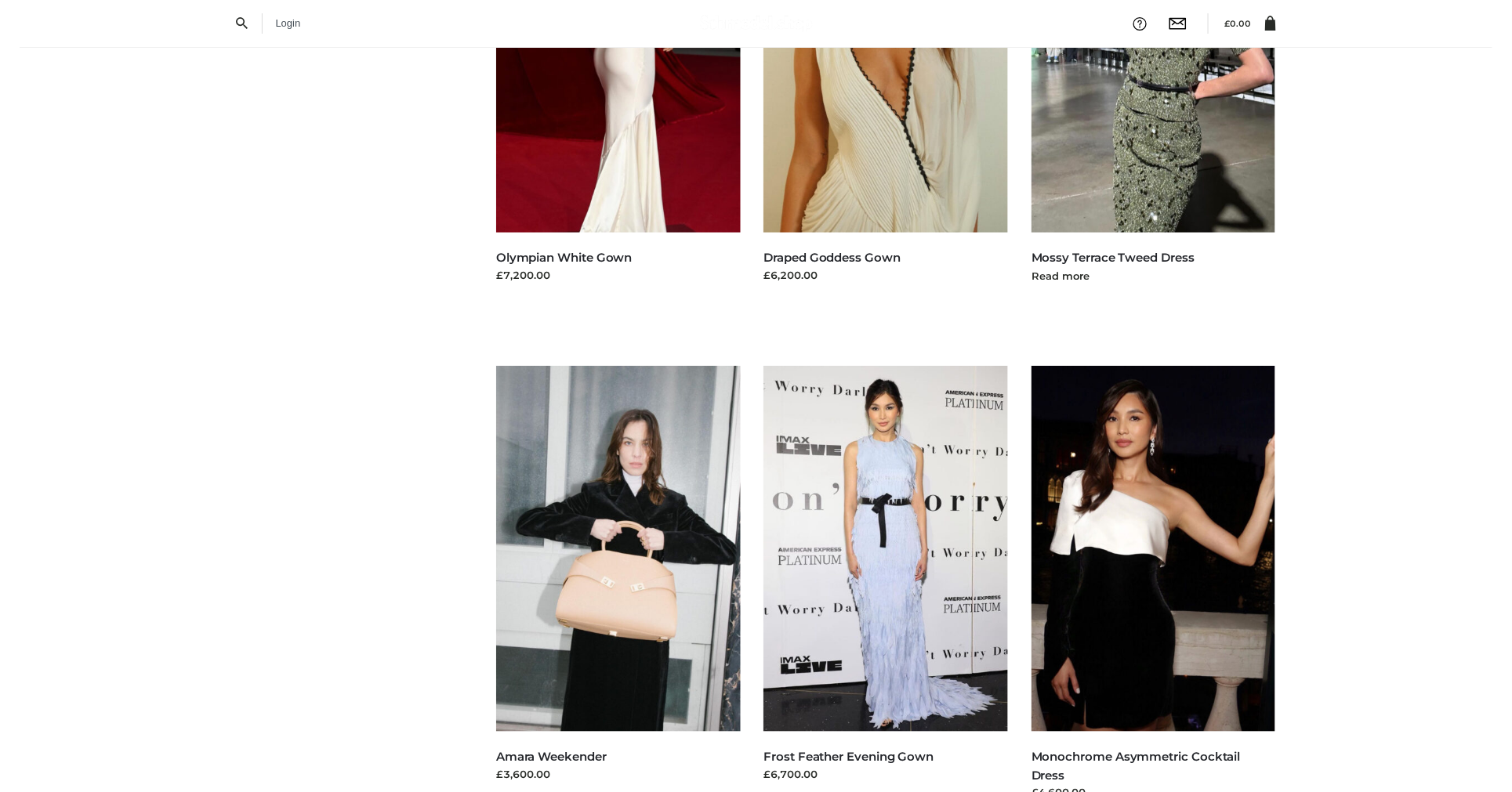click at bounding box center (1154, 49) 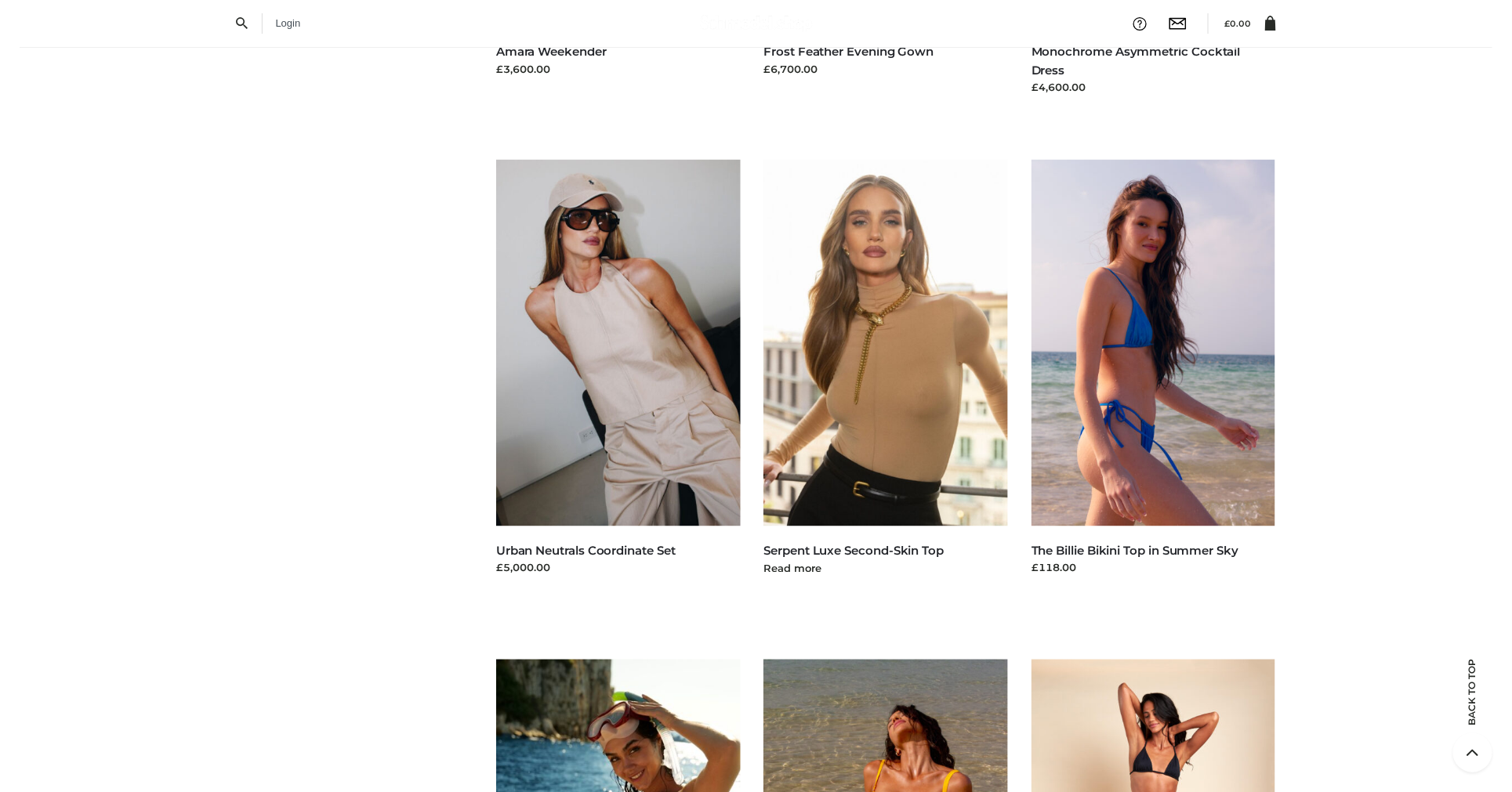 scroll, scrollTop: 704, scrollLeft: 0, axis: vertical 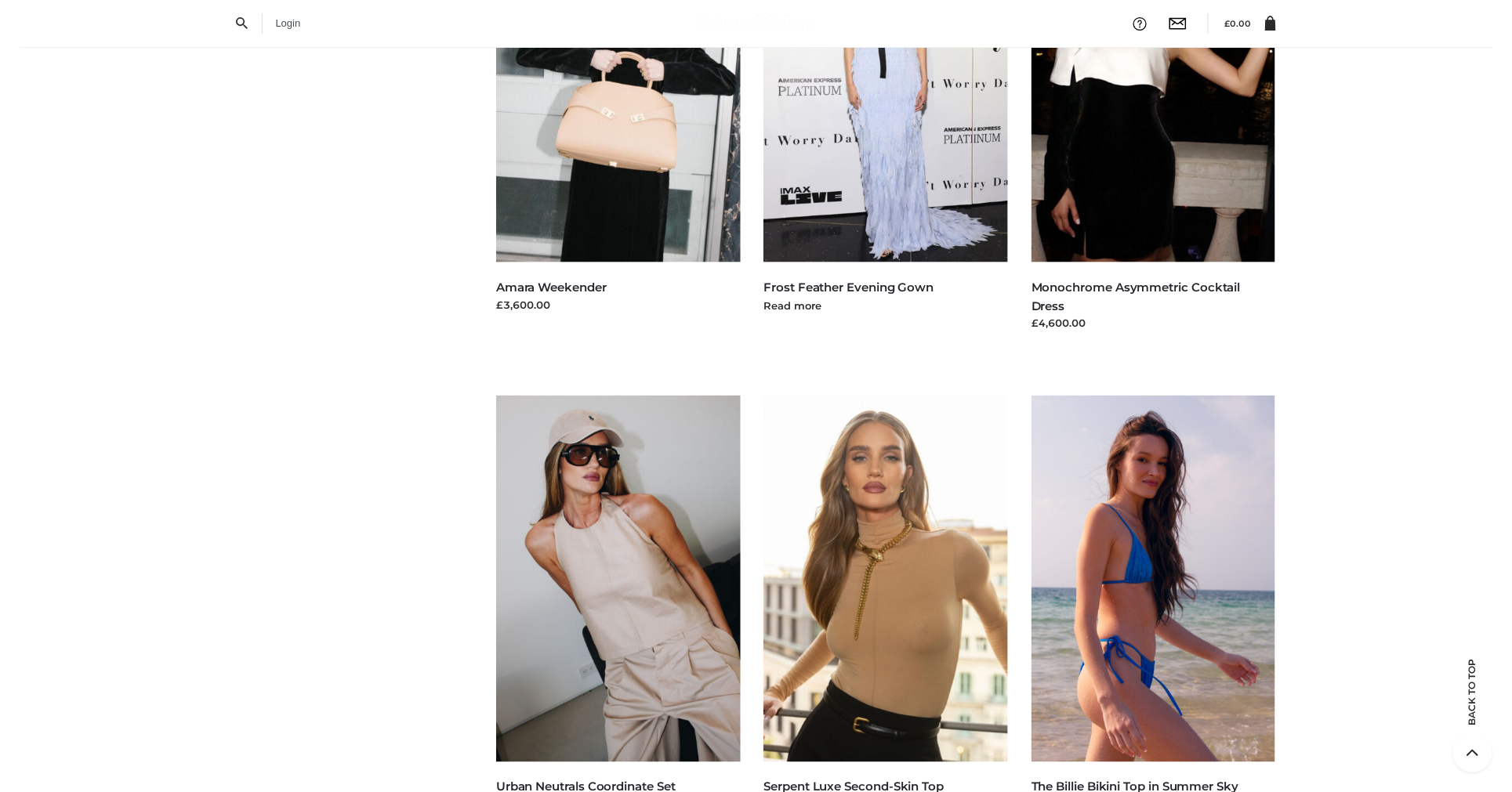 click at bounding box center (886, 79) 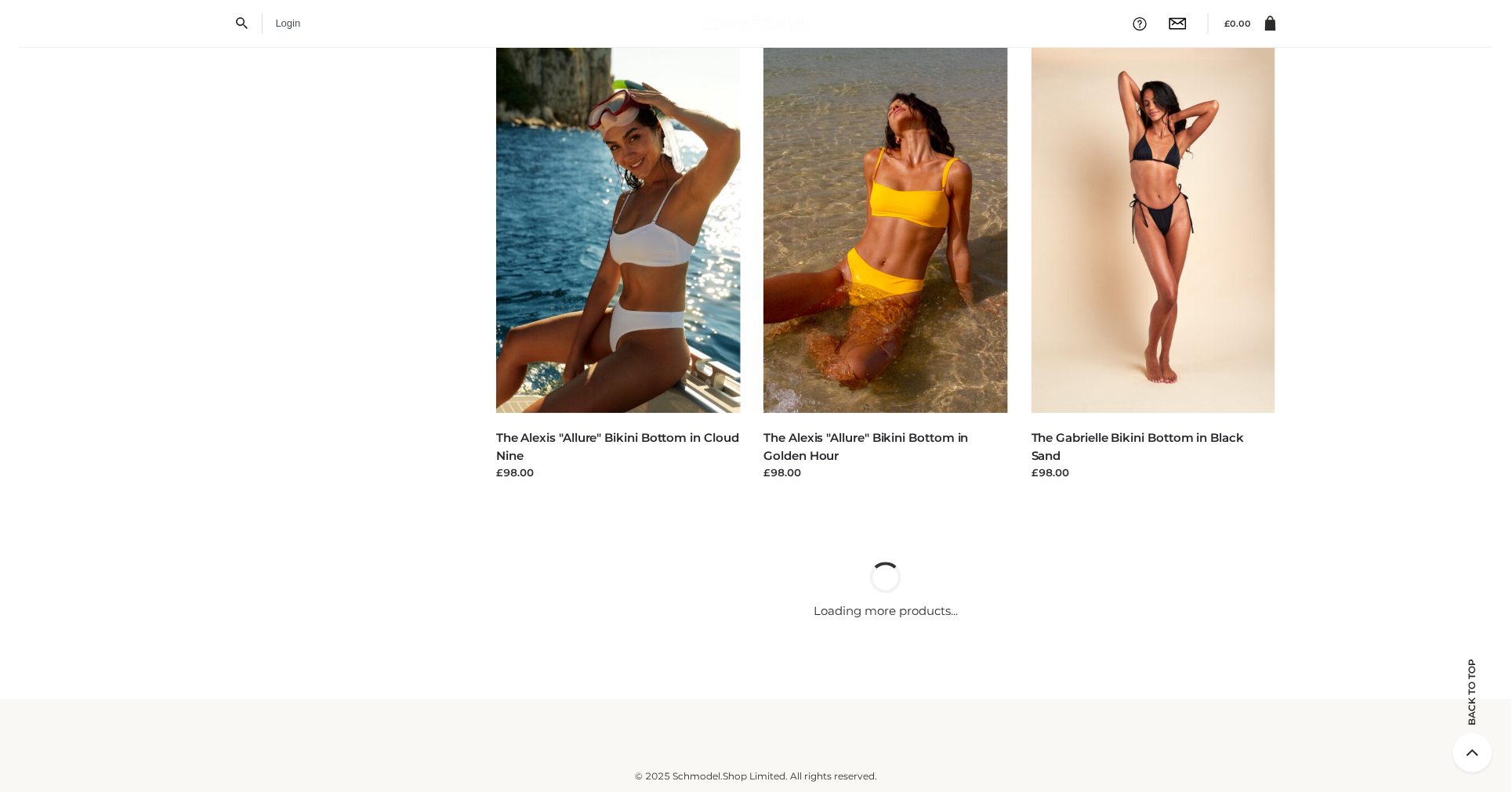 scroll, scrollTop: 2375, scrollLeft: 0, axis: vertical 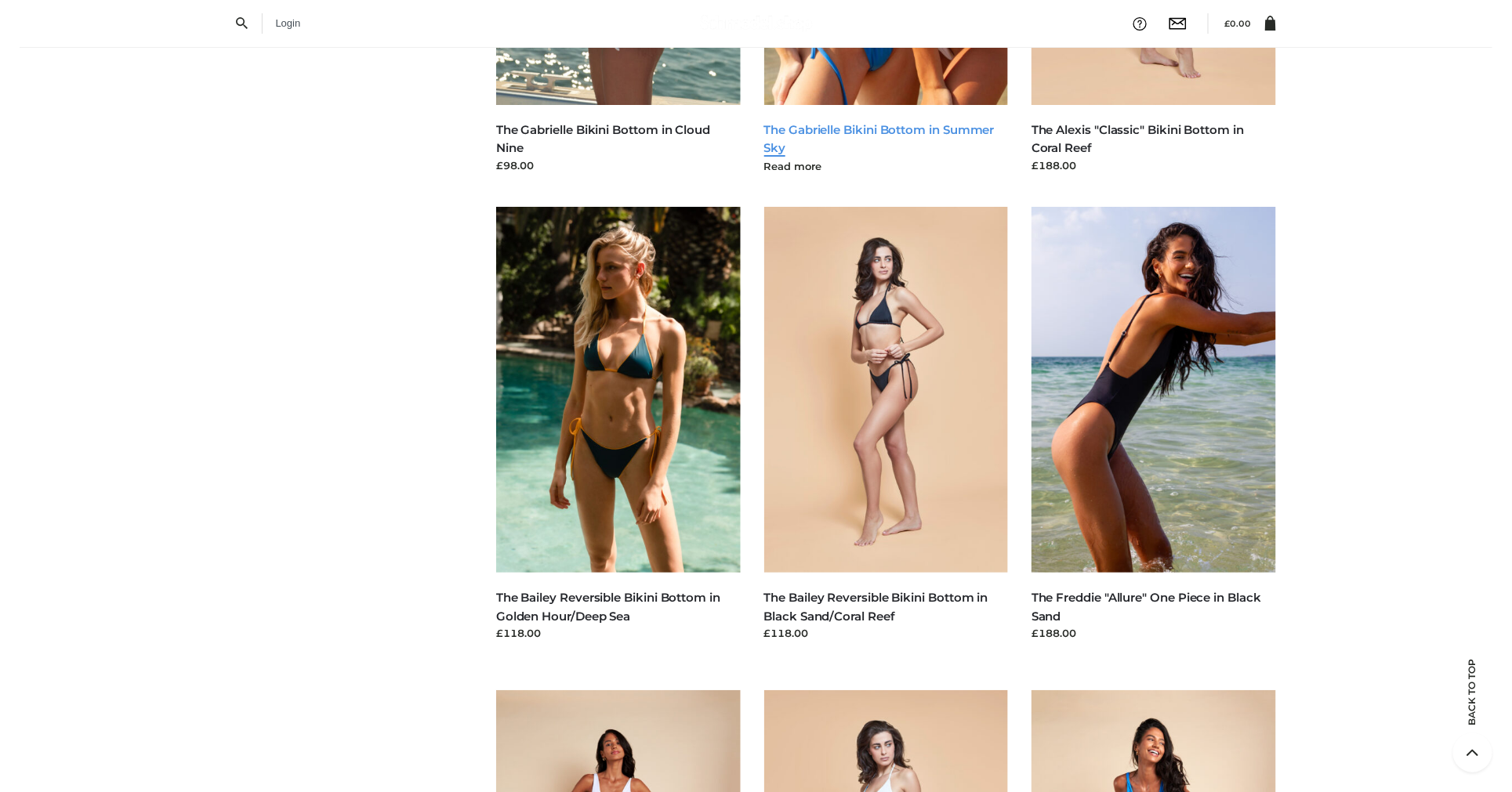 click on "The Gabrielle Bikini Bottom in Summer Sky" at bounding box center [879, 139] 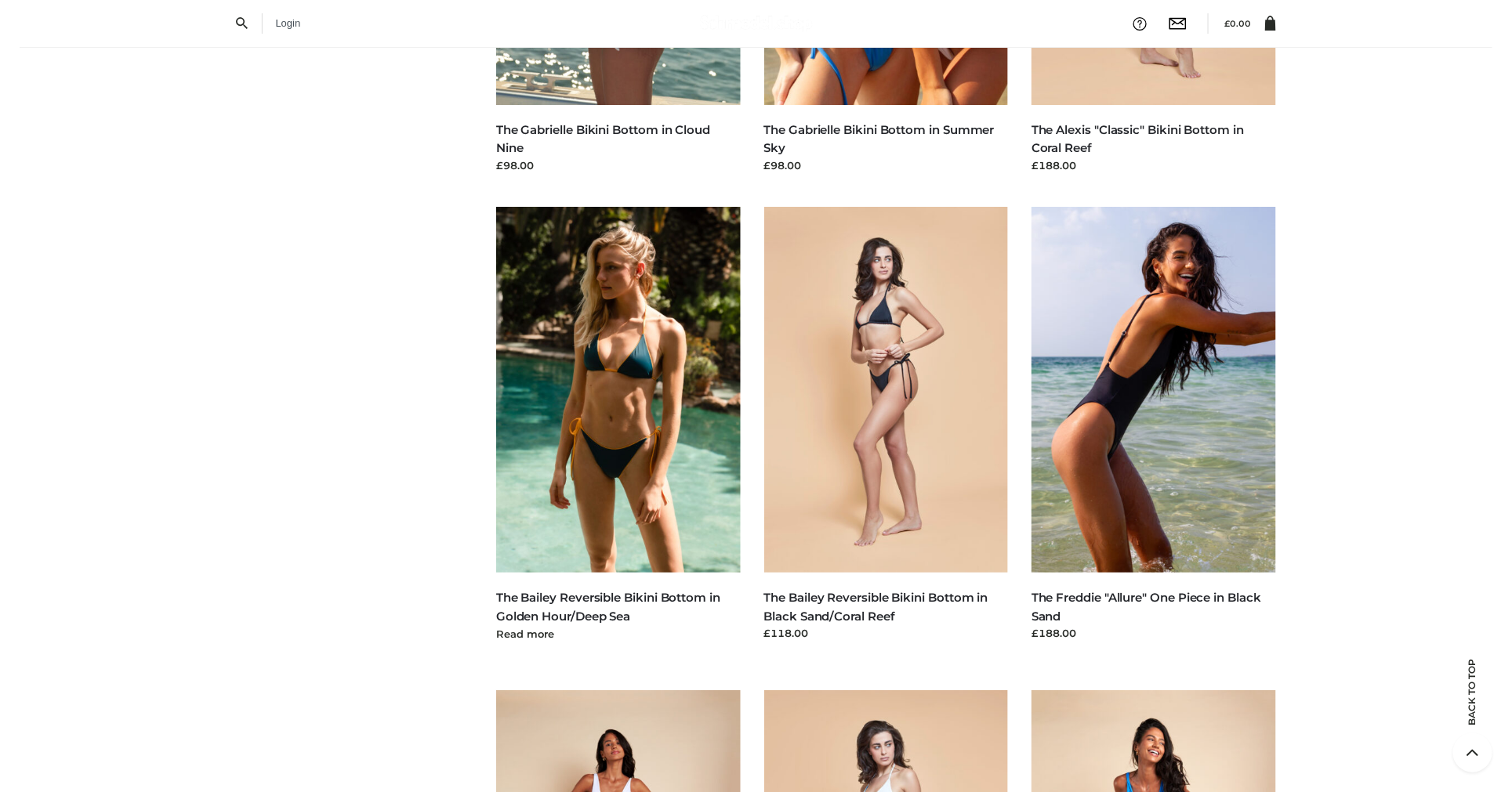 click at bounding box center (618, 389) 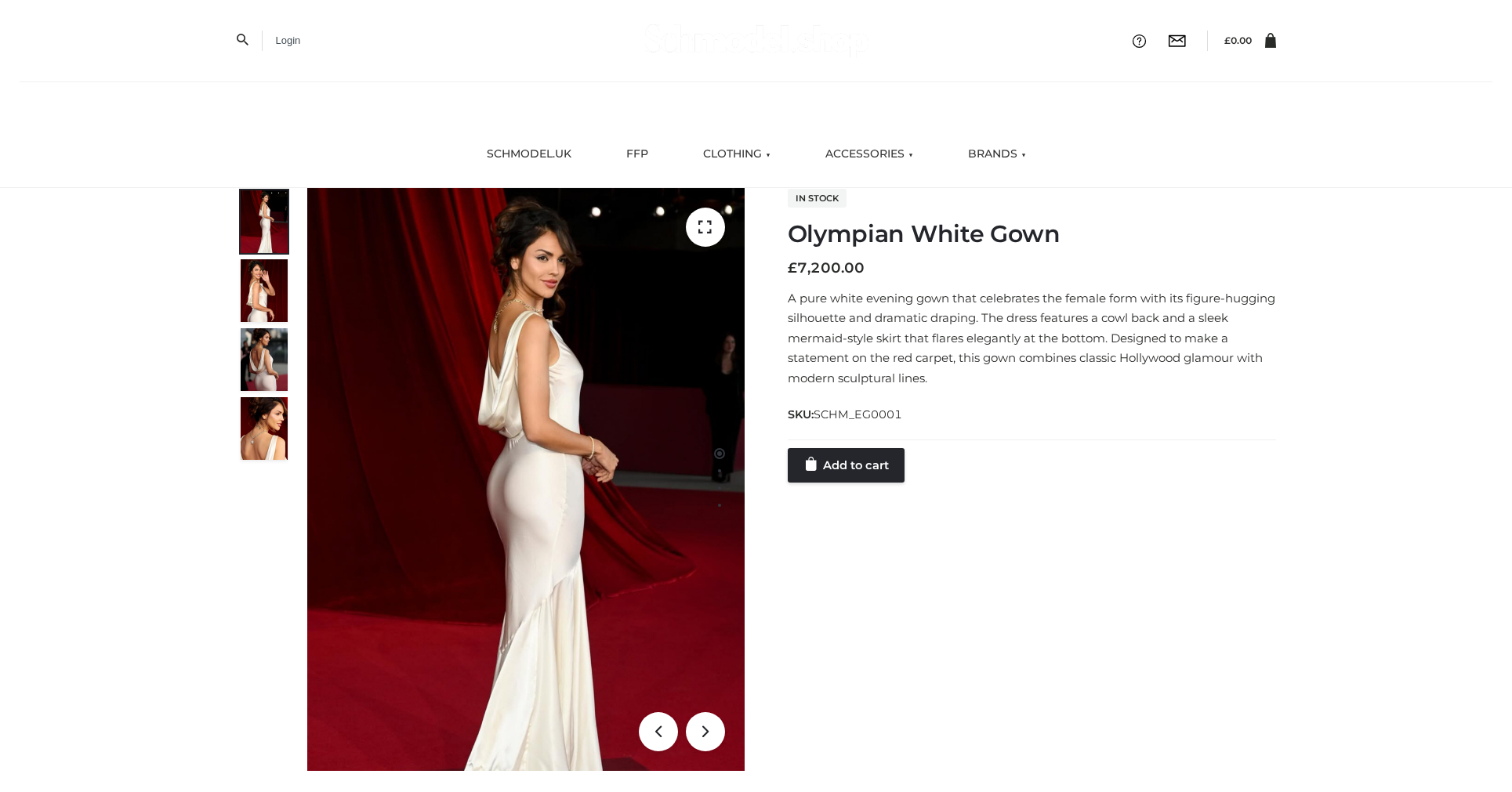 scroll, scrollTop: 0, scrollLeft: 0, axis: both 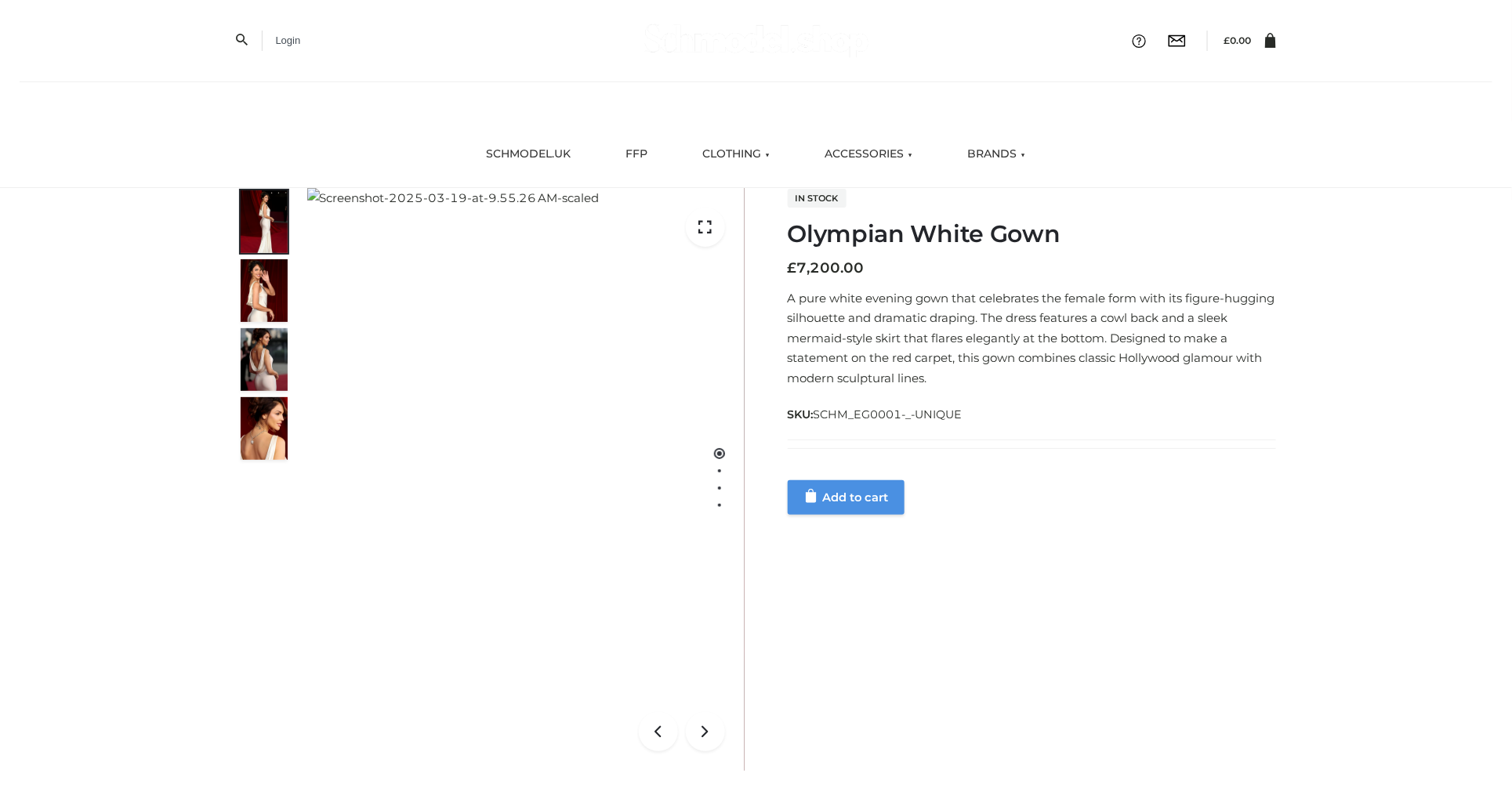 click on "Add to cart" at bounding box center (846, 497) 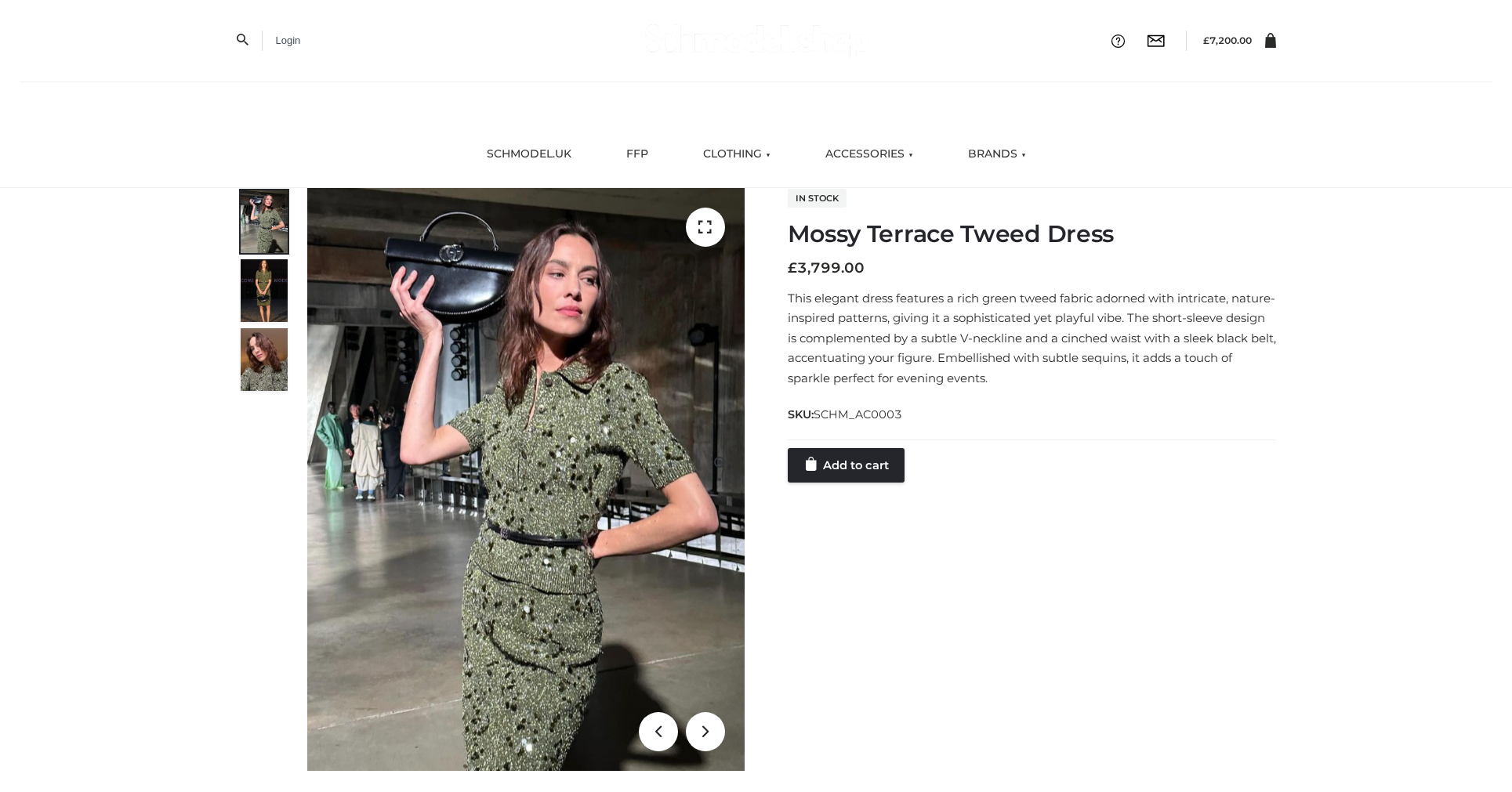 scroll, scrollTop: 0, scrollLeft: 0, axis: both 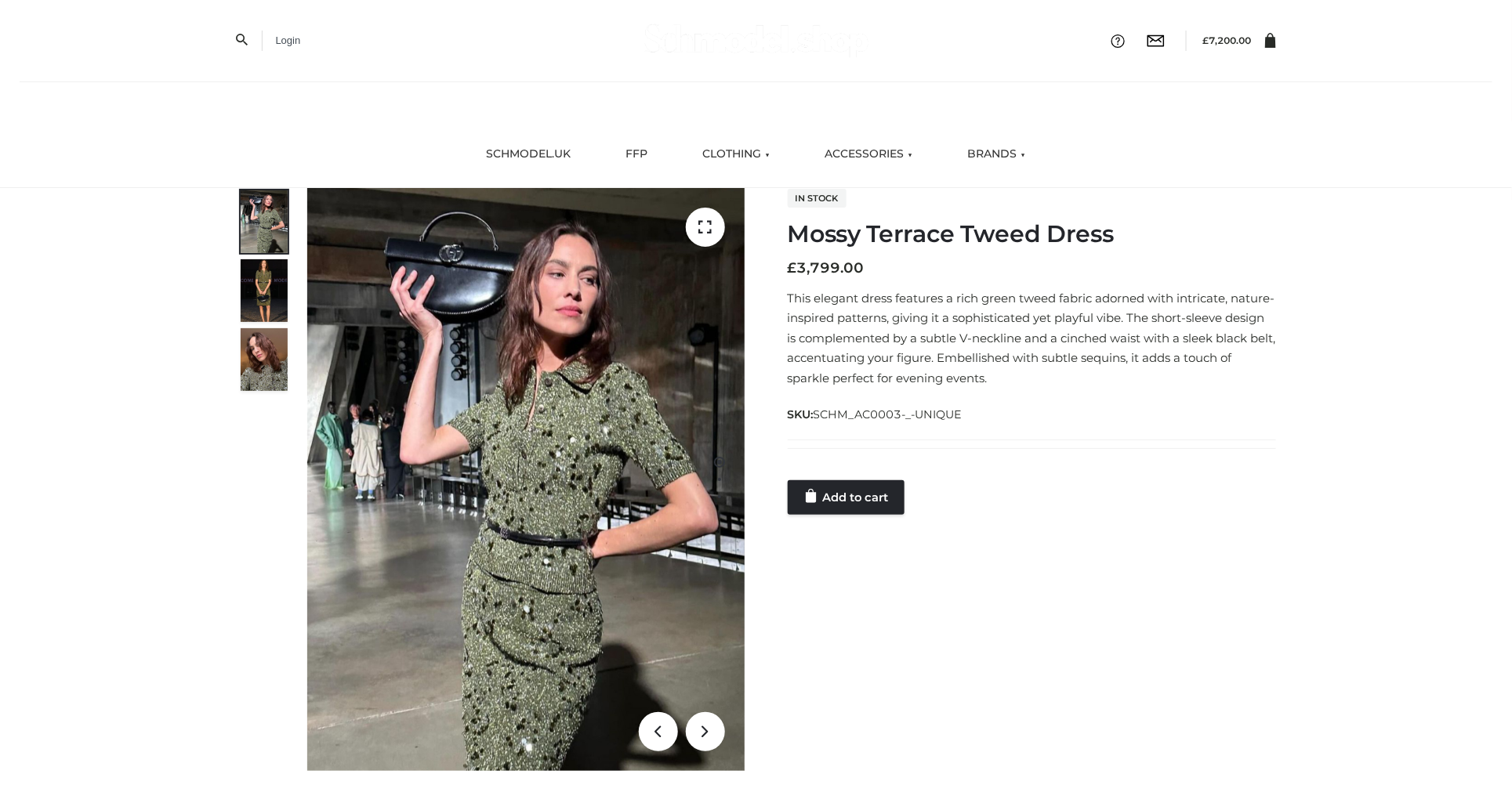 click at bounding box center [1032, 464] 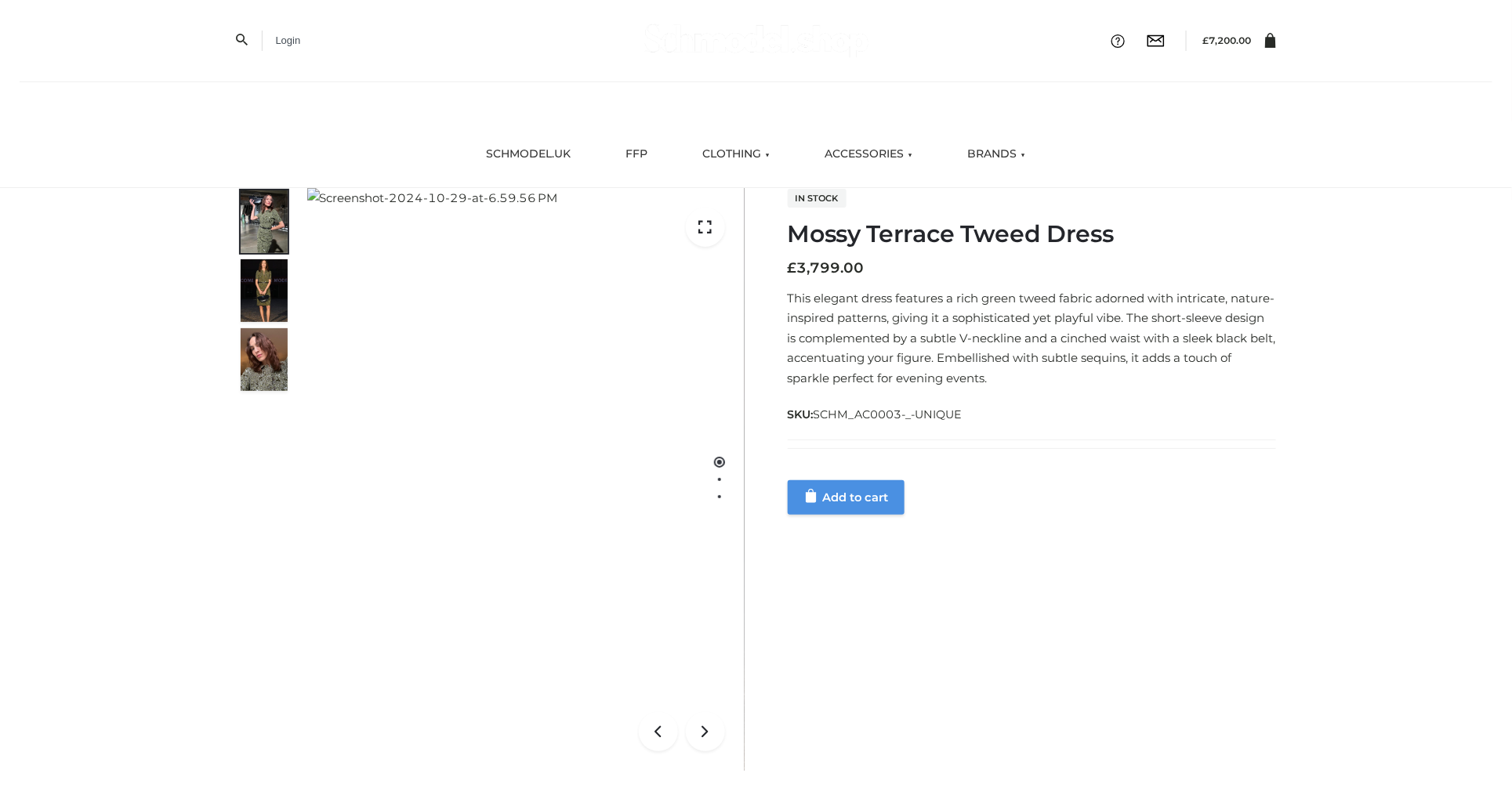 click on "Add to cart" at bounding box center (846, 497) 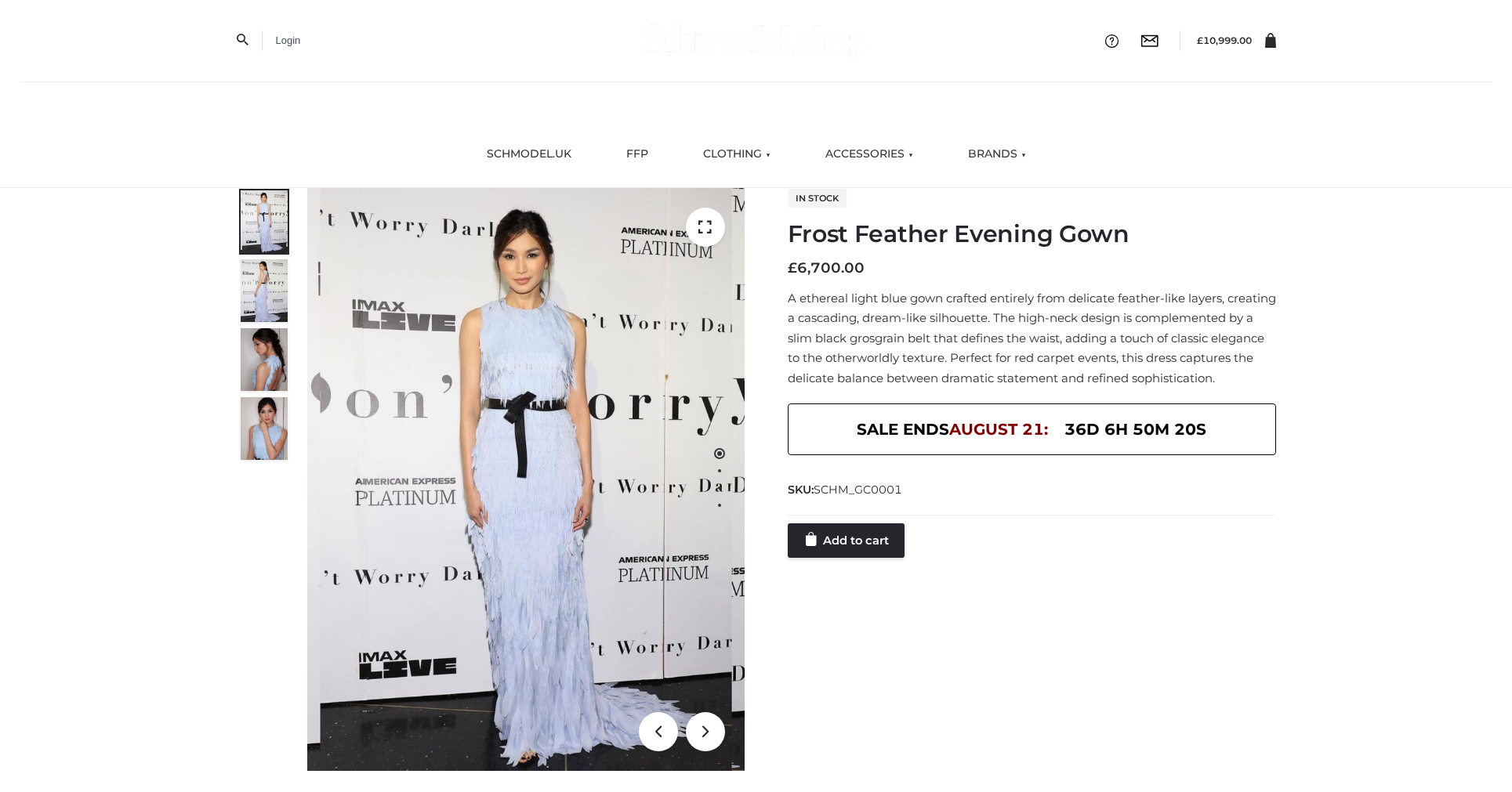 scroll, scrollTop: 0, scrollLeft: 0, axis: both 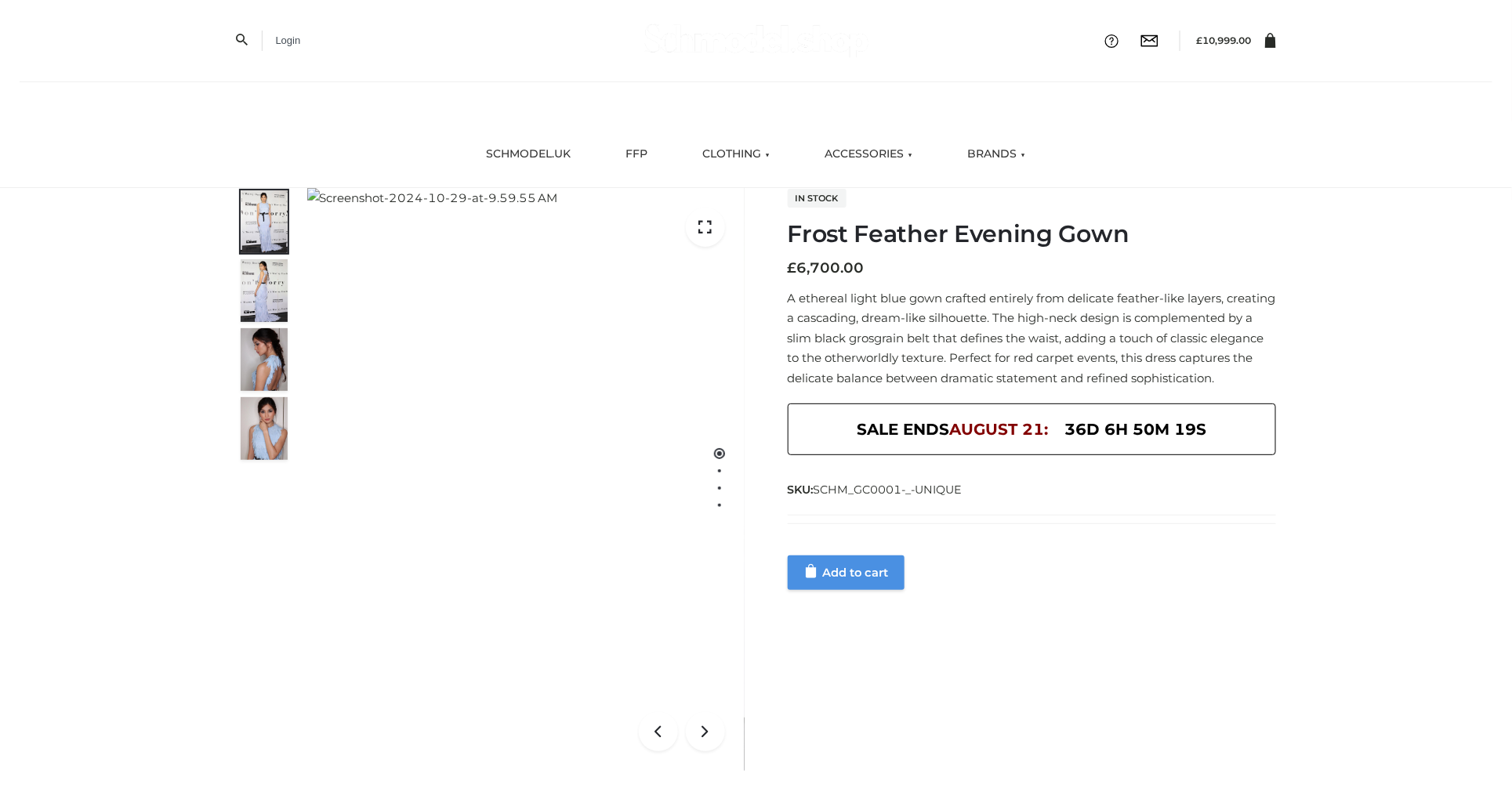 click on "Add to cart" at bounding box center [846, 573] 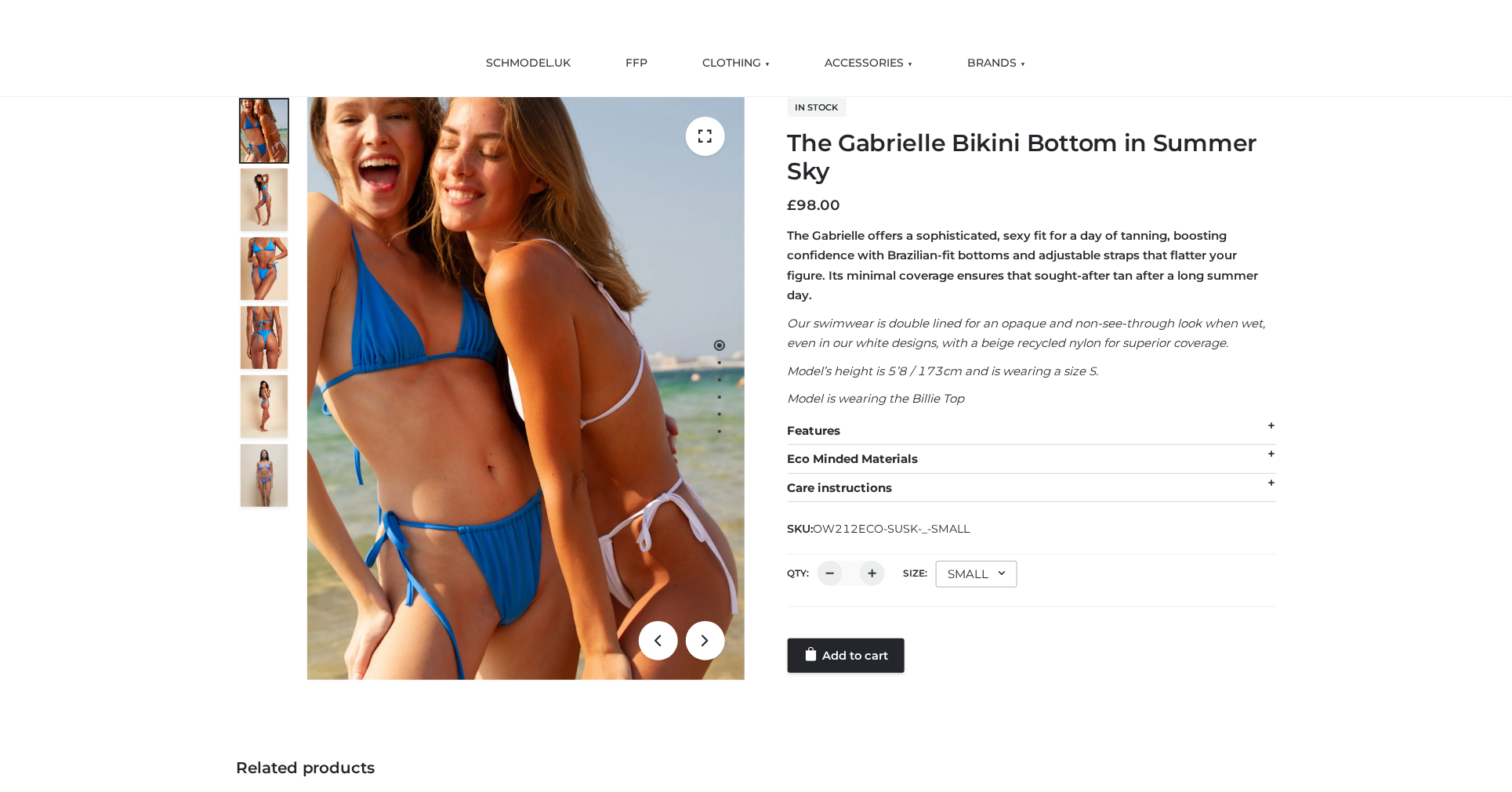 scroll, scrollTop: 91, scrollLeft: 0, axis: vertical 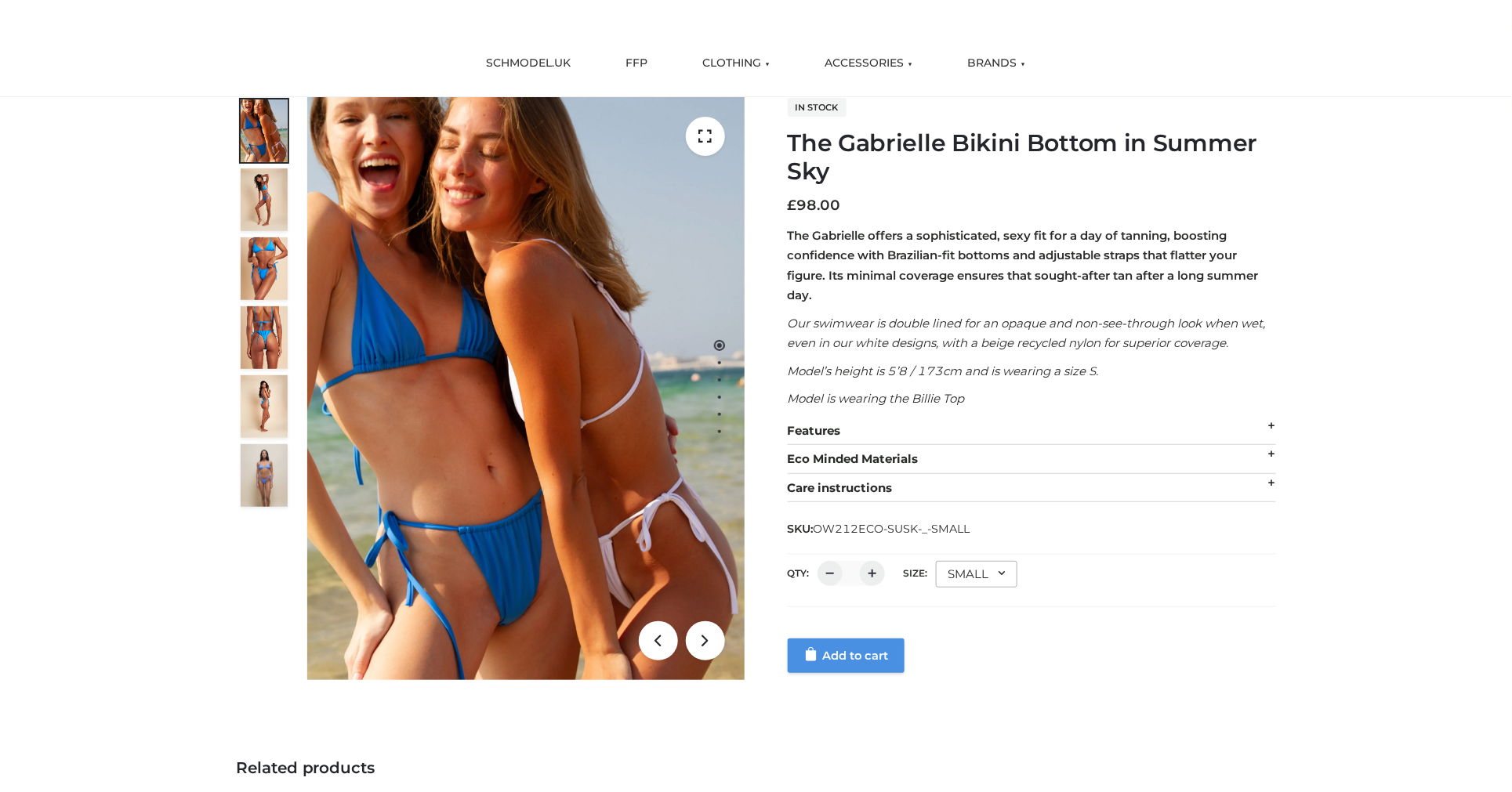 click on "Add to cart" at bounding box center (846, 656) 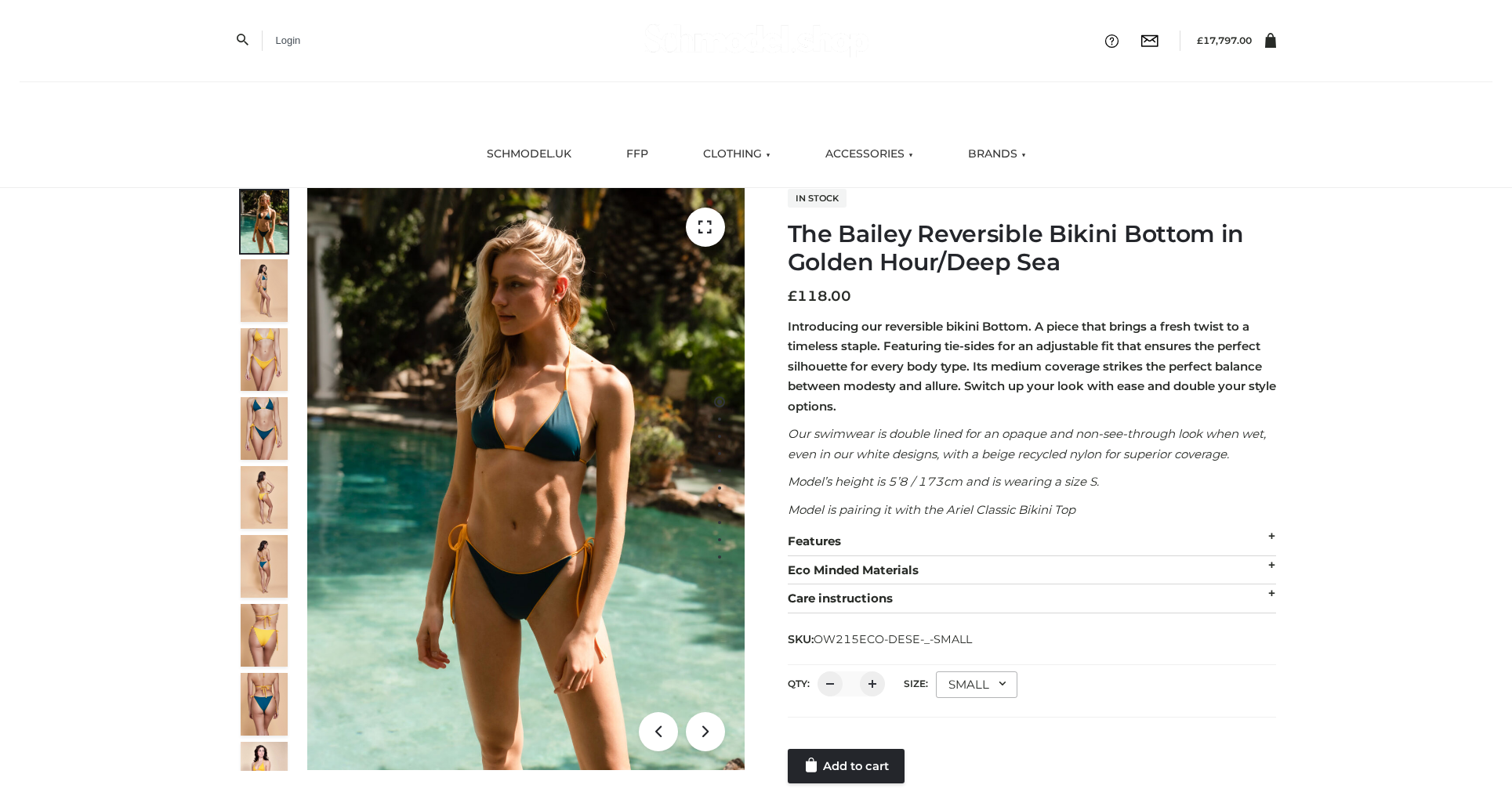 scroll, scrollTop: 0, scrollLeft: 0, axis: both 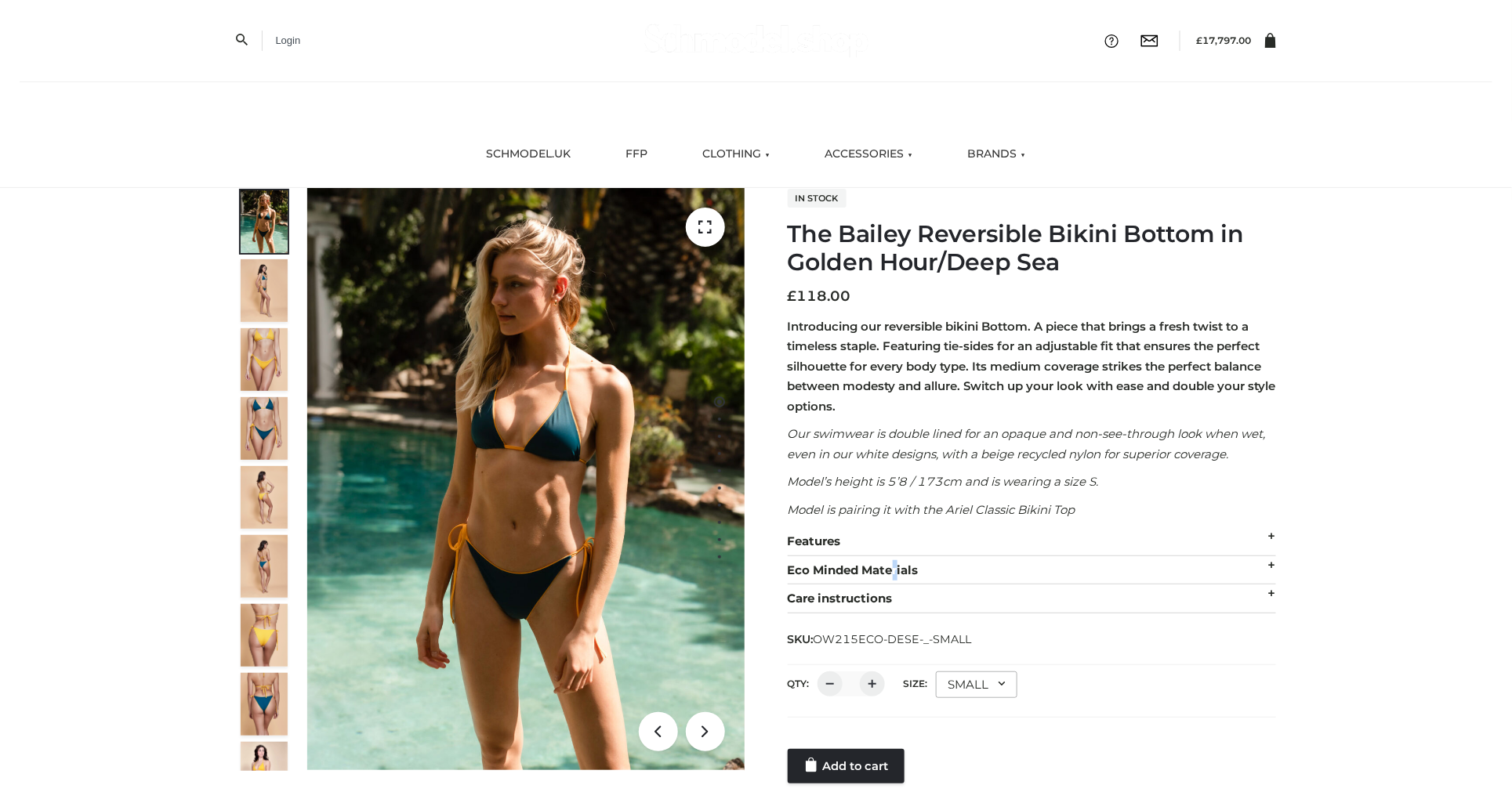 click on "Eco Minded Materials" at bounding box center (1032, 570) 